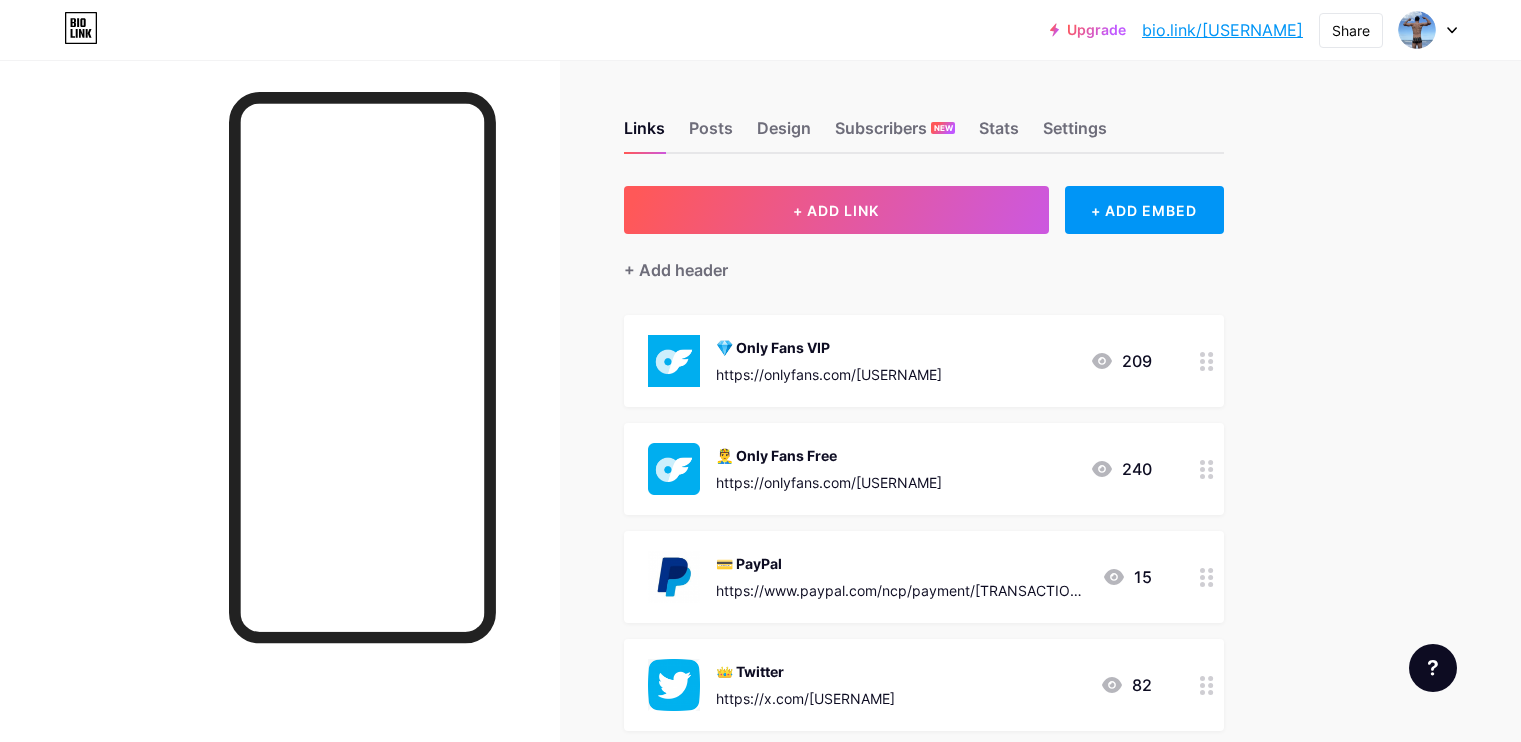 scroll, scrollTop: 0, scrollLeft: 0, axis: both 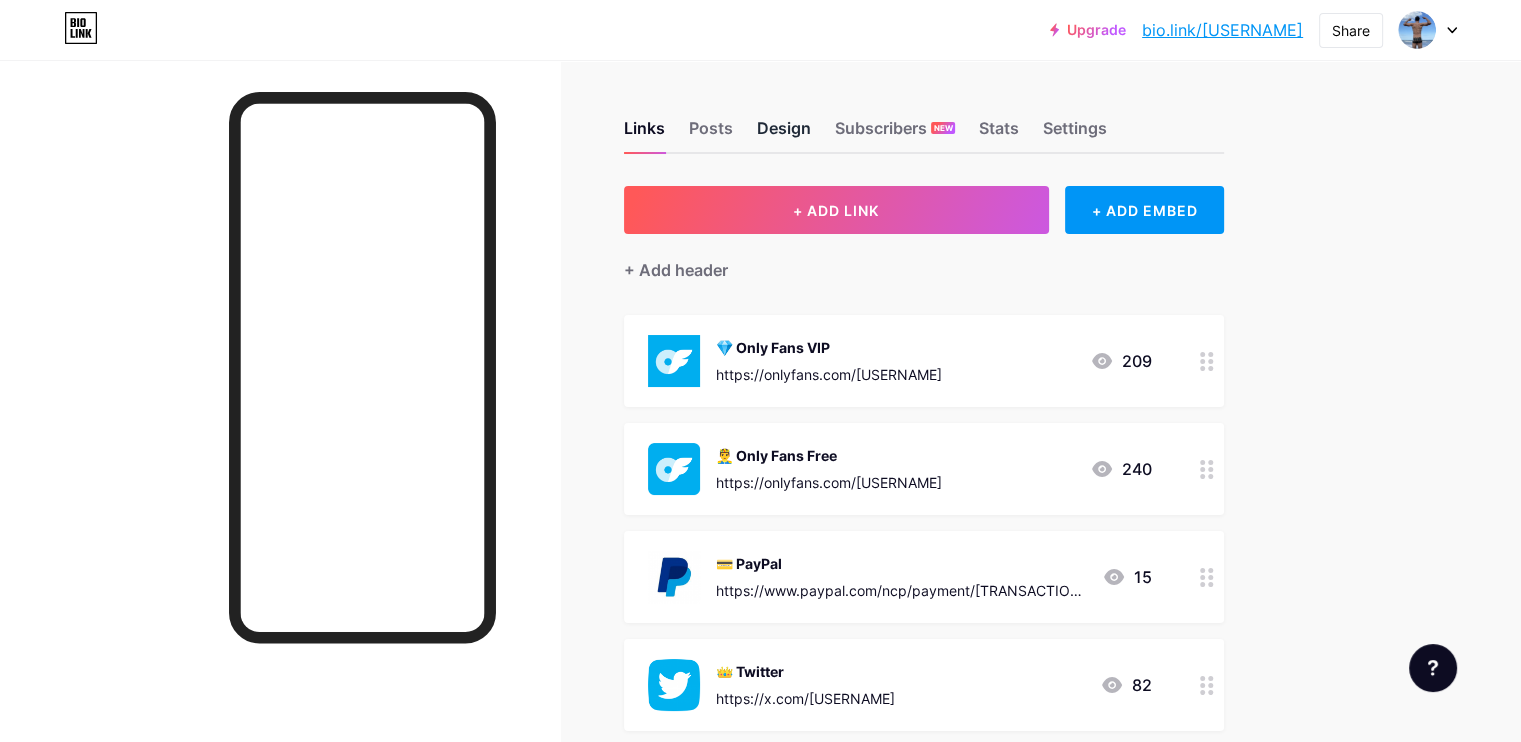 click on "Design" at bounding box center [784, 134] 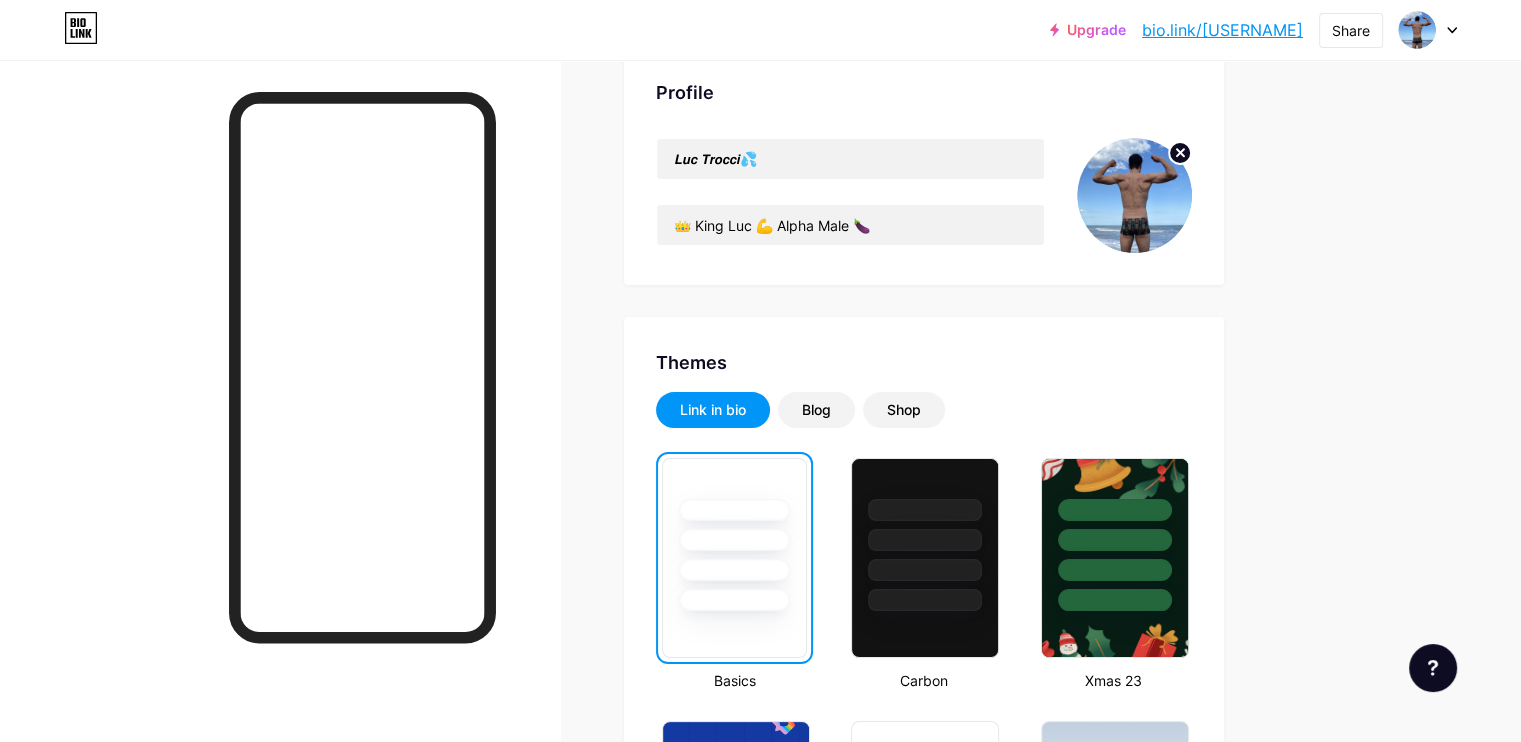 scroll, scrollTop: 143, scrollLeft: 0, axis: vertical 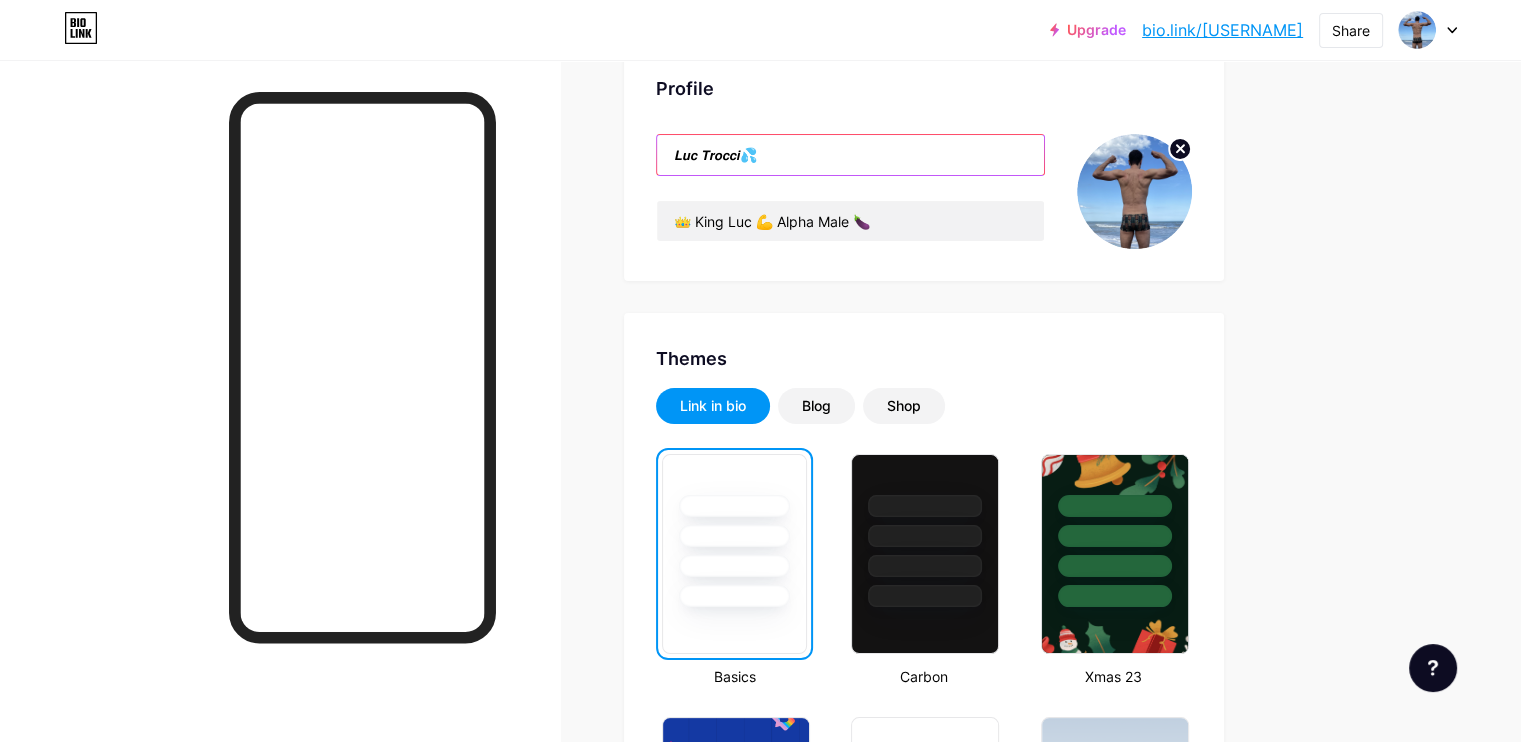 click on "𝙇𝙪𝙘 𝙏𝙧𝙤𝙘𝙘𝙞💦" at bounding box center [850, 155] 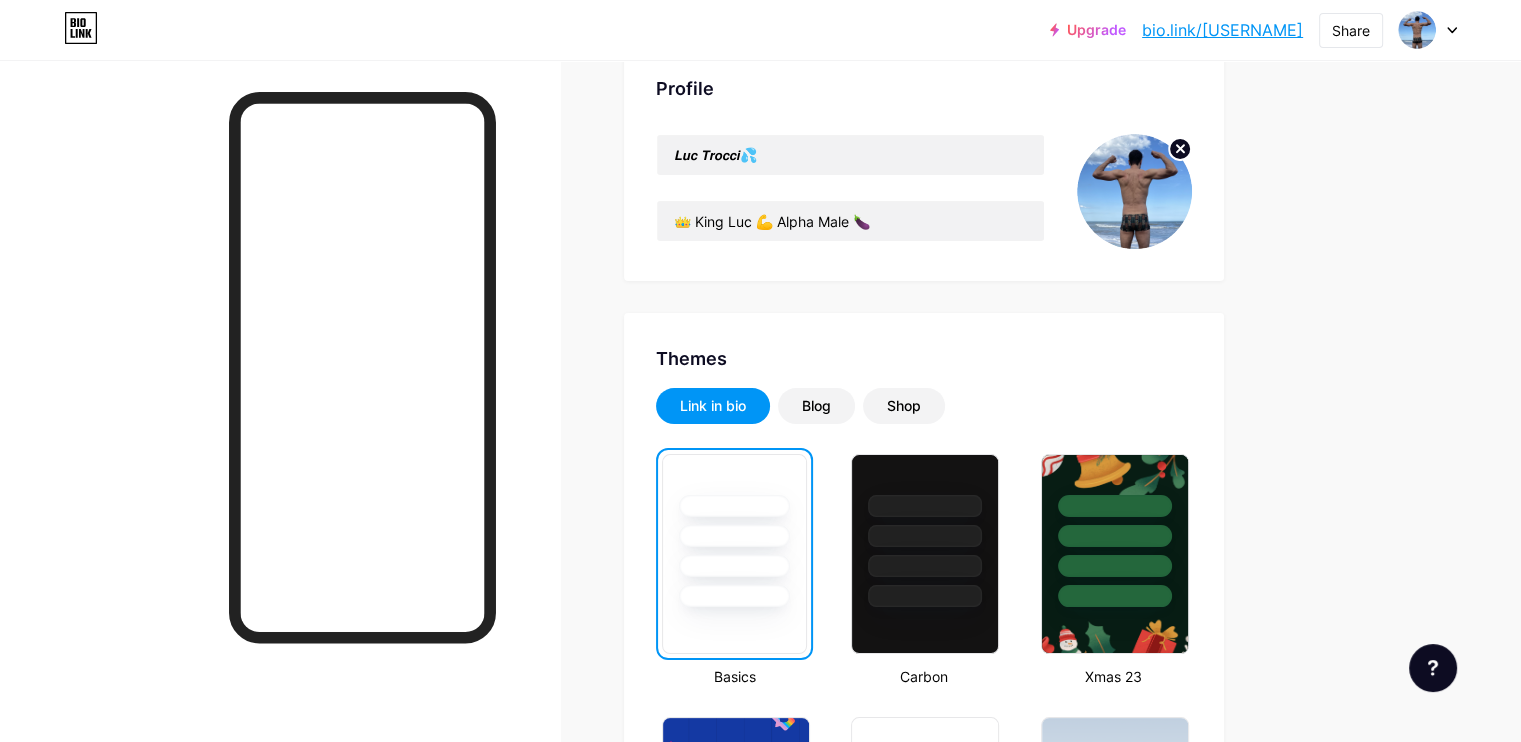 click on "bio.link/[USERNAME]" at bounding box center [1222, 30] 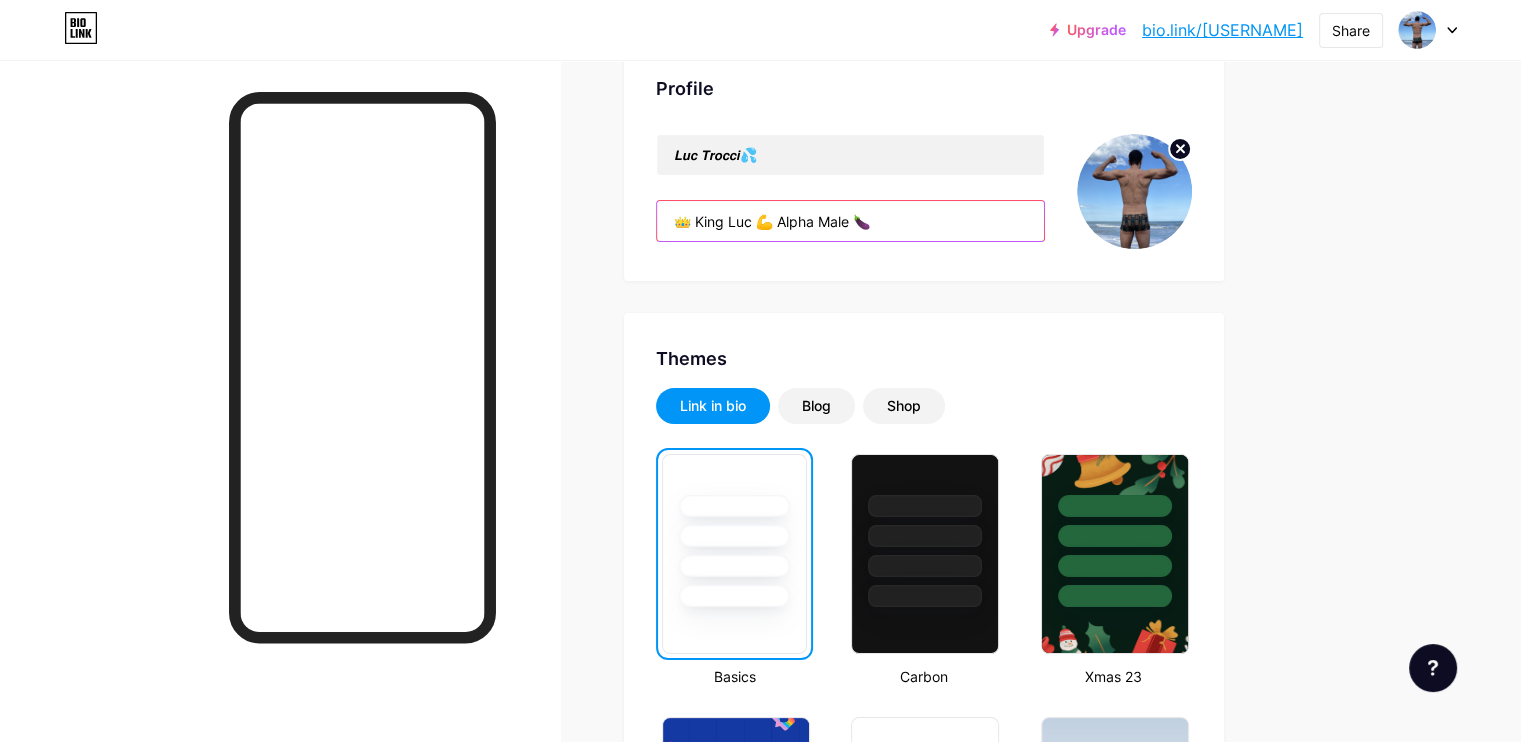 click on "[TEXT] [TEXT] [TEXT] [TEXT] [TEXT]" at bounding box center (850, 221) 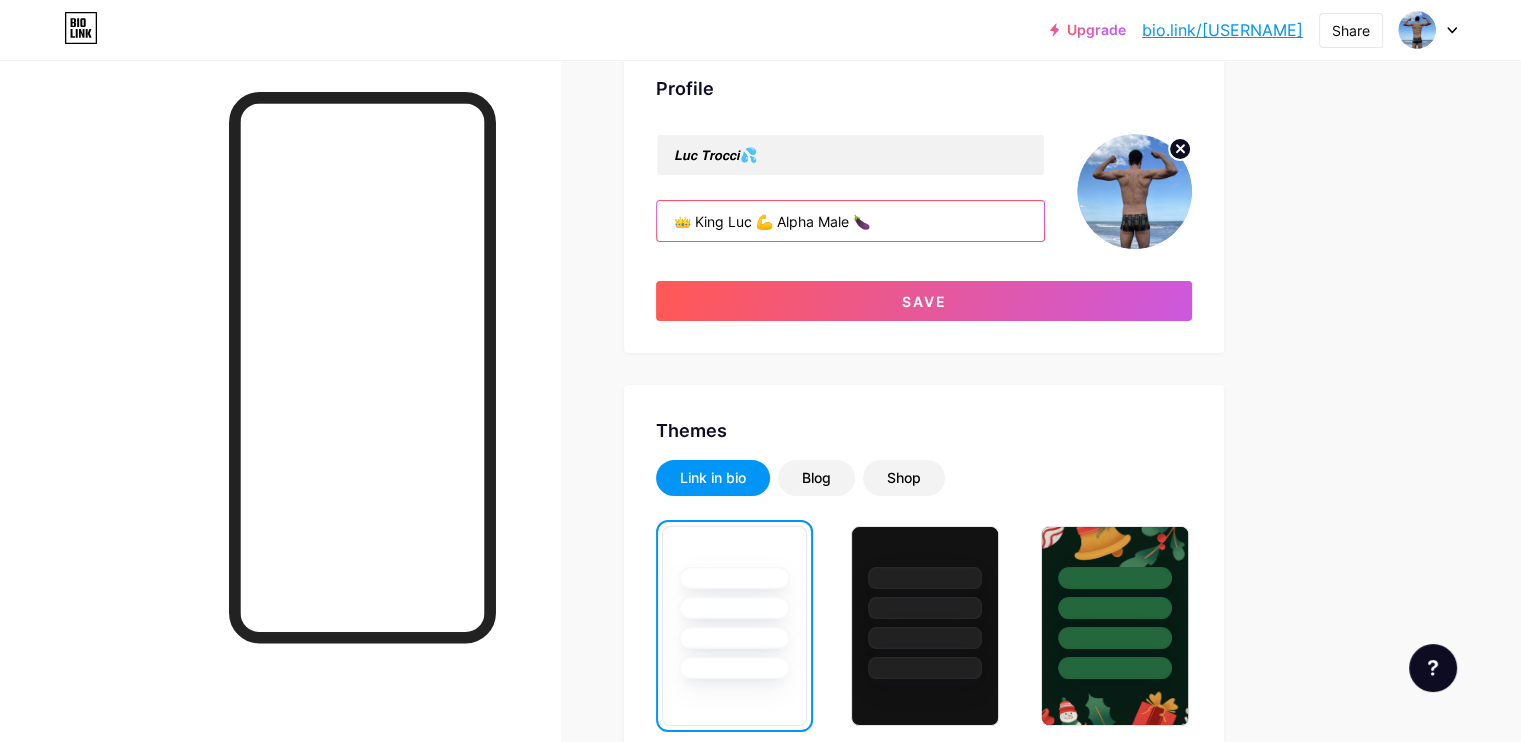 paste on ""Raw fantasies, intense roleplay, and deep, dirty desires unleashed."" 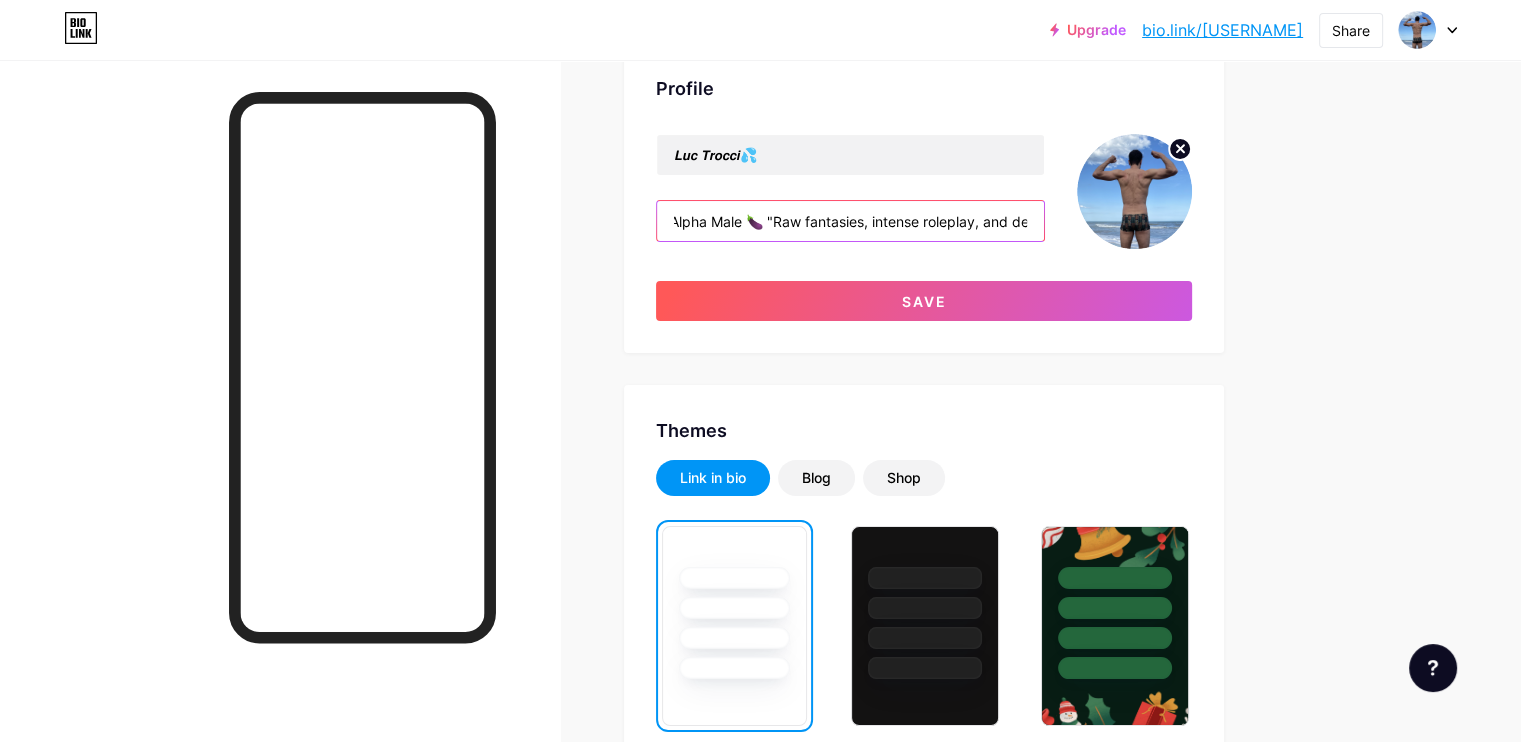 scroll, scrollTop: 0, scrollLeft: 84, axis: horizontal 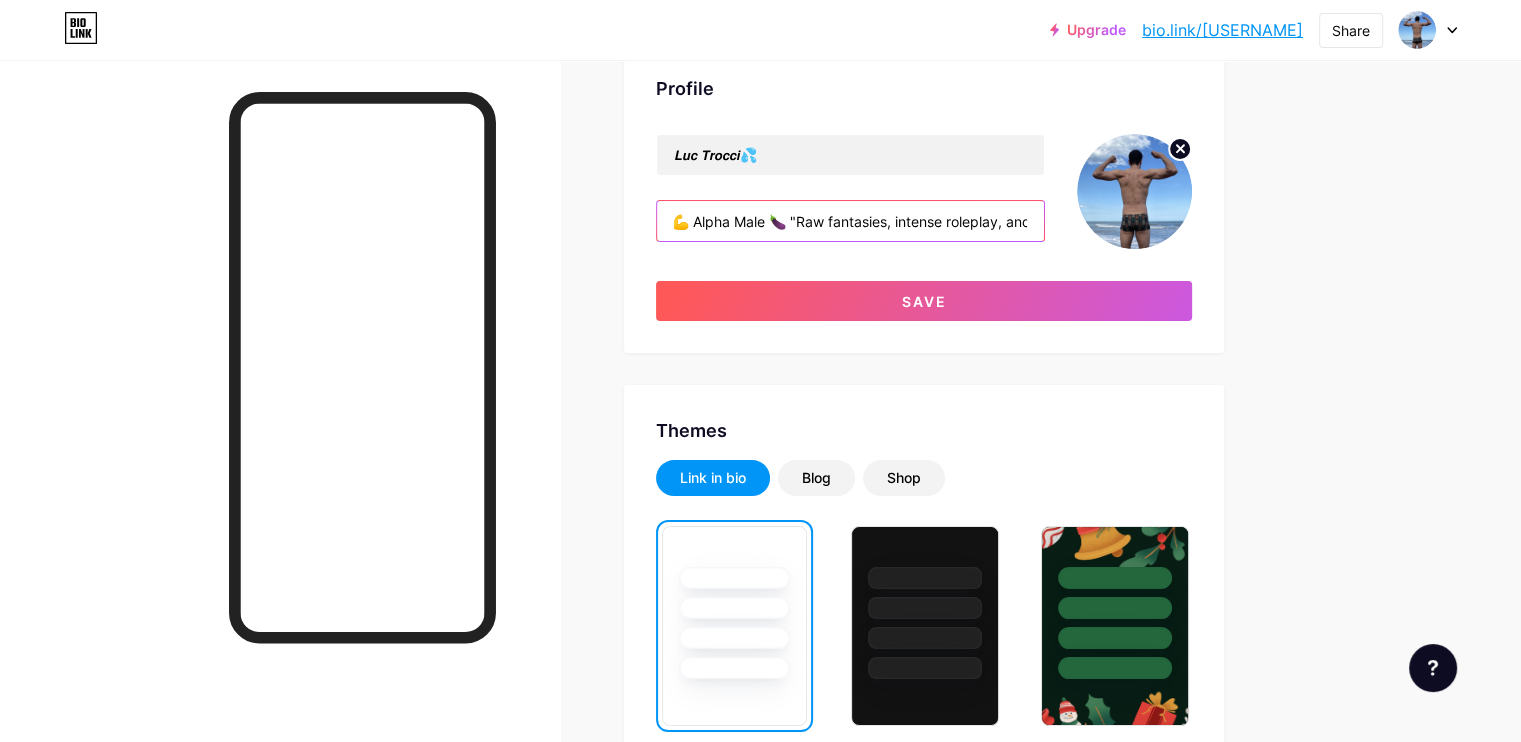 click on "👑 King Luc 💪 Alpha Male 🍆 "Raw fantasies, intense roleplay, and deep, dirty desires unleashed" at bounding box center [850, 221] 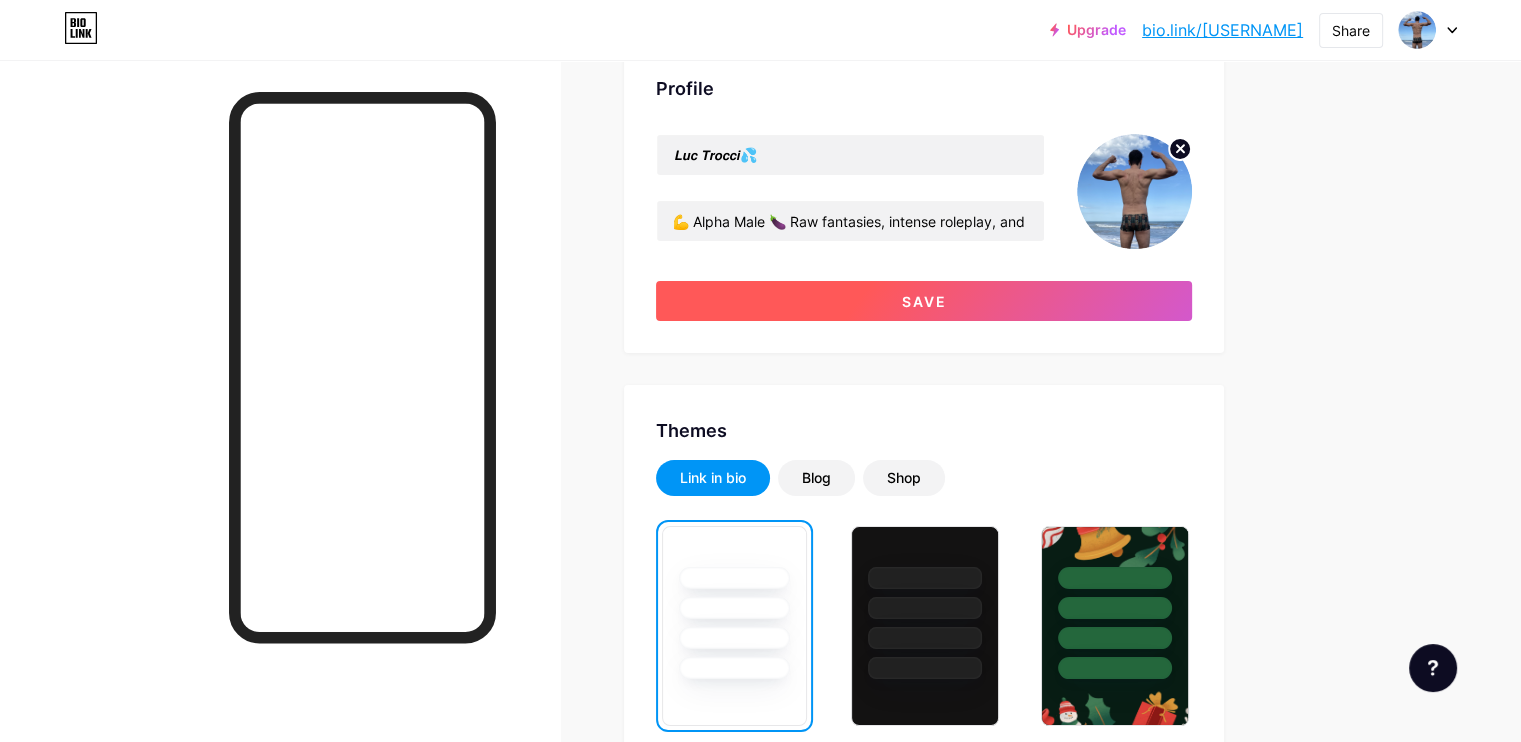 scroll, scrollTop: 0, scrollLeft: 0, axis: both 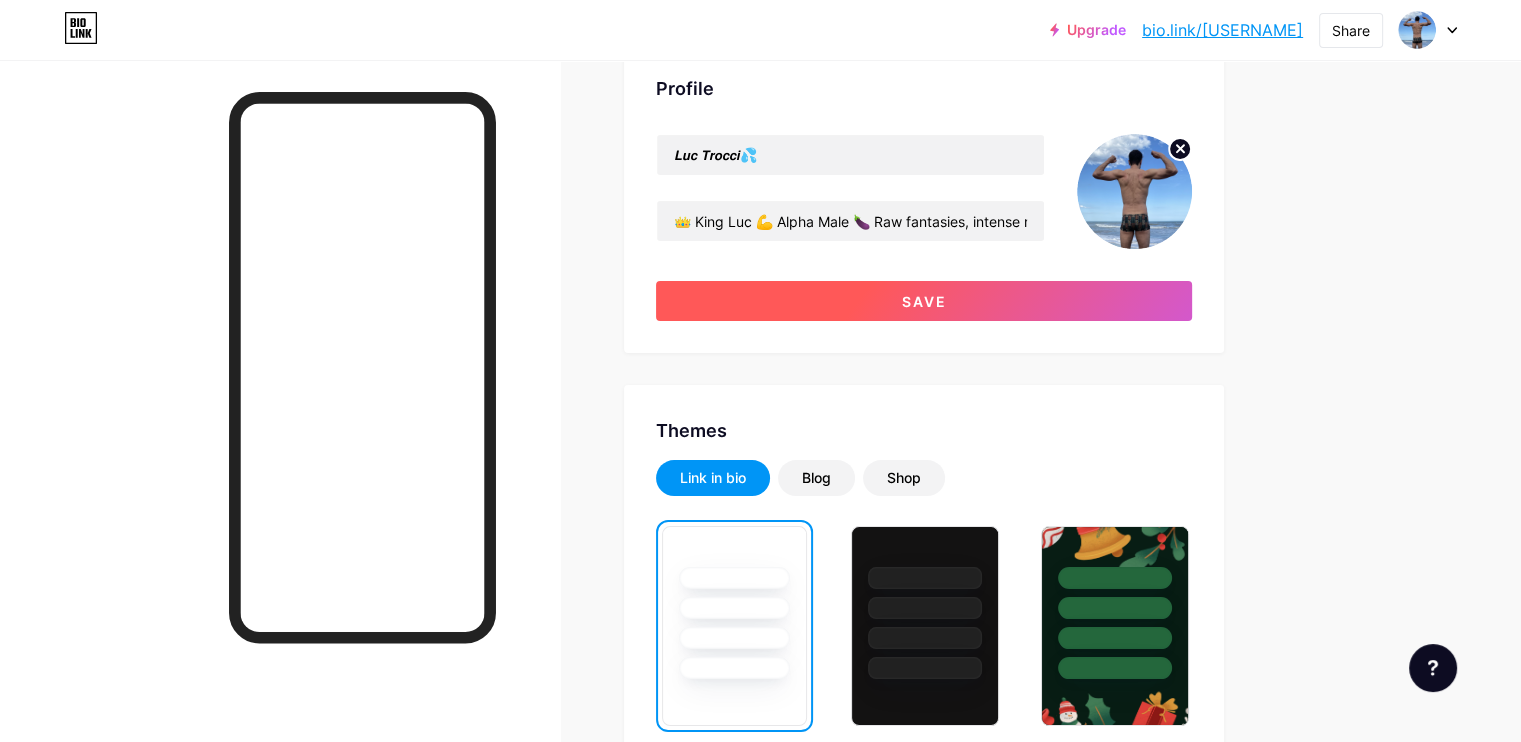 click on "Save" at bounding box center [924, 301] 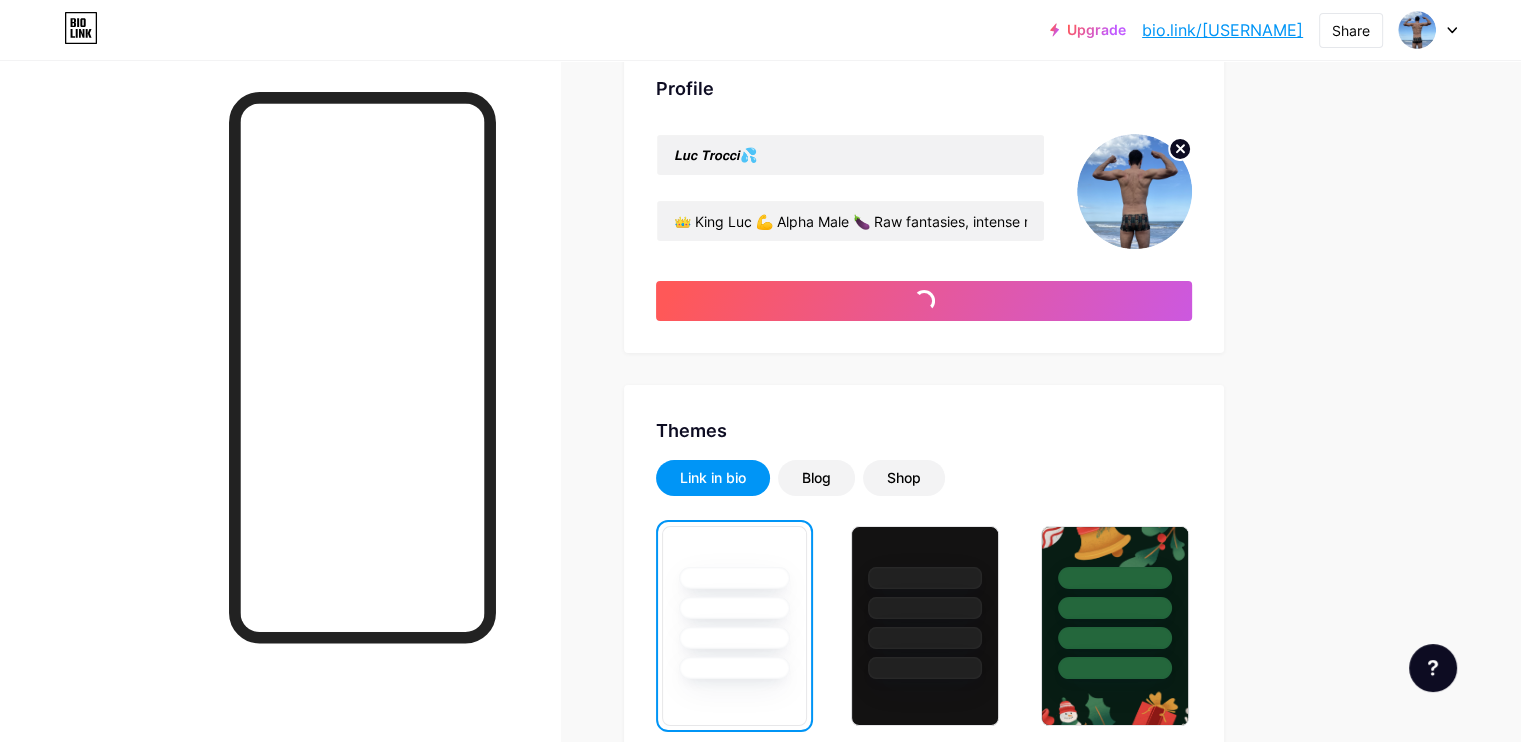 click on "[TEXT]/[TEXT]" at bounding box center (1222, 30) 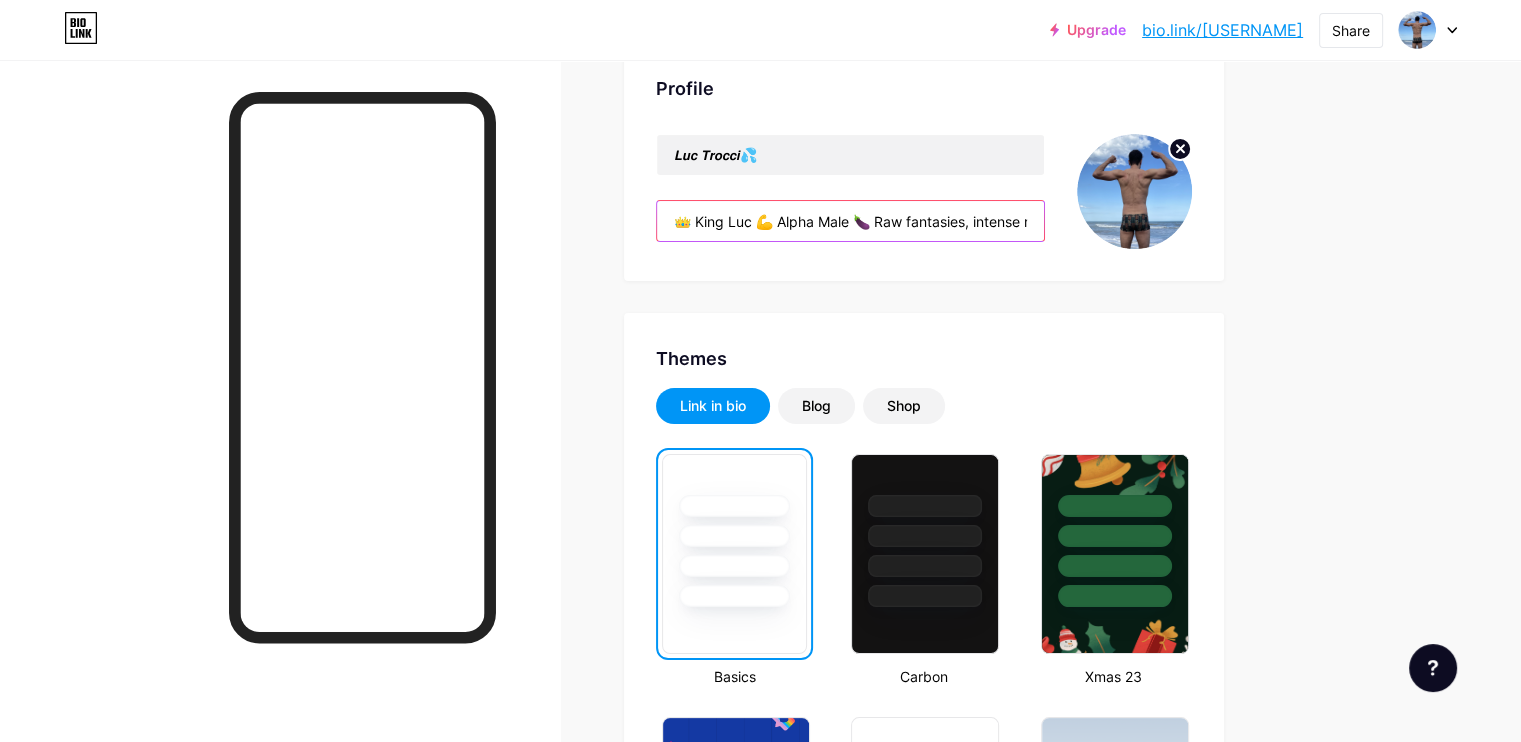 scroll, scrollTop: 0, scrollLeft: 291, axis: horizontal 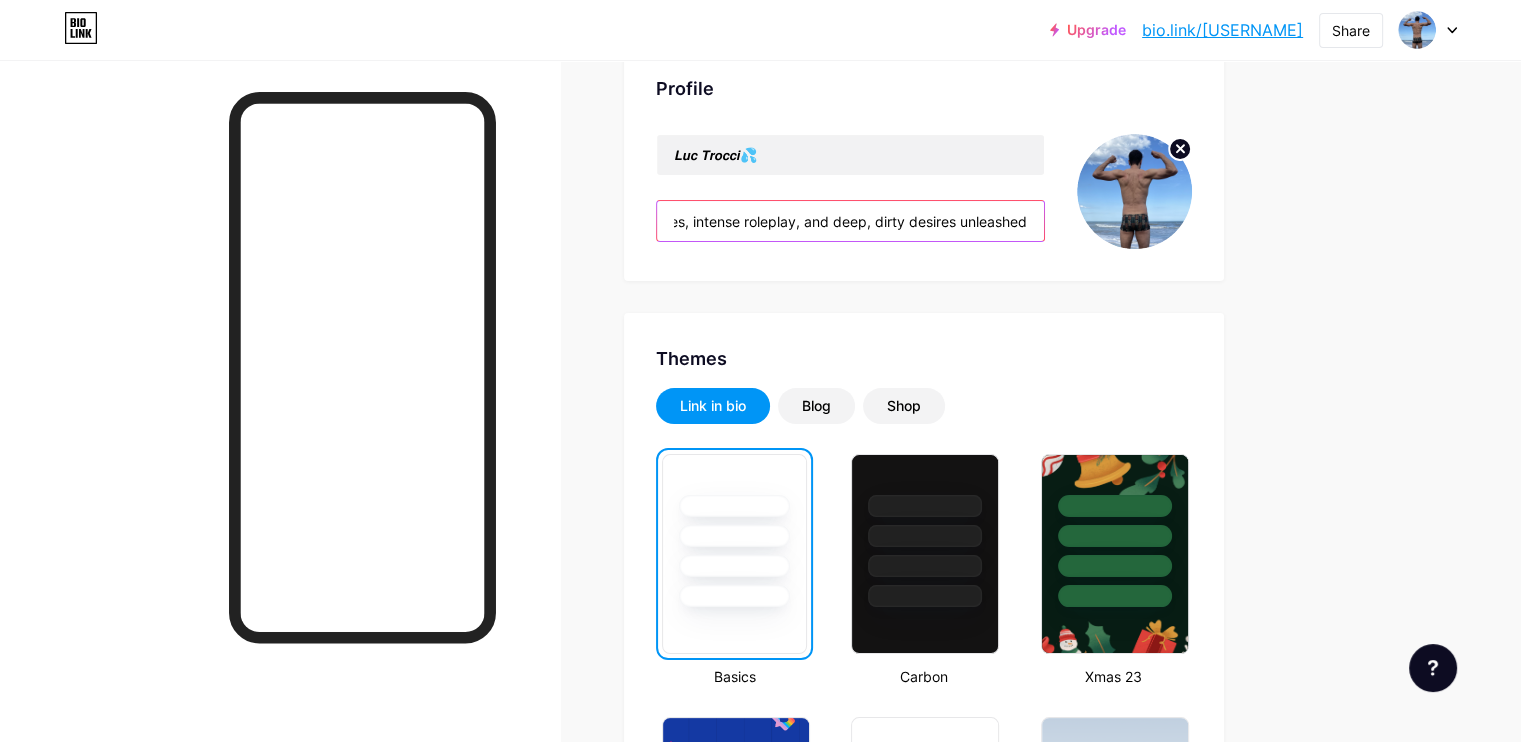 drag, startPoint x: 967, startPoint y: 221, endPoint x: 1260, endPoint y: 230, distance: 293.13818 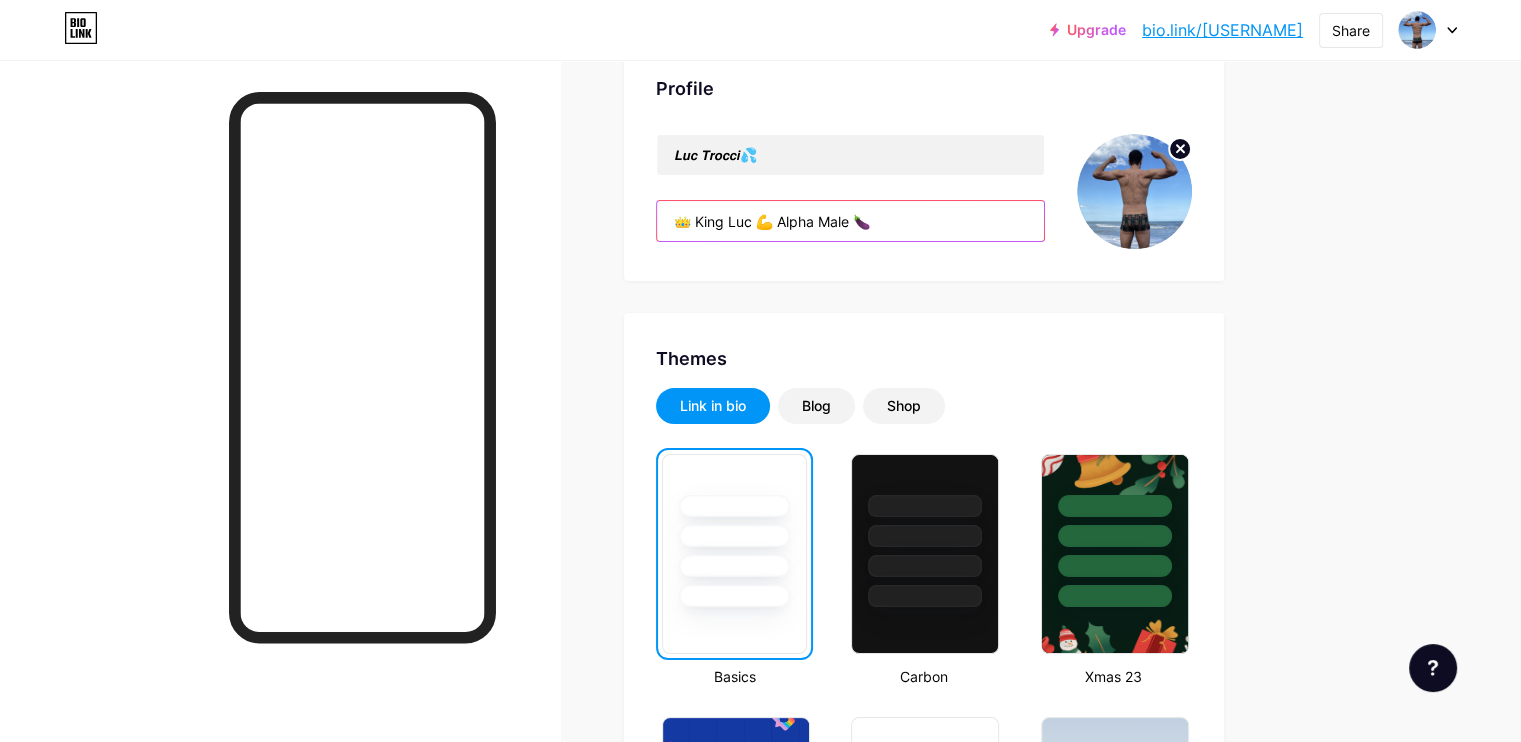 scroll, scrollTop: 0, scrollLeft: 0, axis: both 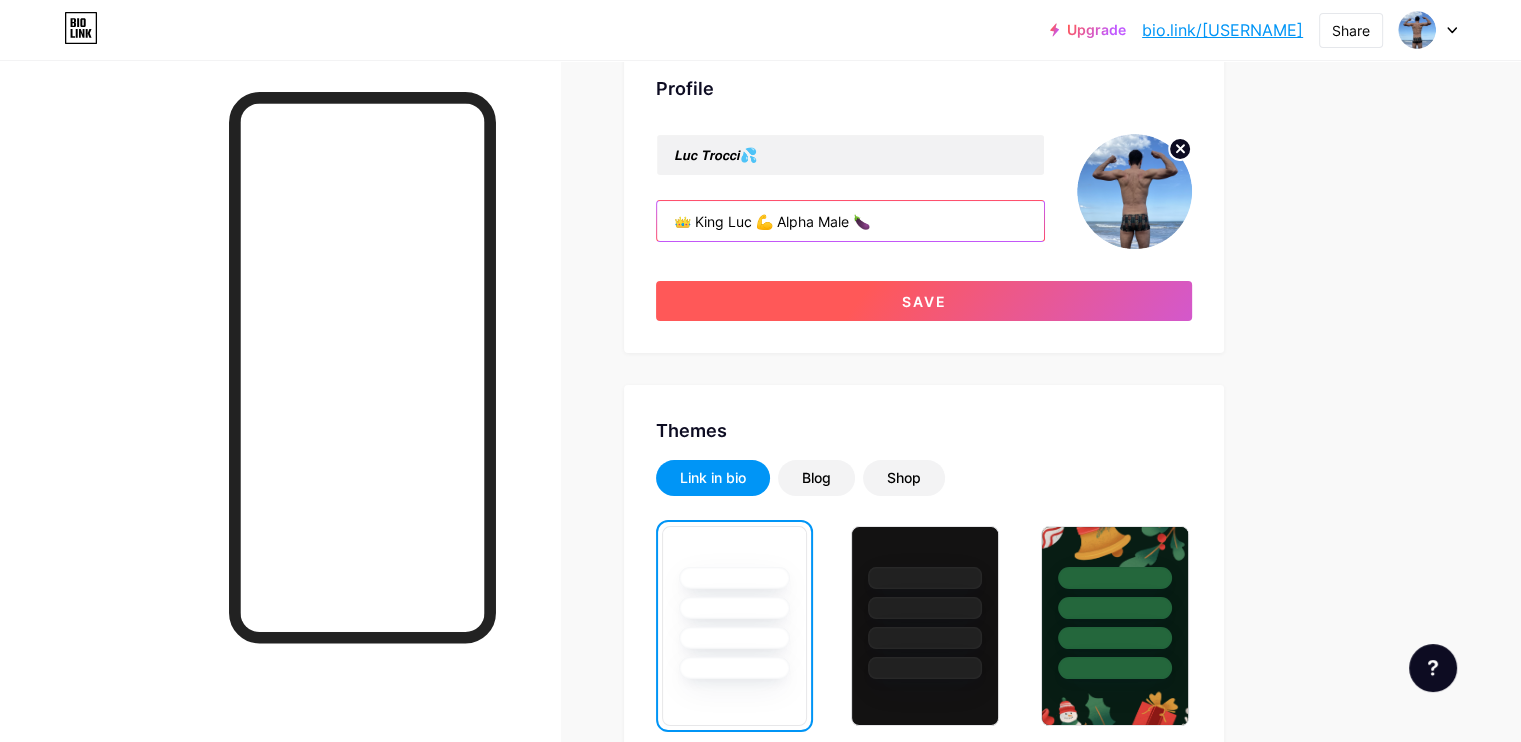 type on "[TEXT] [TEXT] [TEXT] [TEXT] [TEXT]" 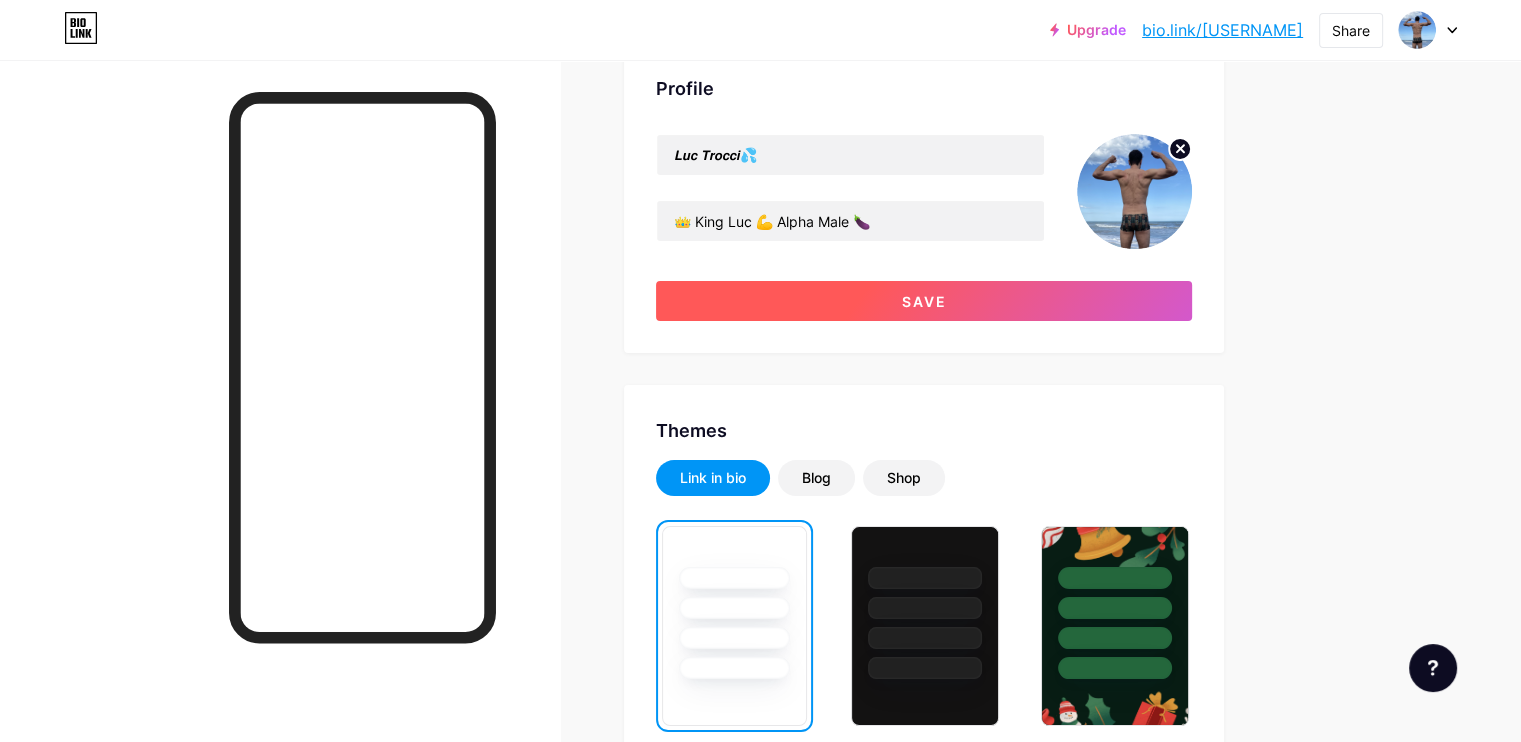 click on "Save" at bounding box center [924, 301] 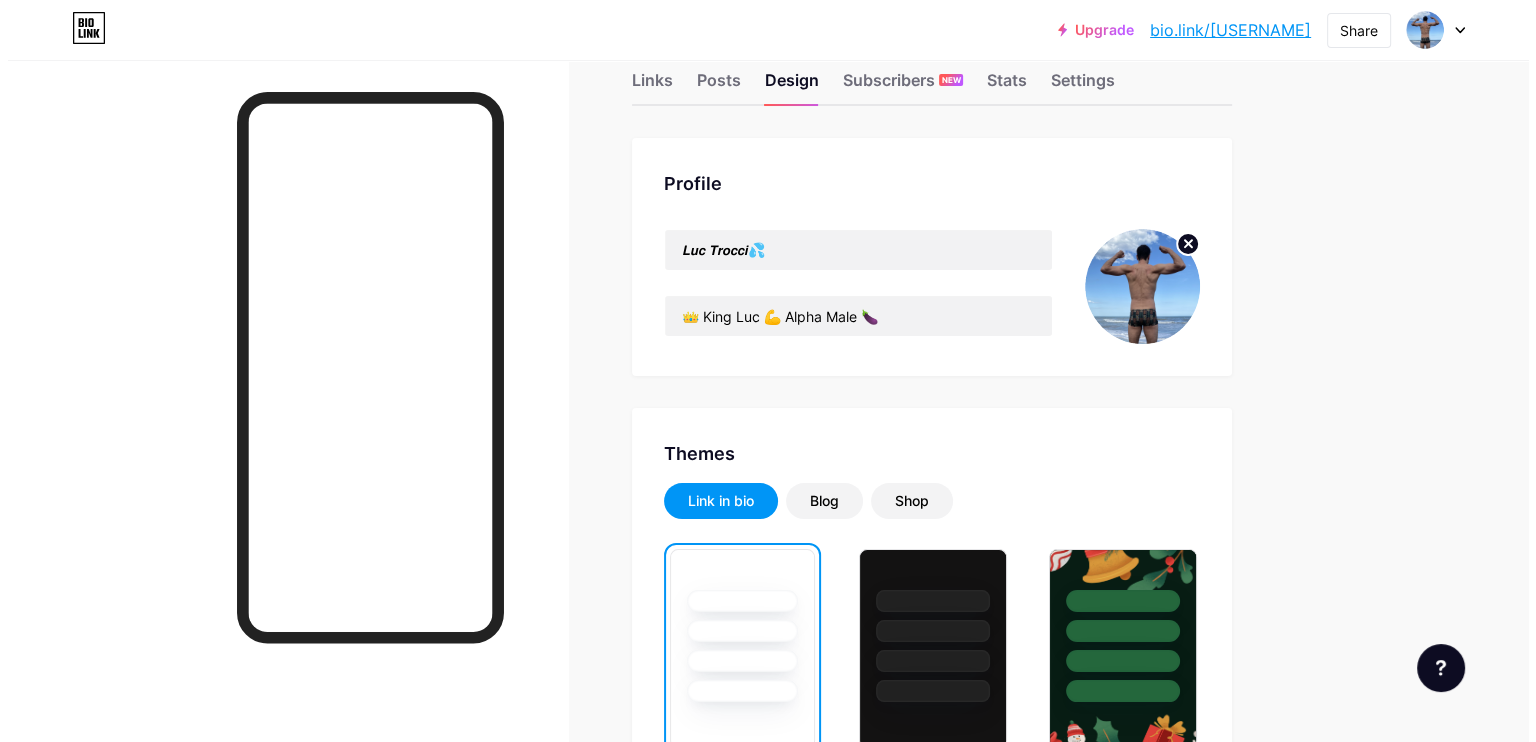 scroll, scrollTop: 0, scrollLeft: 0, axis: both 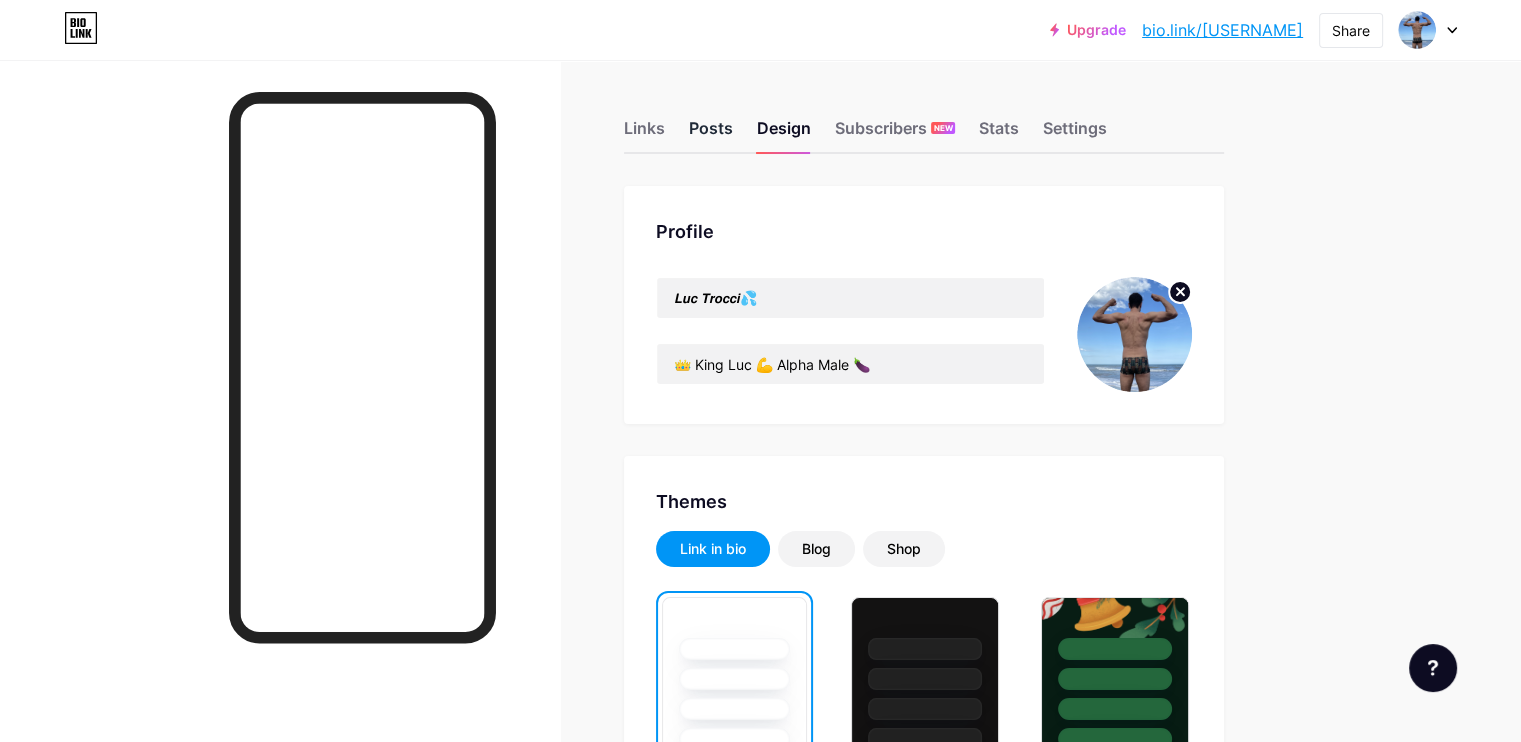 click on "Posts" at bounding box center [711, 134] 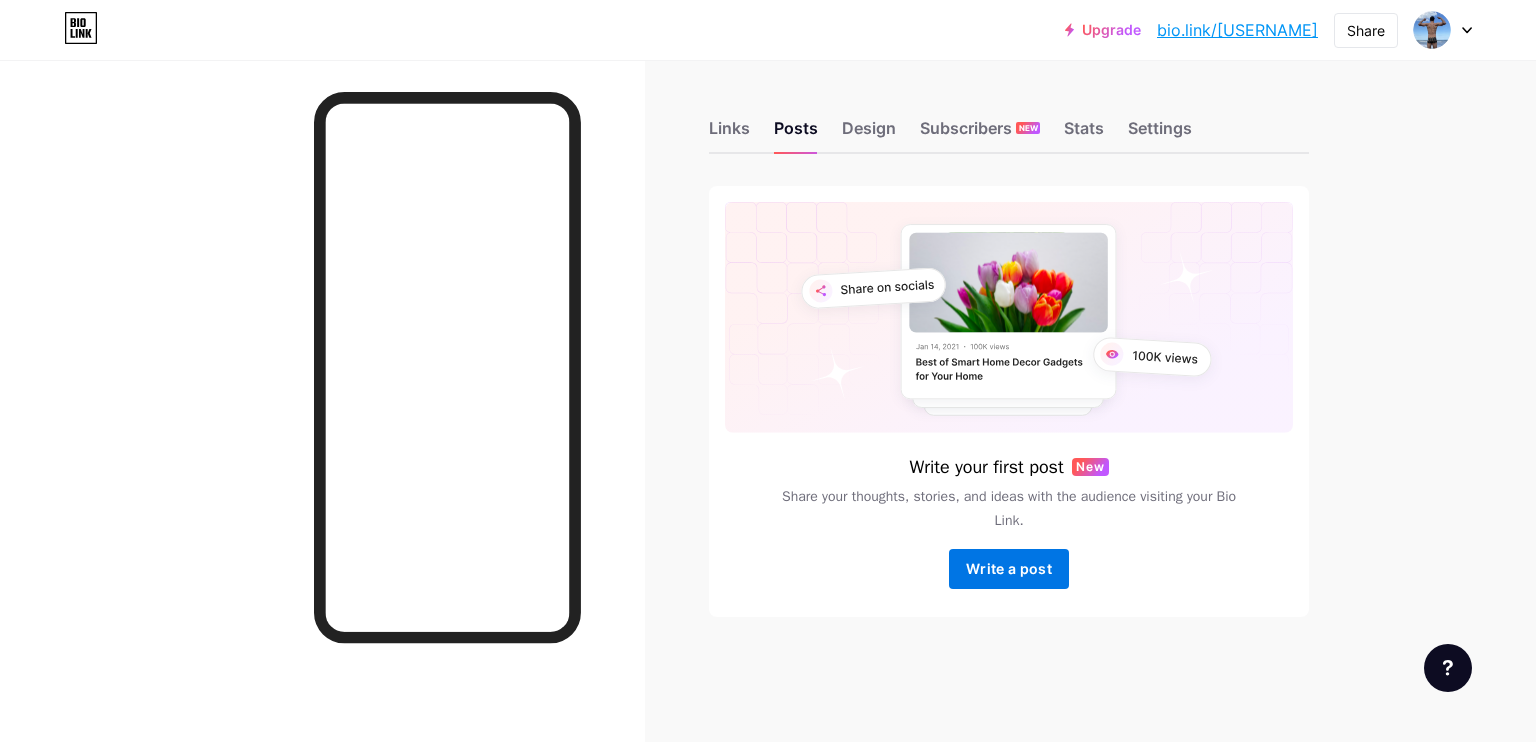 click on "Write a post" at bounding box center [1009, 568] 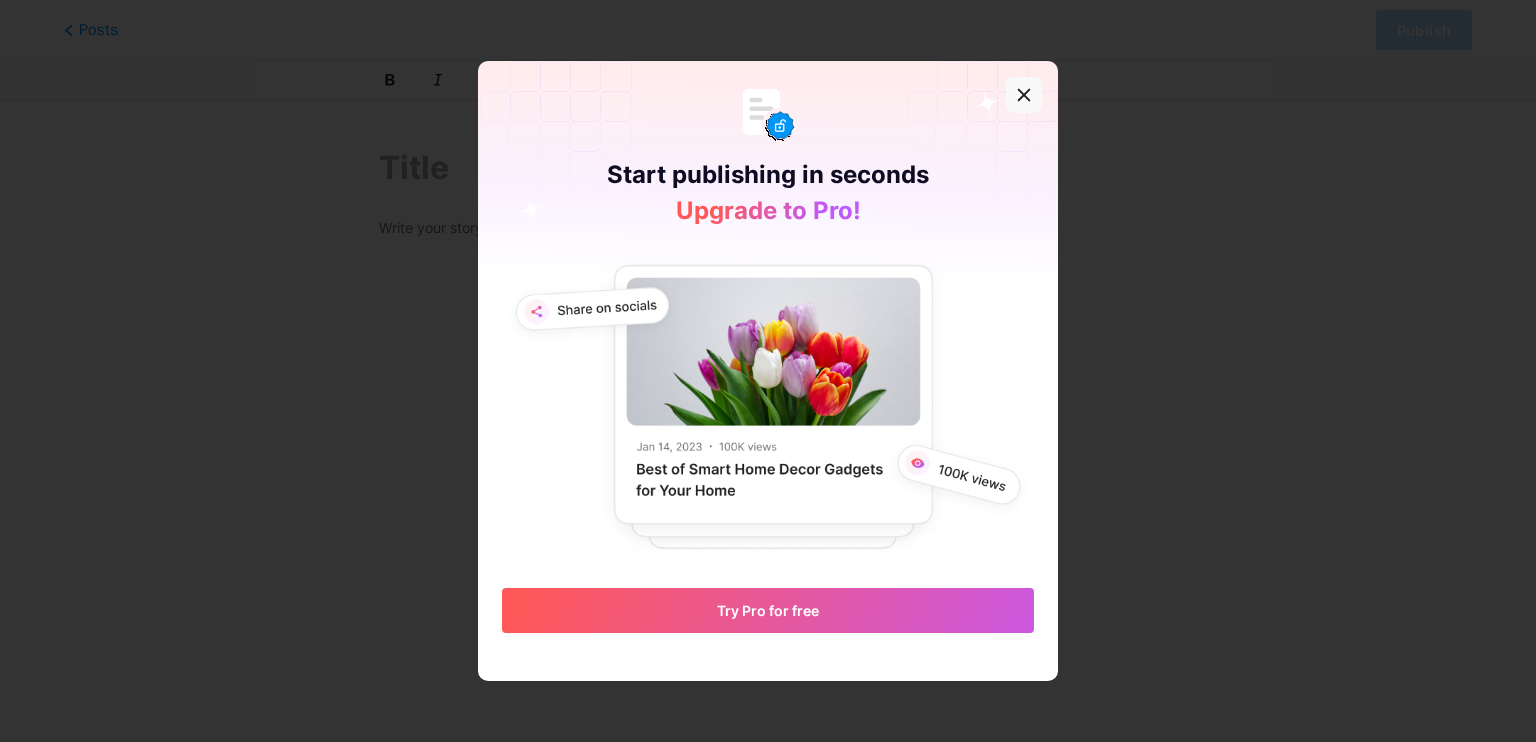 click 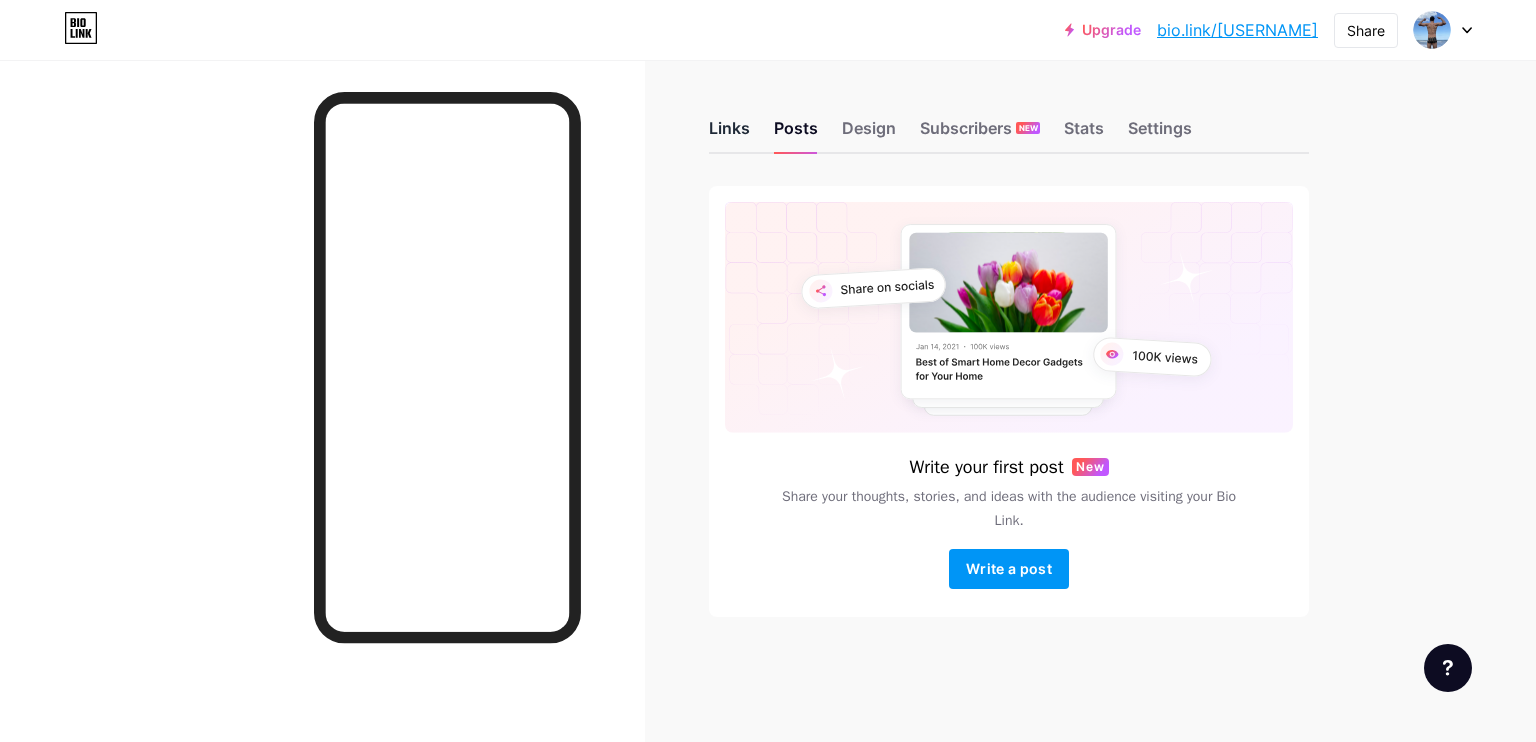 click on "Links" at bounding box center [729, 134] 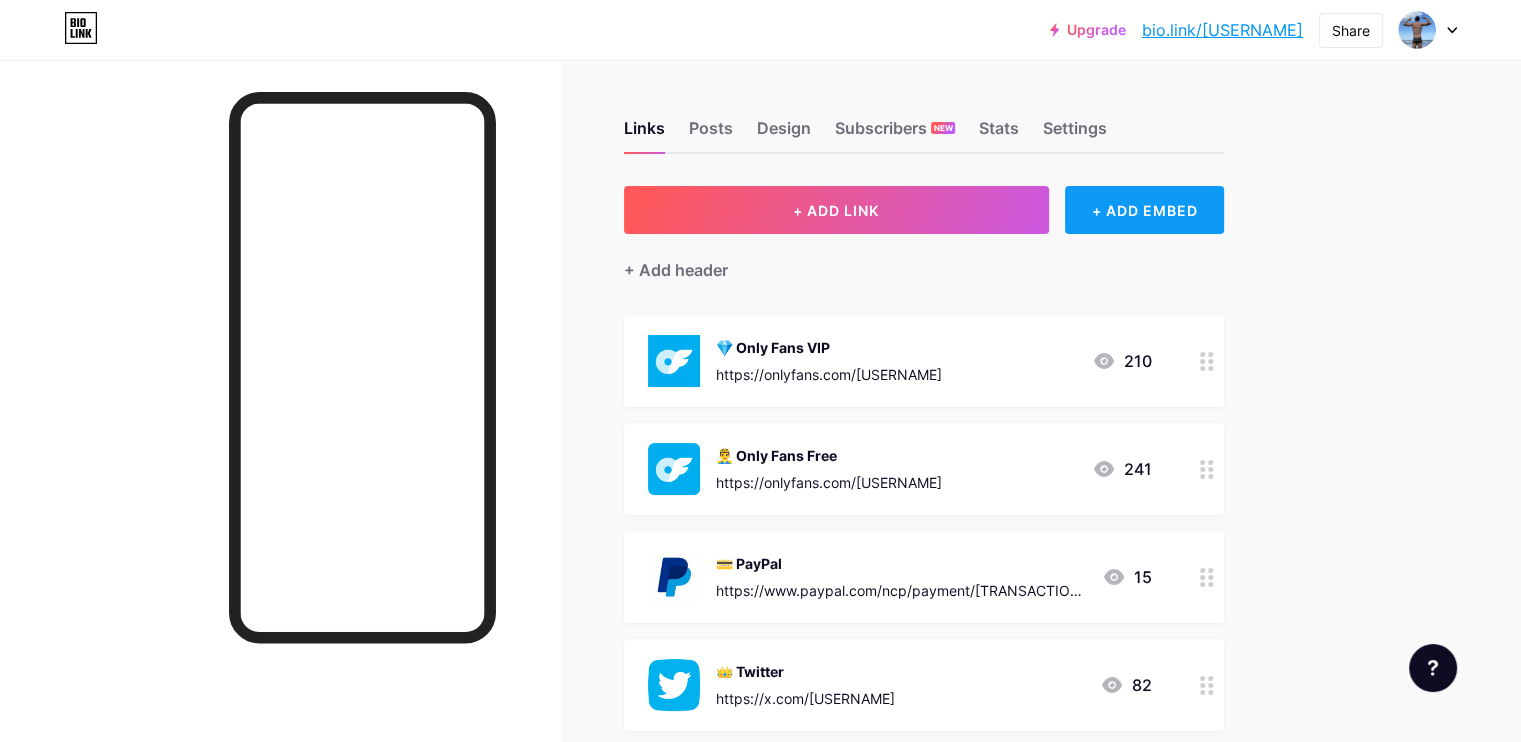 click on "+ ADD EMBED" at bounding box center (1144, 210) 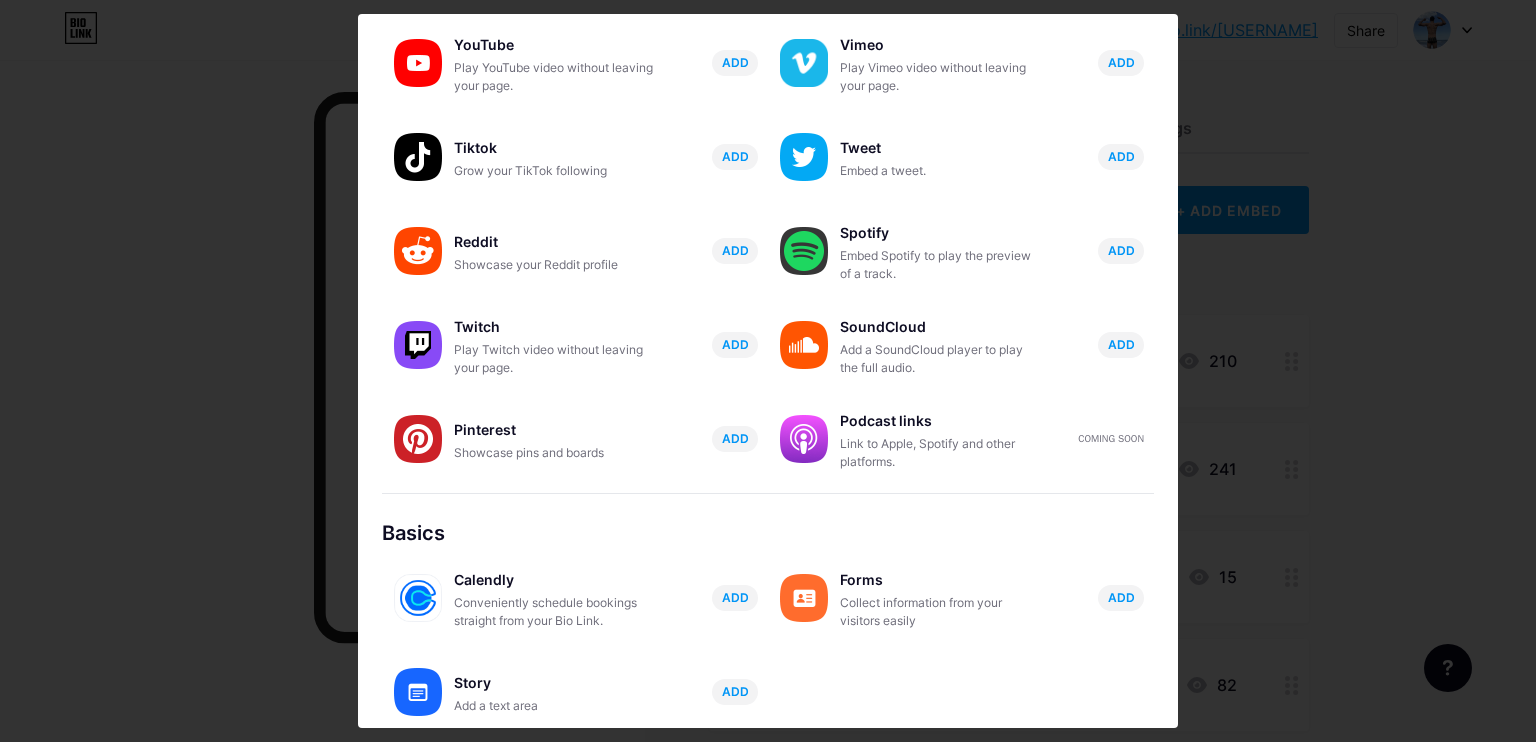 scroll, scrollTop: 200, scrollLeft: 0, axis: vertical 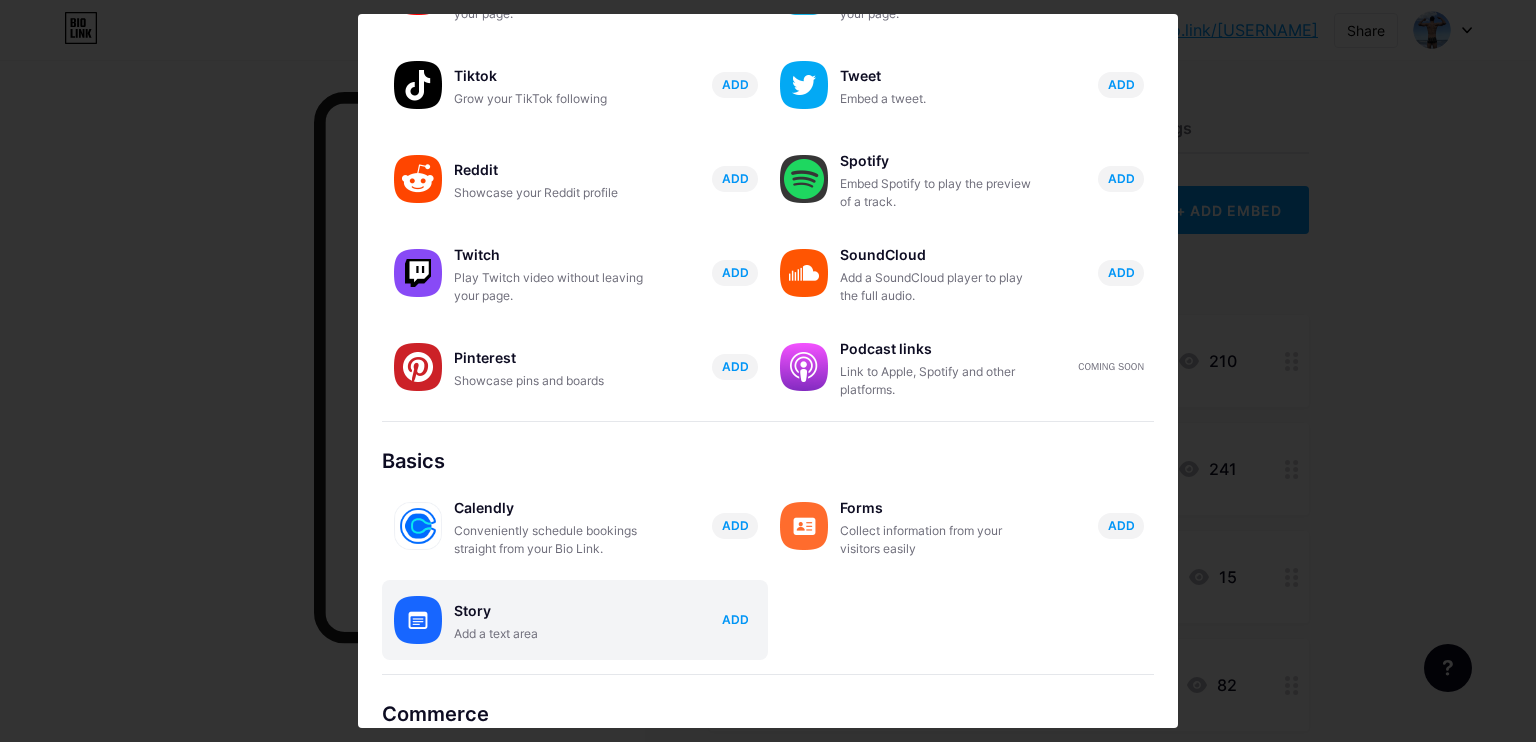 click on "ADD" at bounding box center [735, 619] 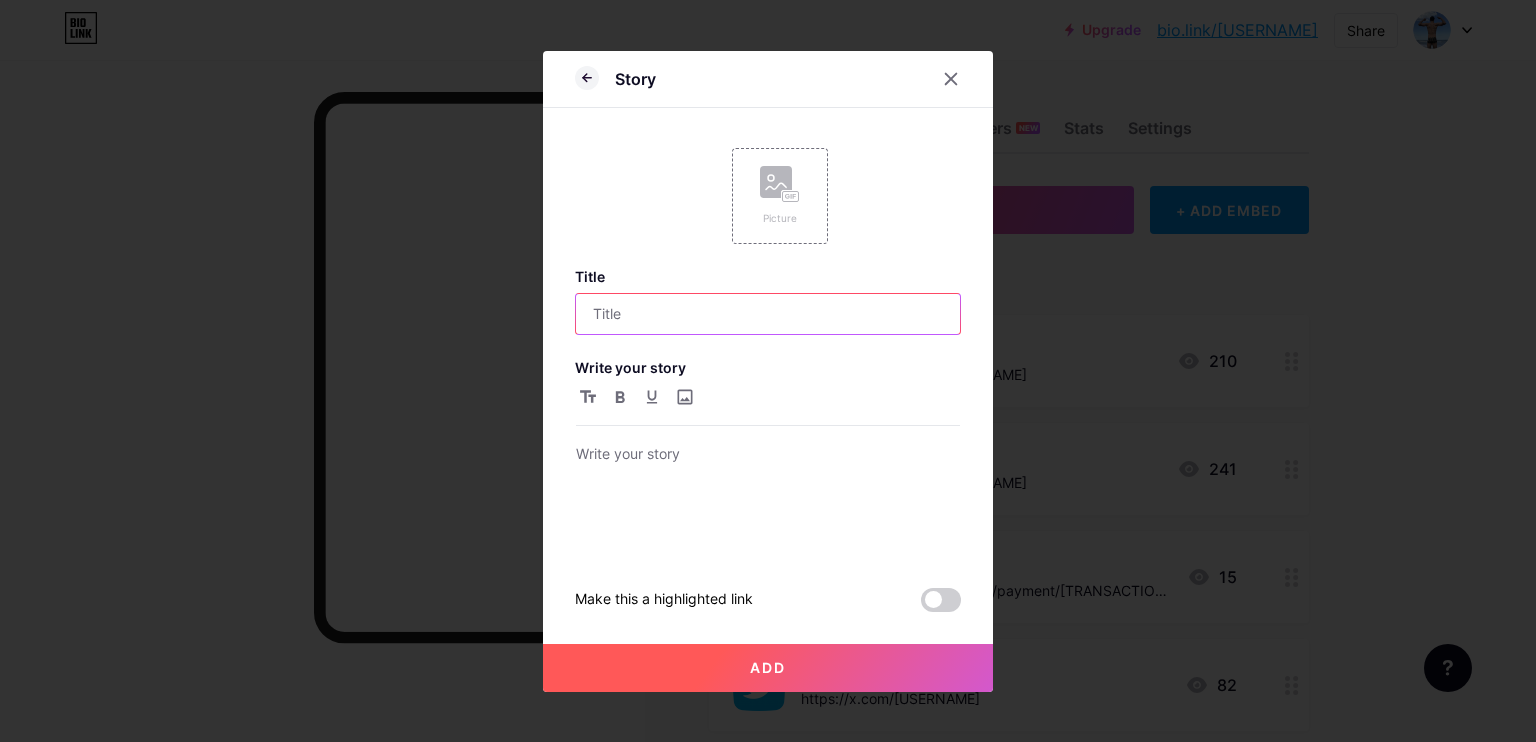 paste on "[TEXT] [TEXT], [TEXT] [TEXT], [TEXT] [TEXT] [TEXT]" 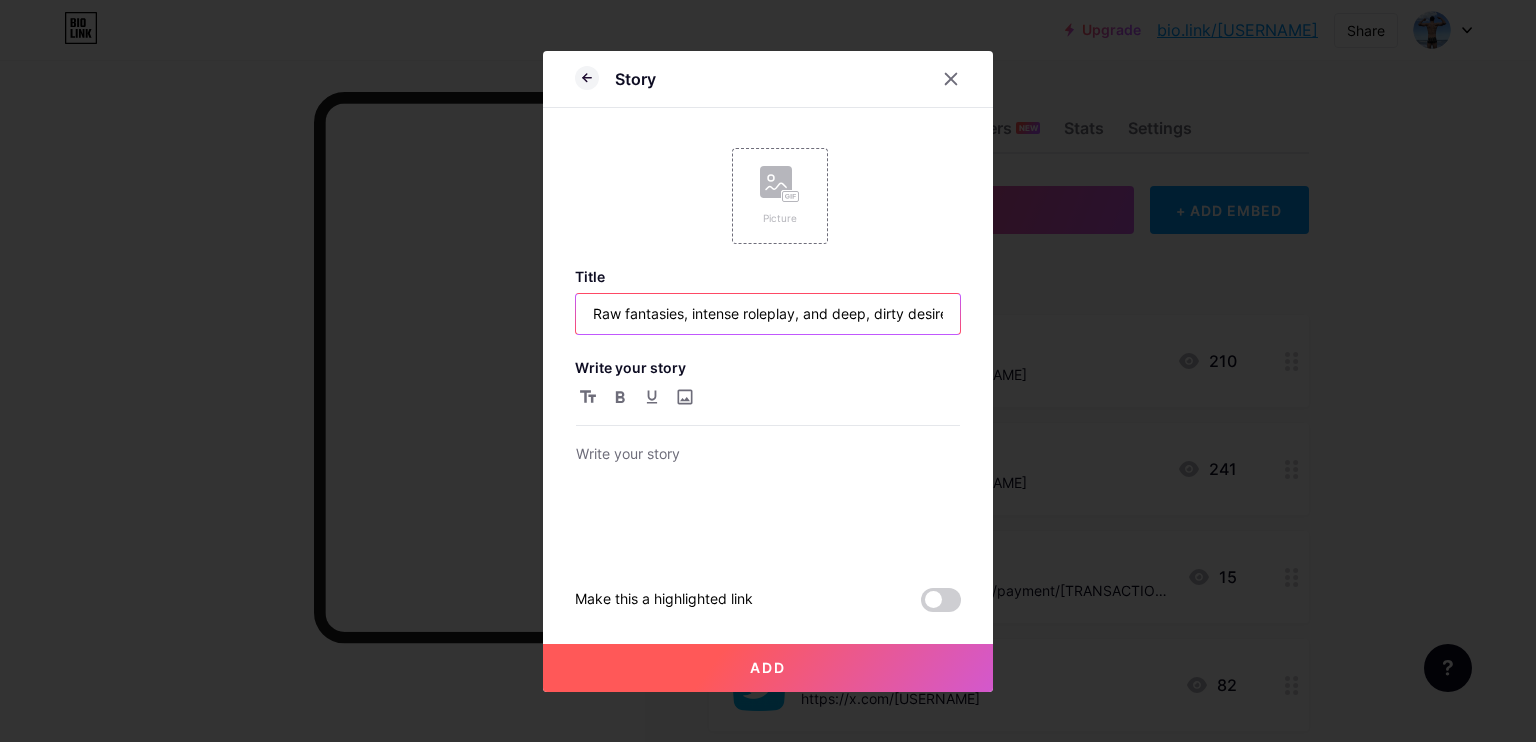 scroll, scrollTop: 0, scrollLeft: 84, axis: horizontal 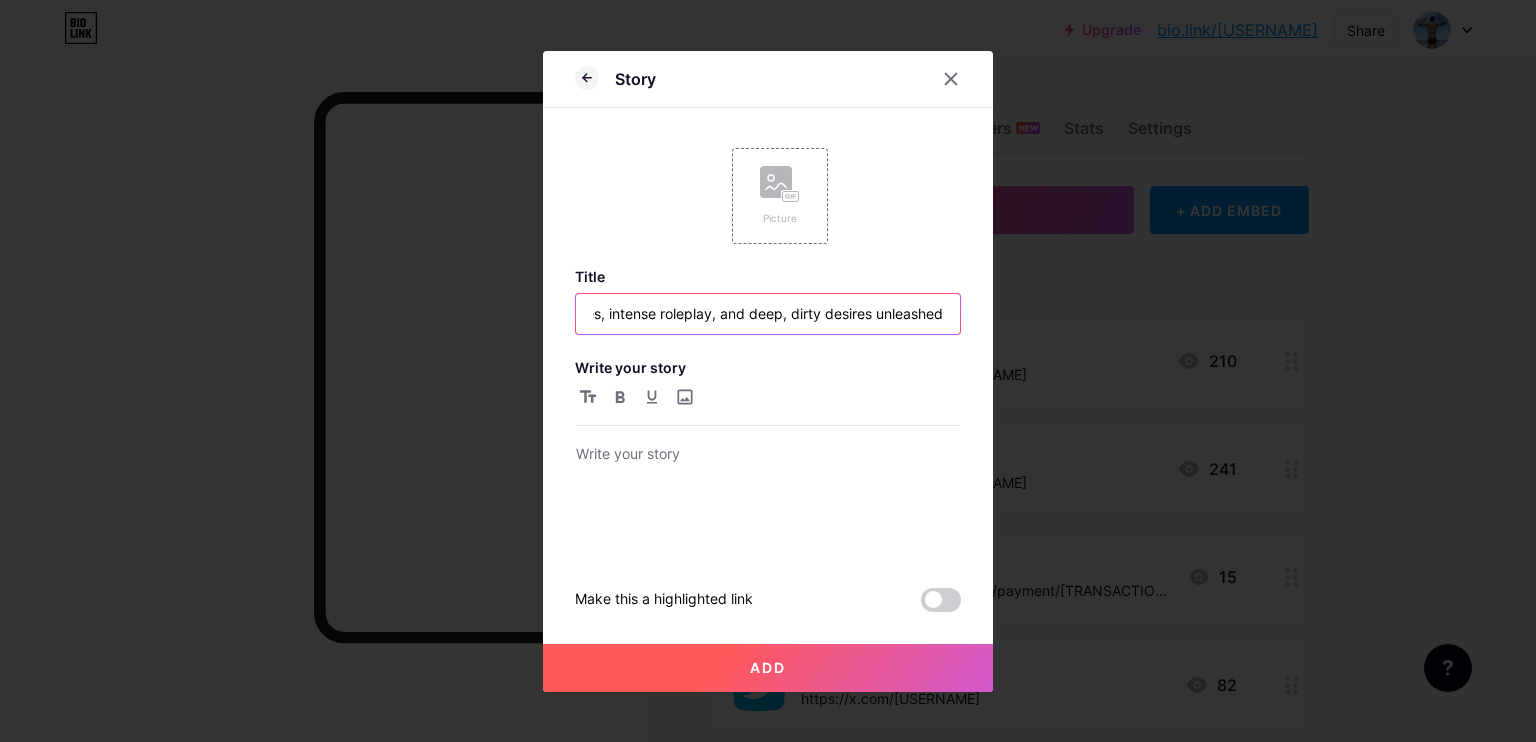 type on "[TEXT] [TEXT], [TEXT] [TEXT], [TEXT] [TEXT] [TEXT]" 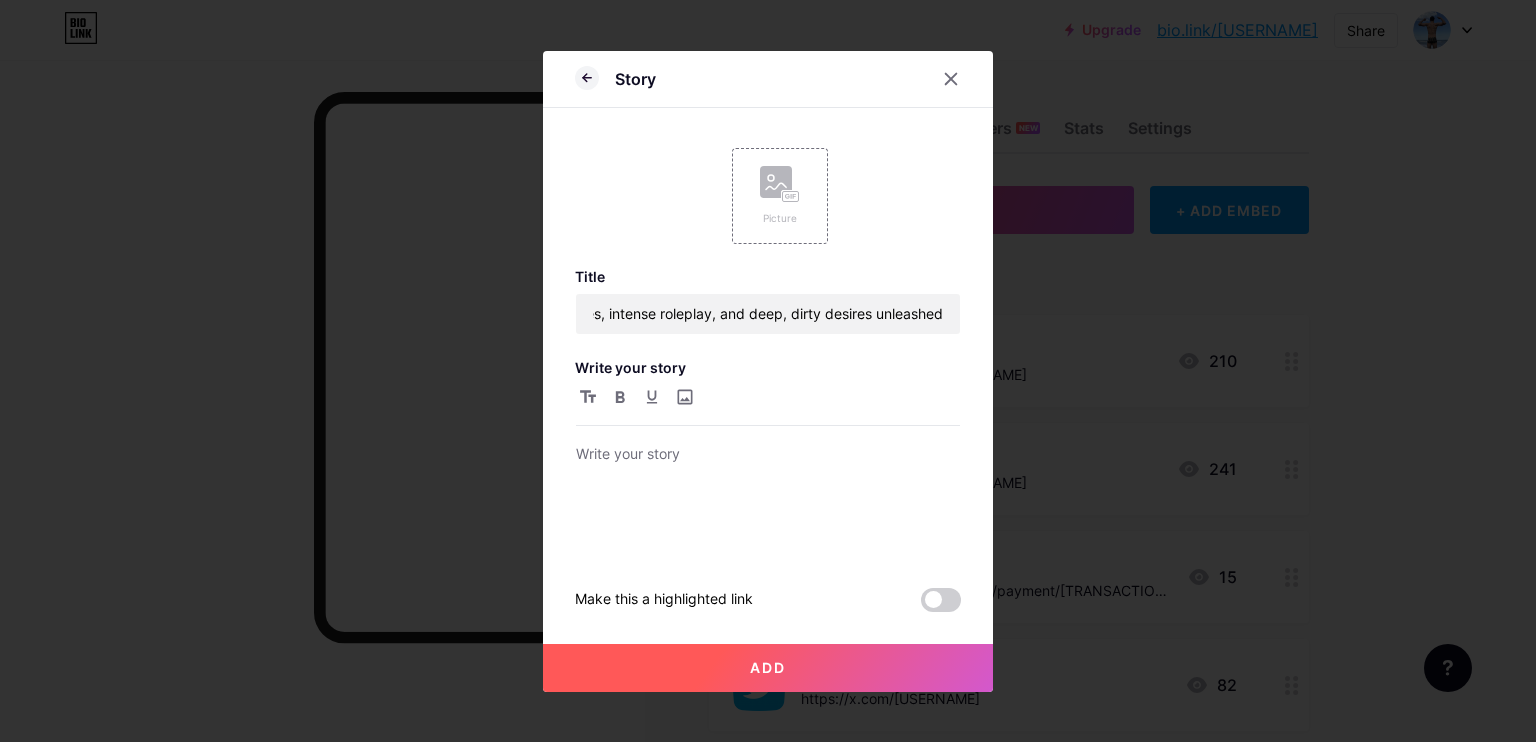 scroll, scrollTop: 0, scrollLeft: 0, axis: both 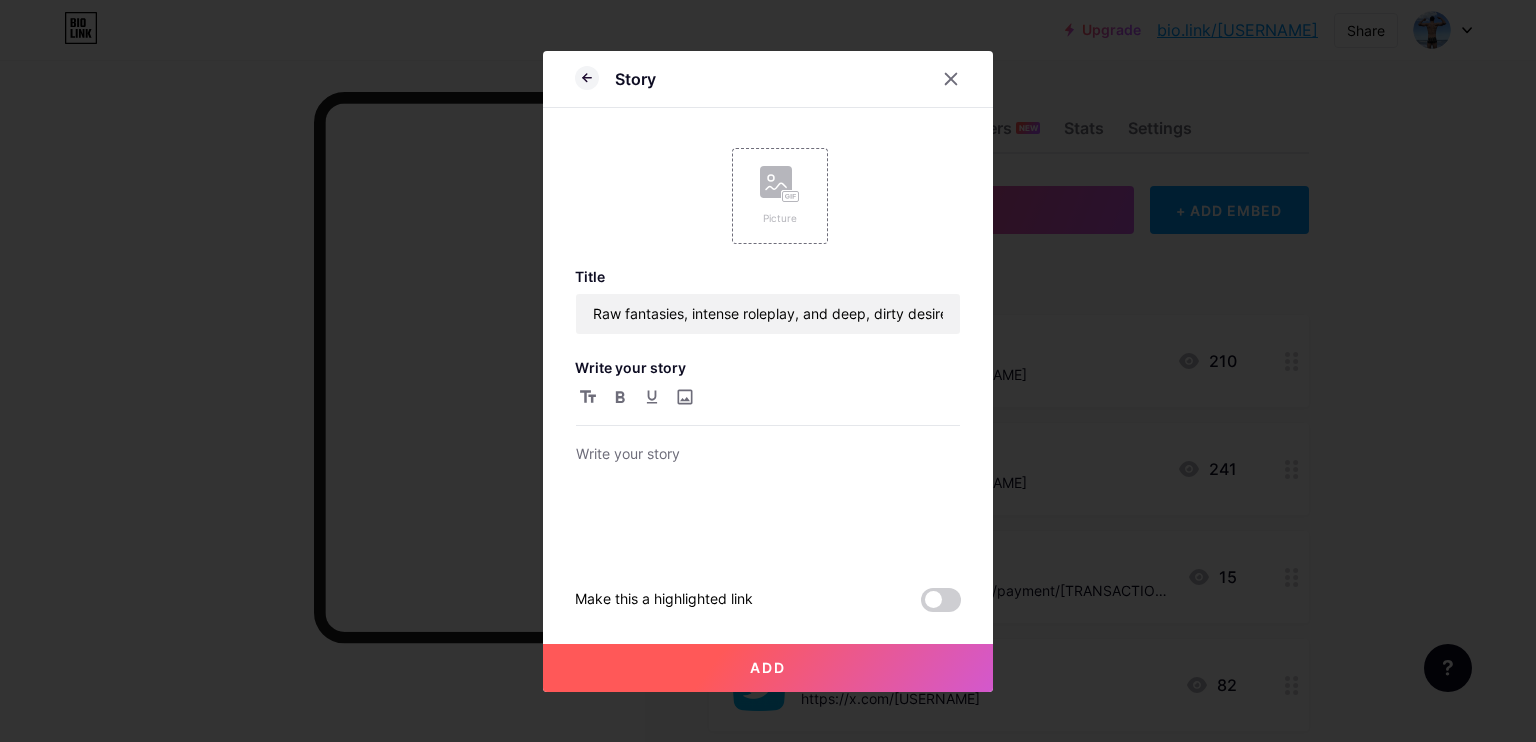 click on "Add" at bounding box center (768, 667) 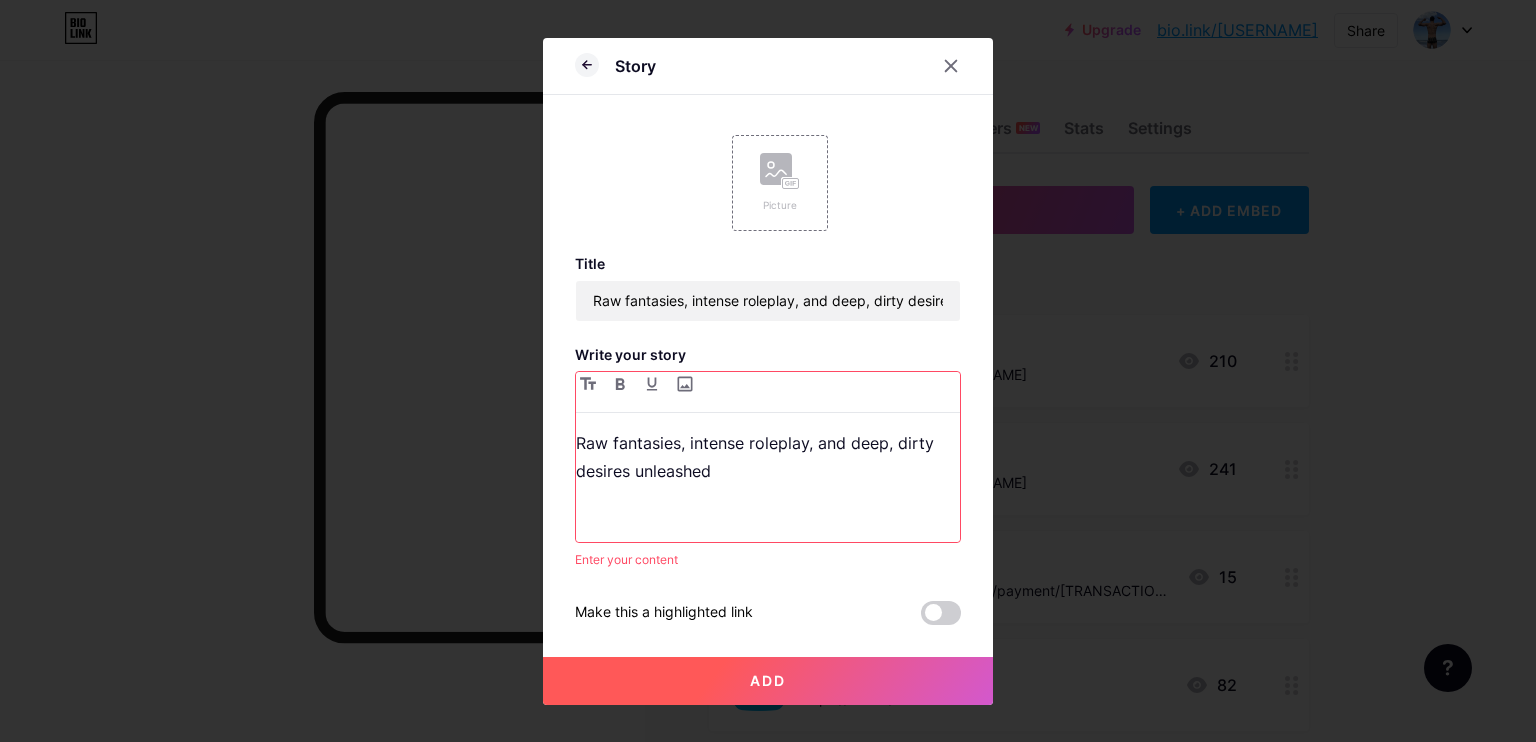 click on "Add" at bounding box center [768, 681] 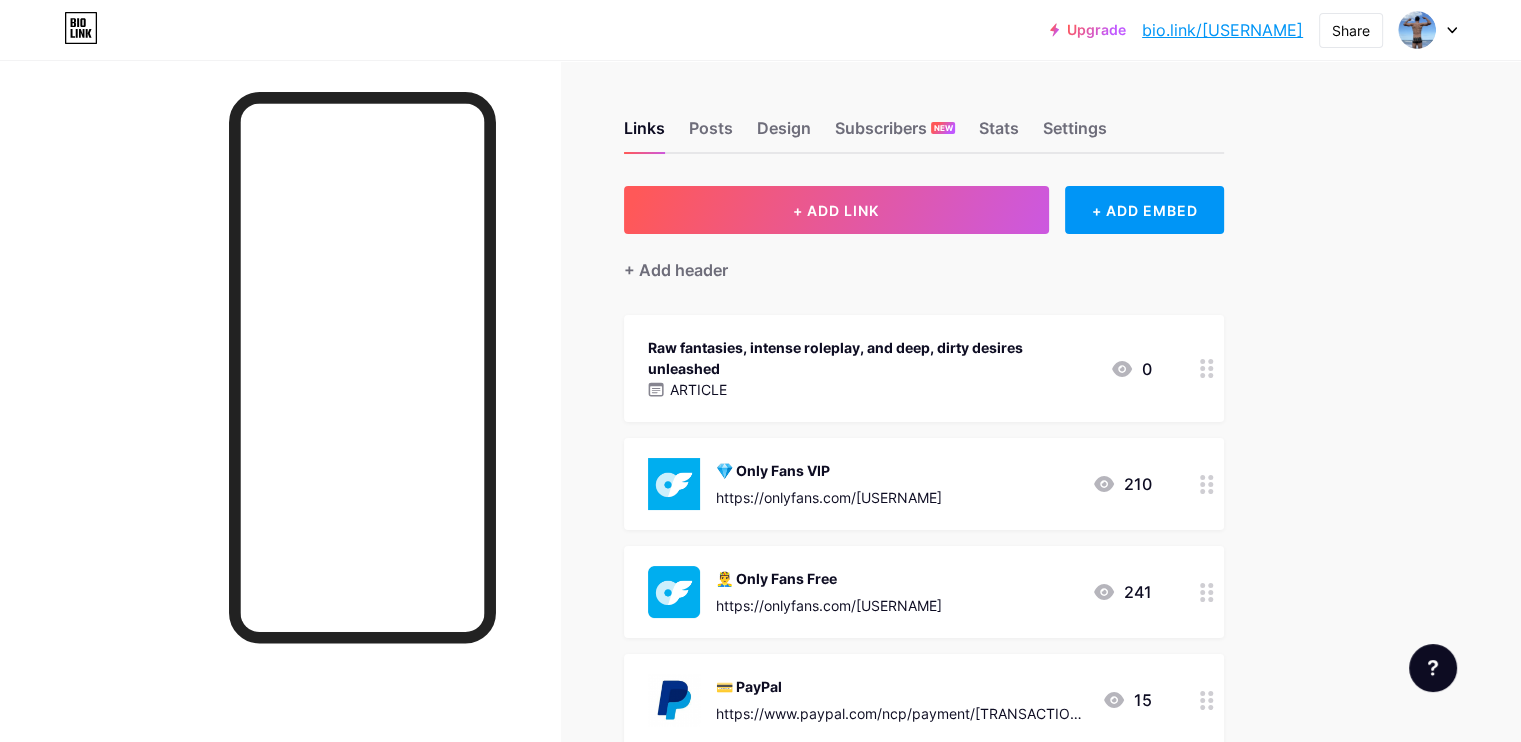click on "[TEXT]/[TEXT]" at bounding box center (1222, 30) 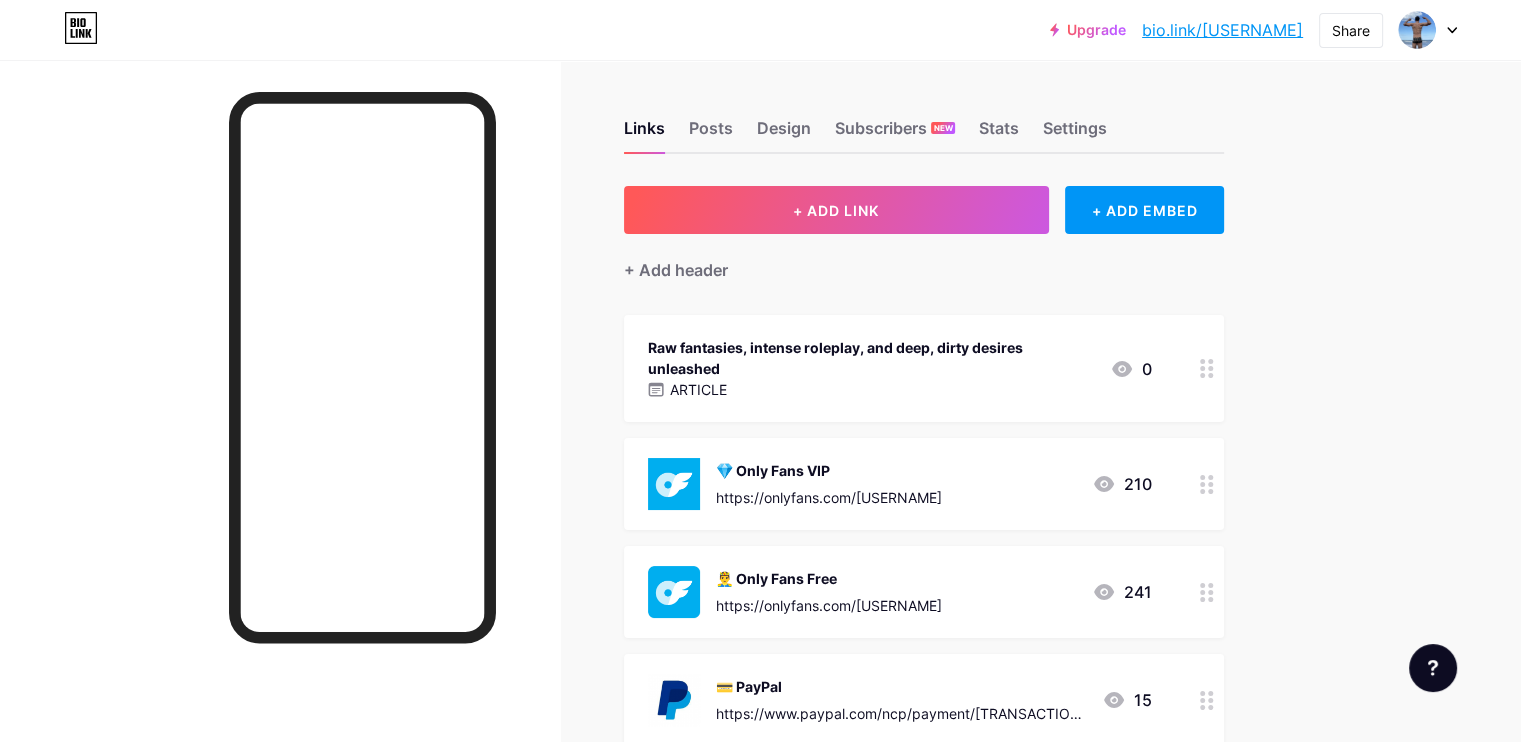 click on "ARTICLE" at bounding box center [871, 389] 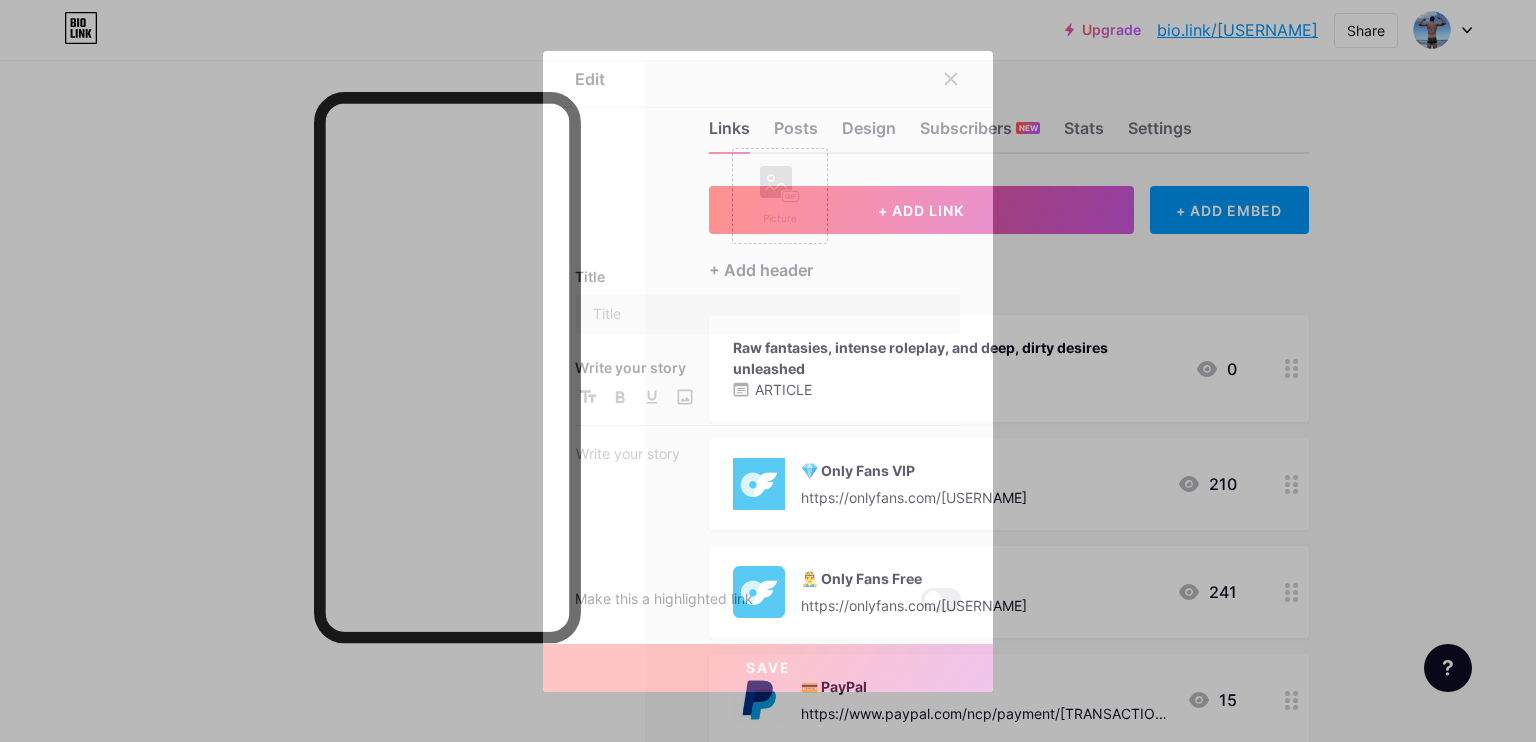 type on "[TEXT] [TEXT], [TEXT] [TEXT], [TEXT] [TEXT] [TEXT]" 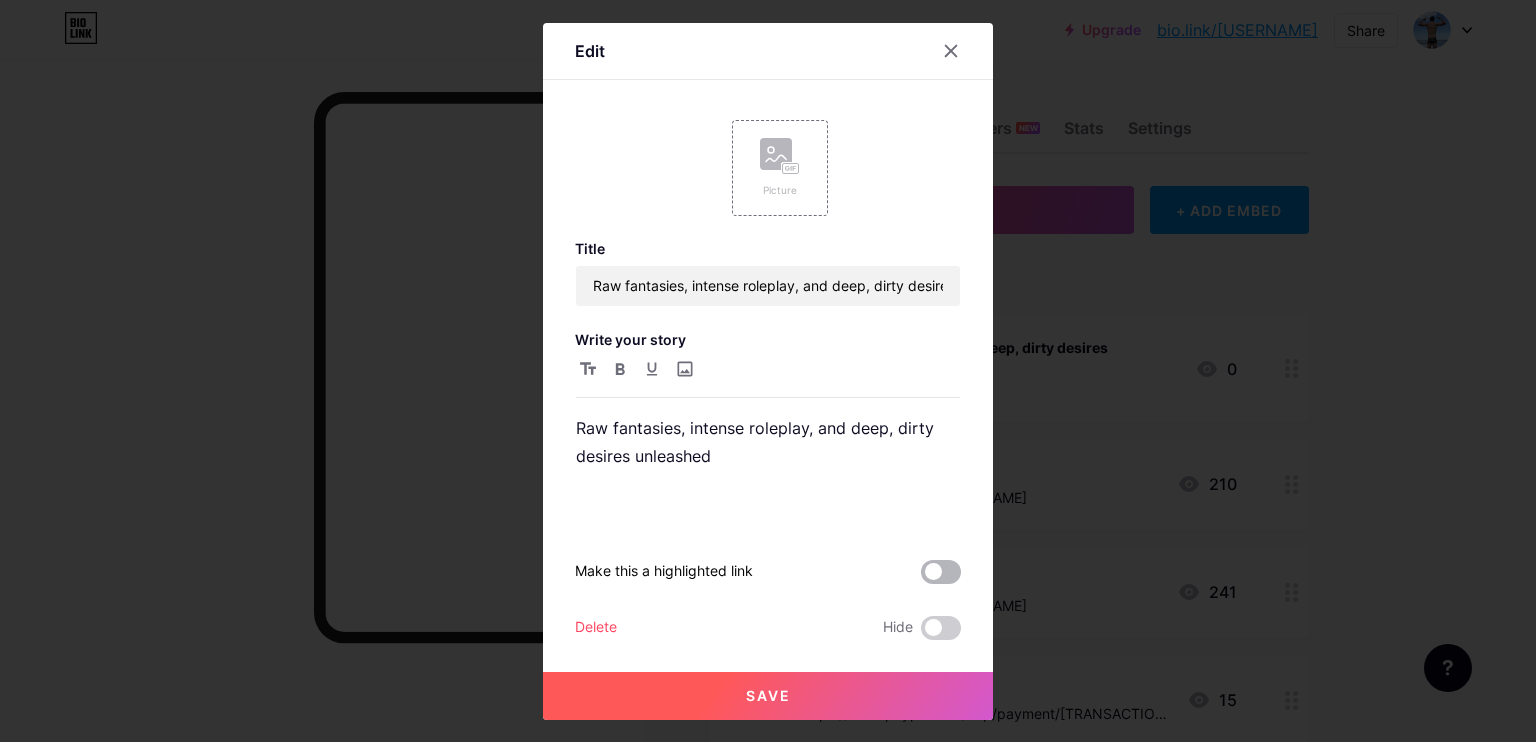 click at bounding box center [941, 572] 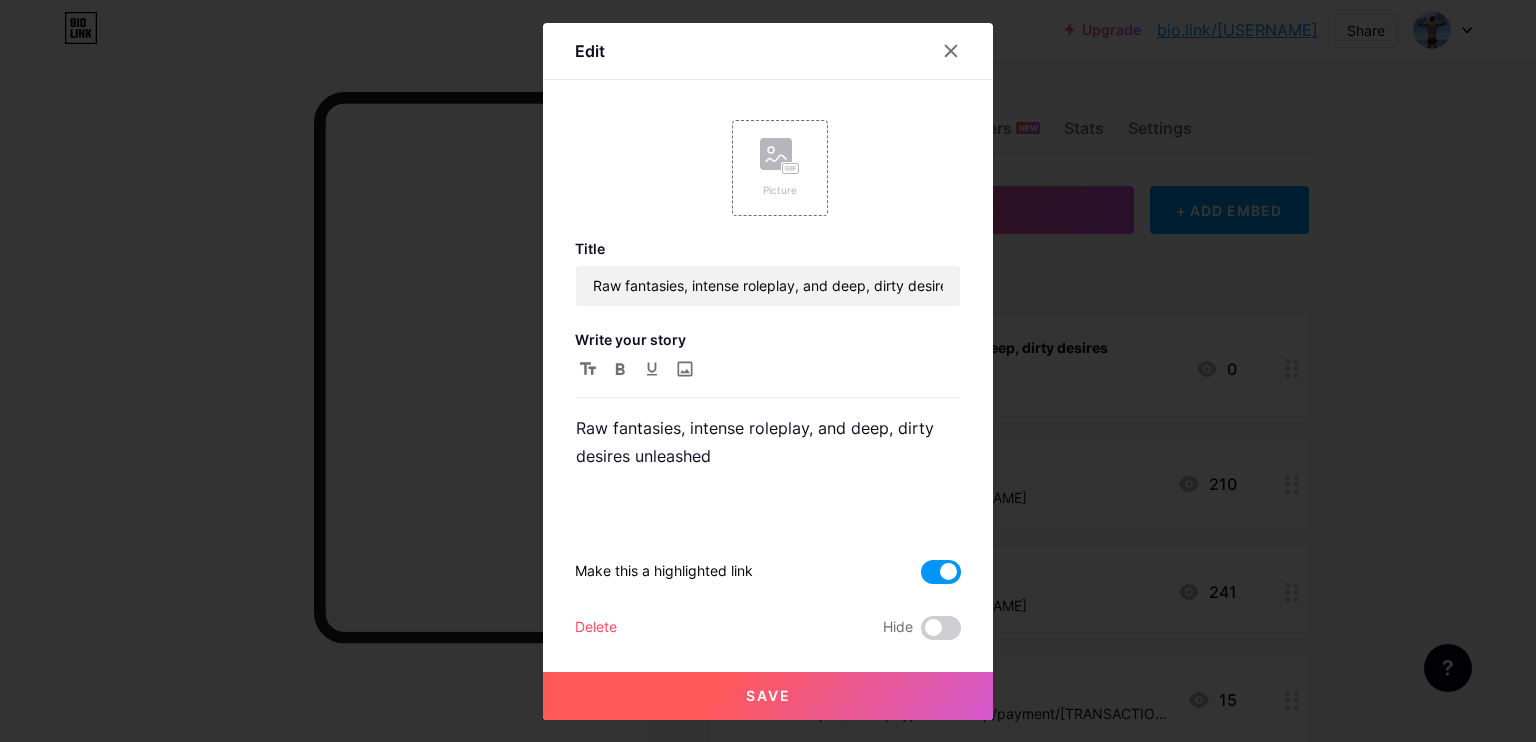 click on "Save" at bounding box center [768, 696] 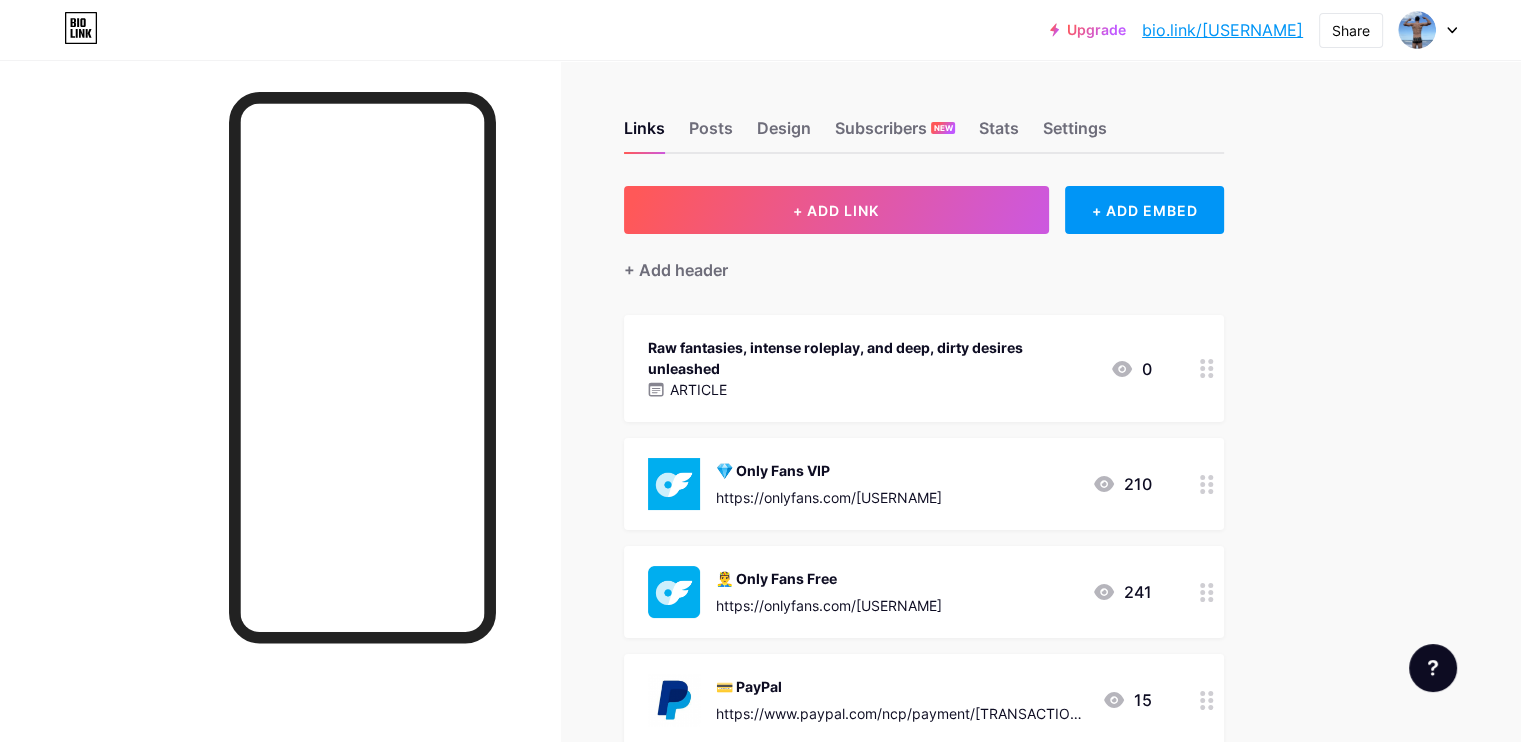 click on "[TEXT]/[TEXT]" at bounding box center [1222, 30] 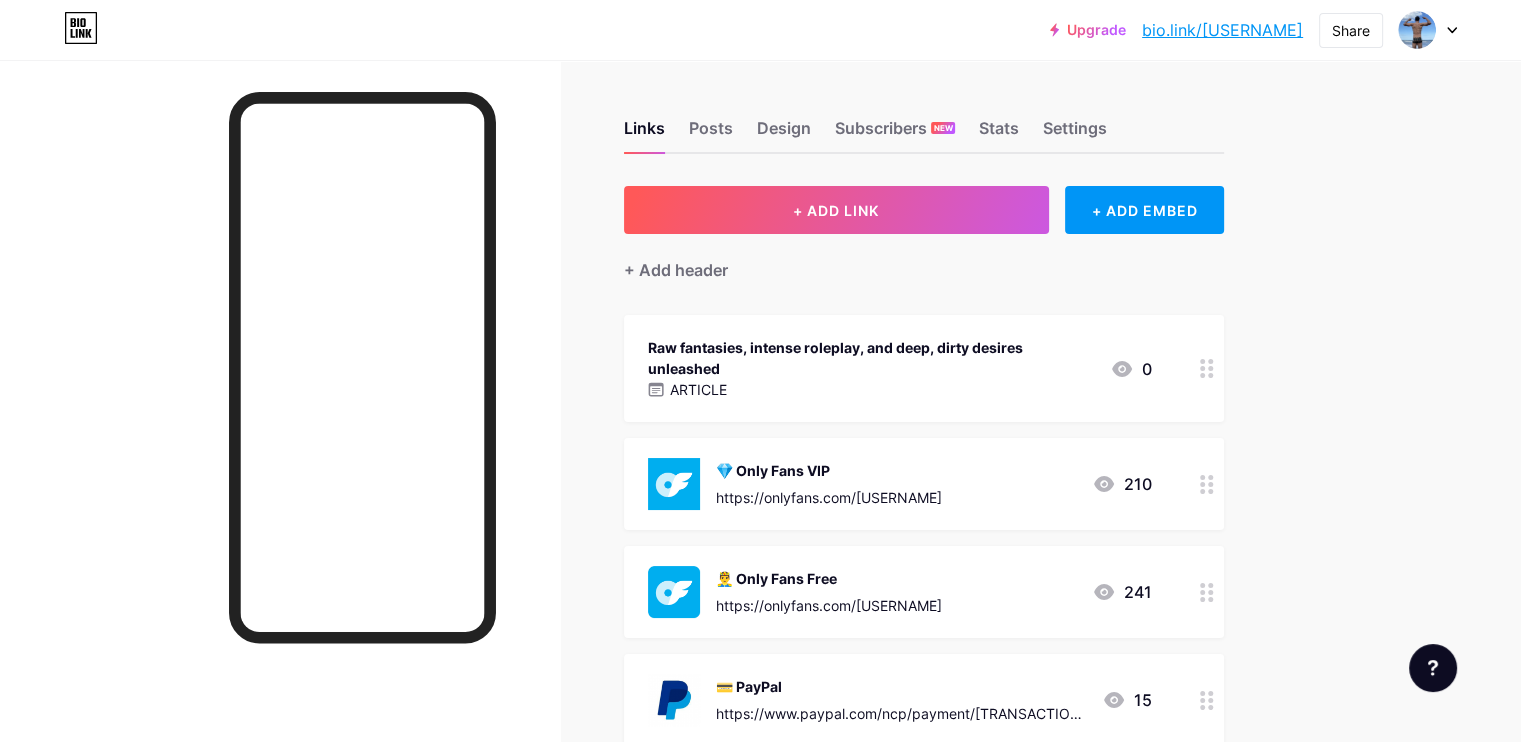 click on "[TEXT] [TEXT], [TEXT] [TEXT], [TEXT] [TEXT] [TEXT]" at bounding box center [871, 358] 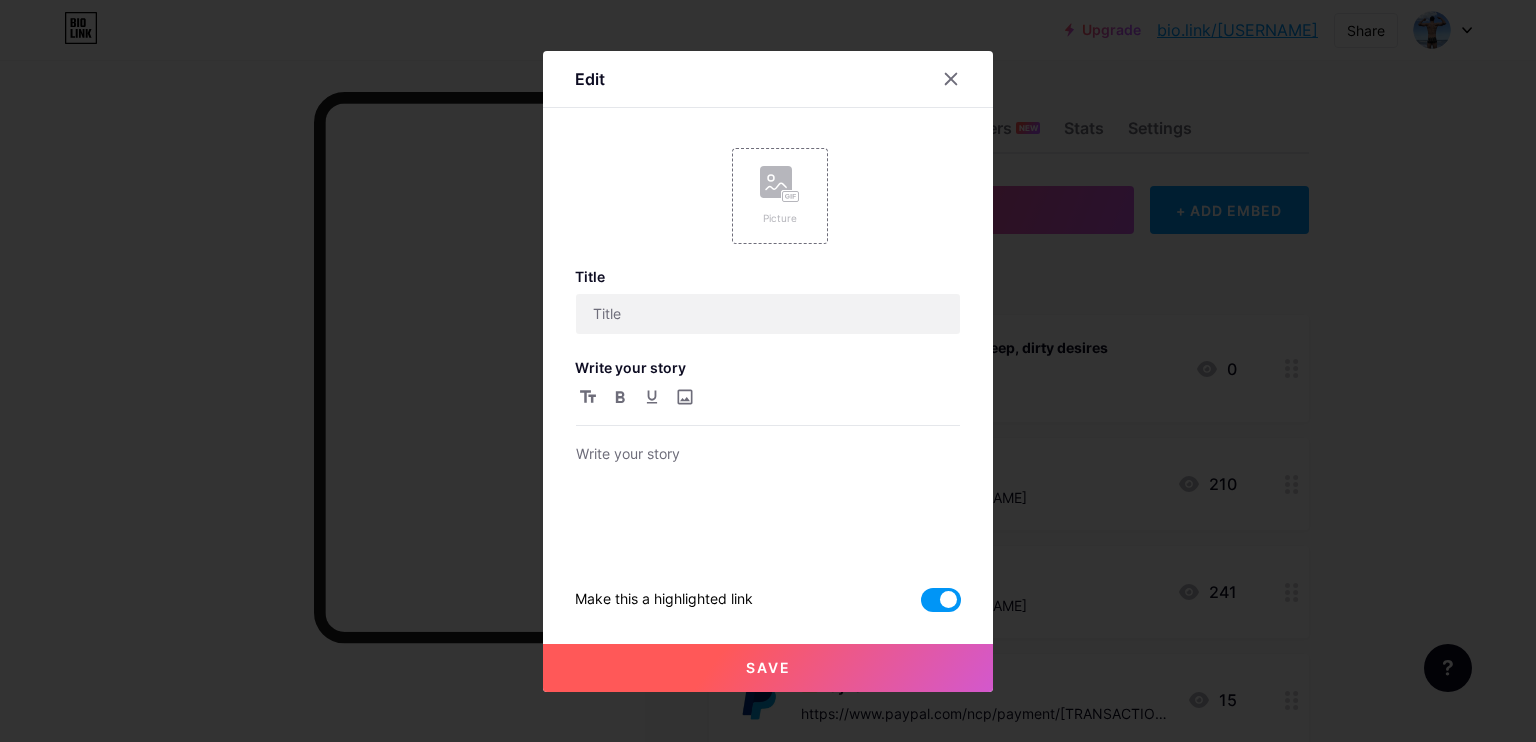type on "[TEXT] [TEXT], [TEXT] [TEXT], [TEXT] [TEXT] [TEXT]" 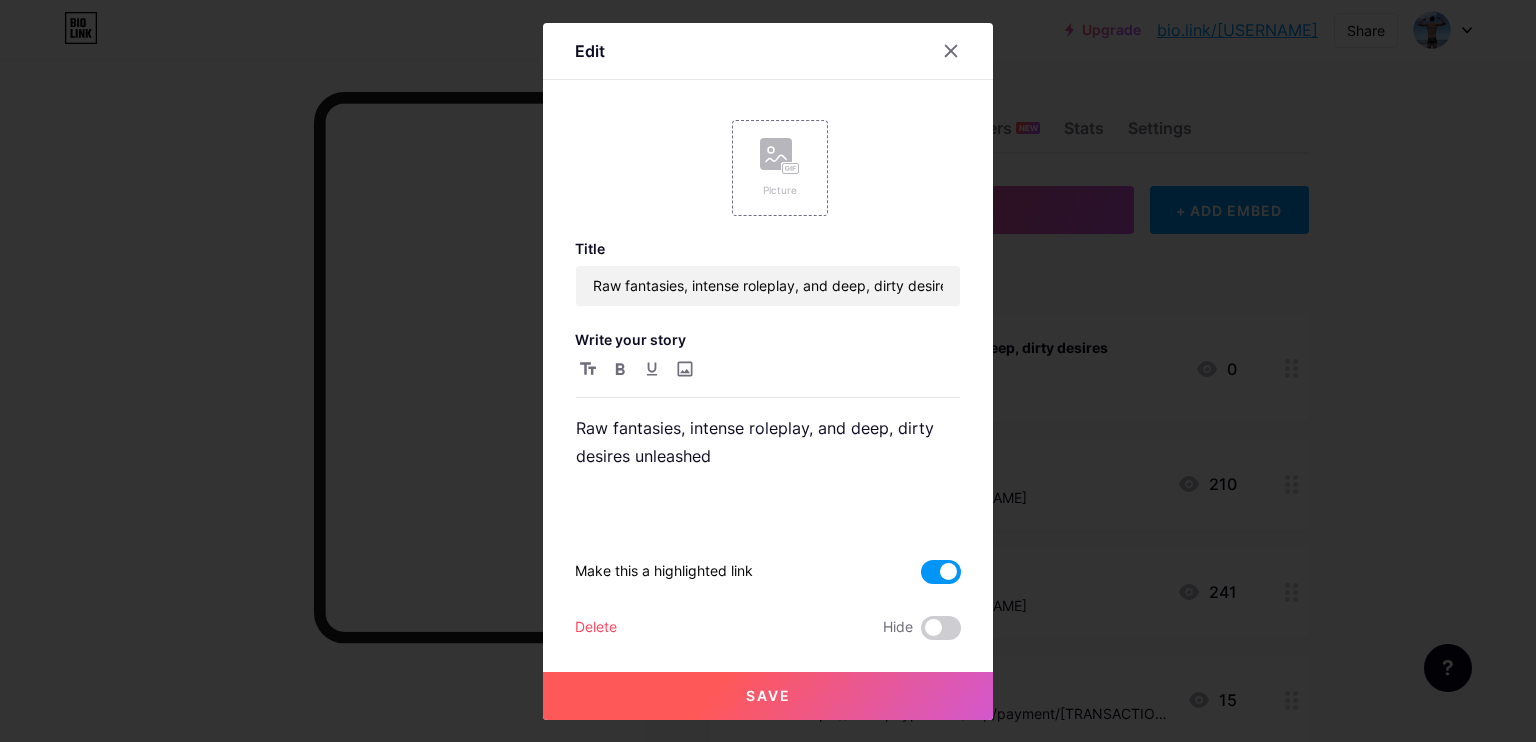 click at bounding box center [941, 572] 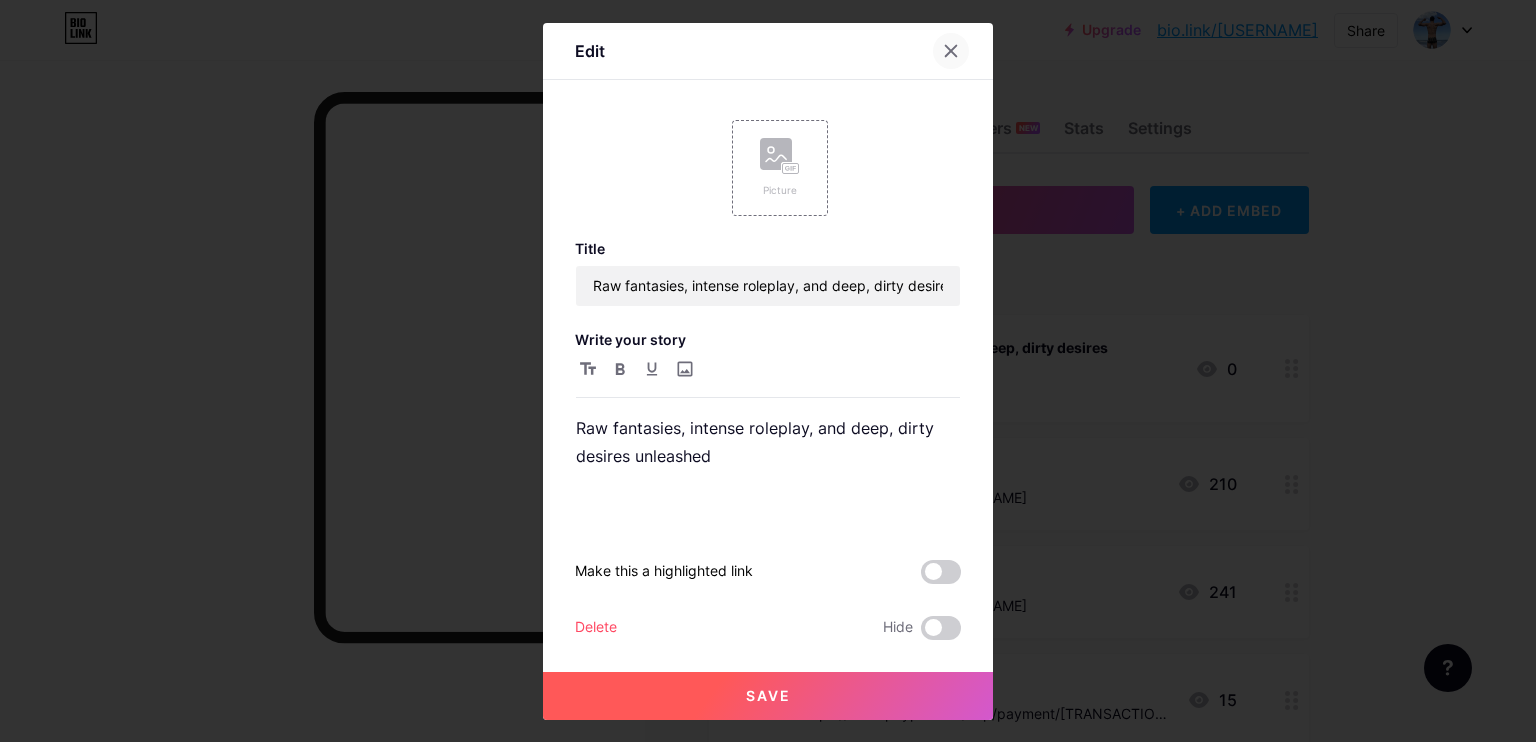 click 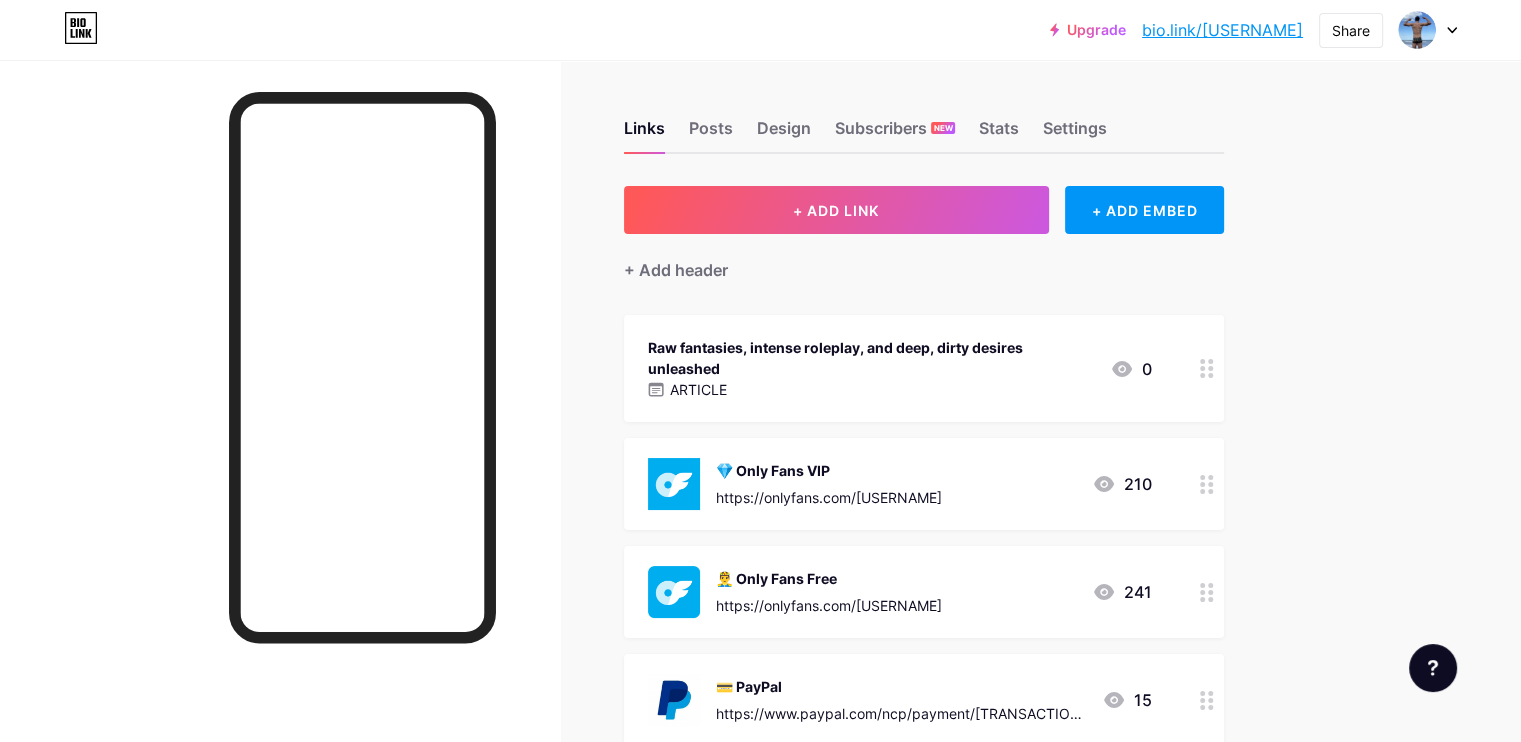click 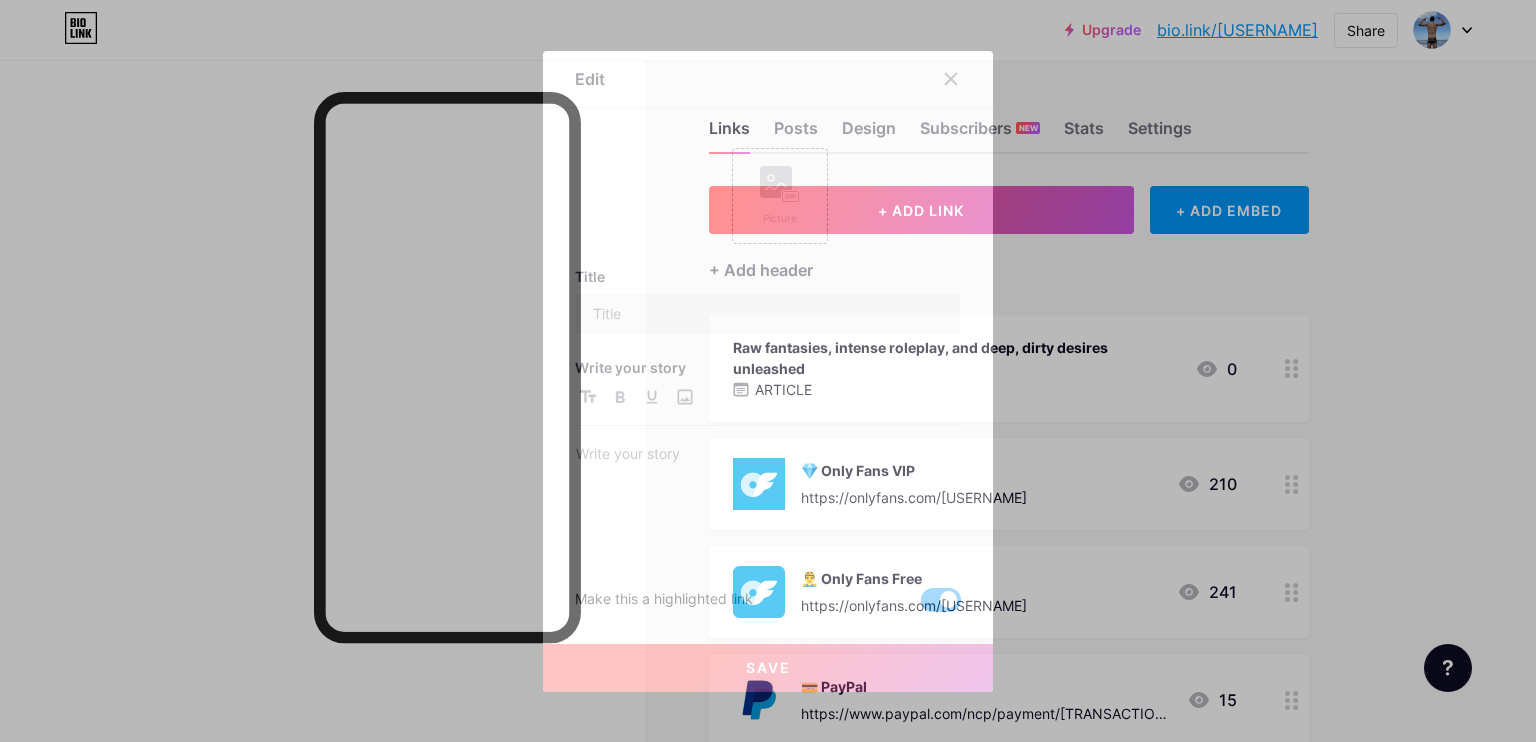 type on "[TEXT] [TEXT], [TEXT] [TEXT], [TEXT] [TEXT] [TEXT]" 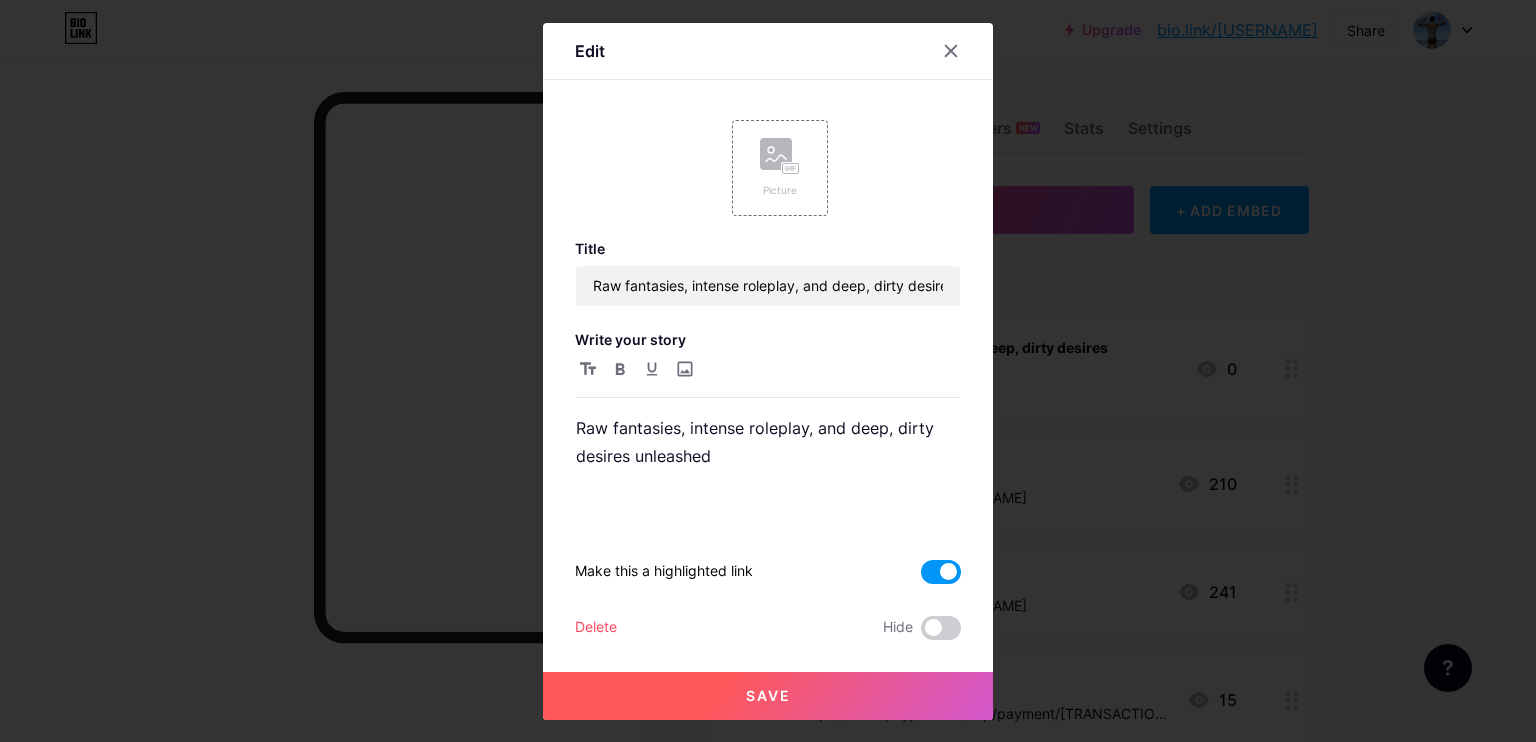 click at bounding box center [941, 572] 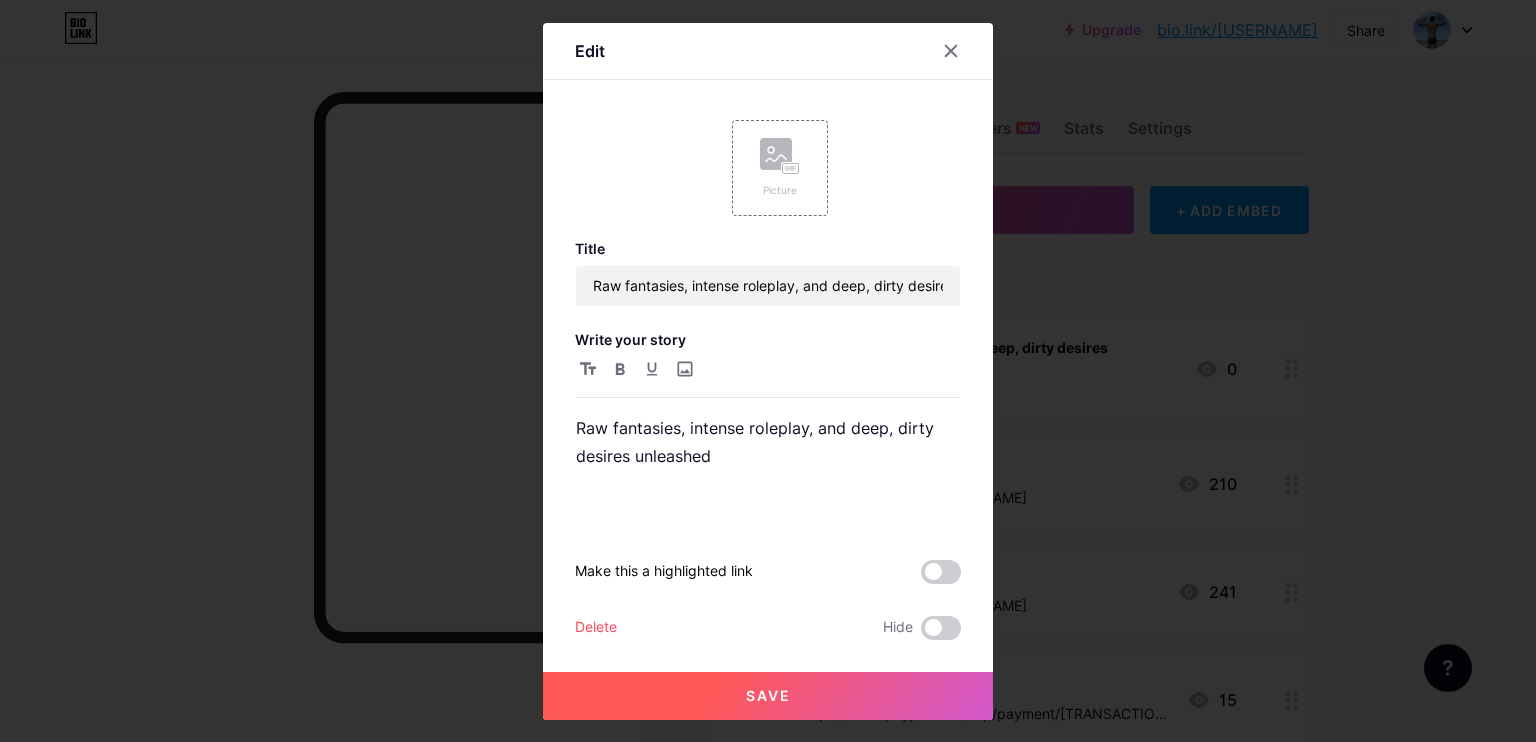 click on "Save" at bounding box center (768, 696) 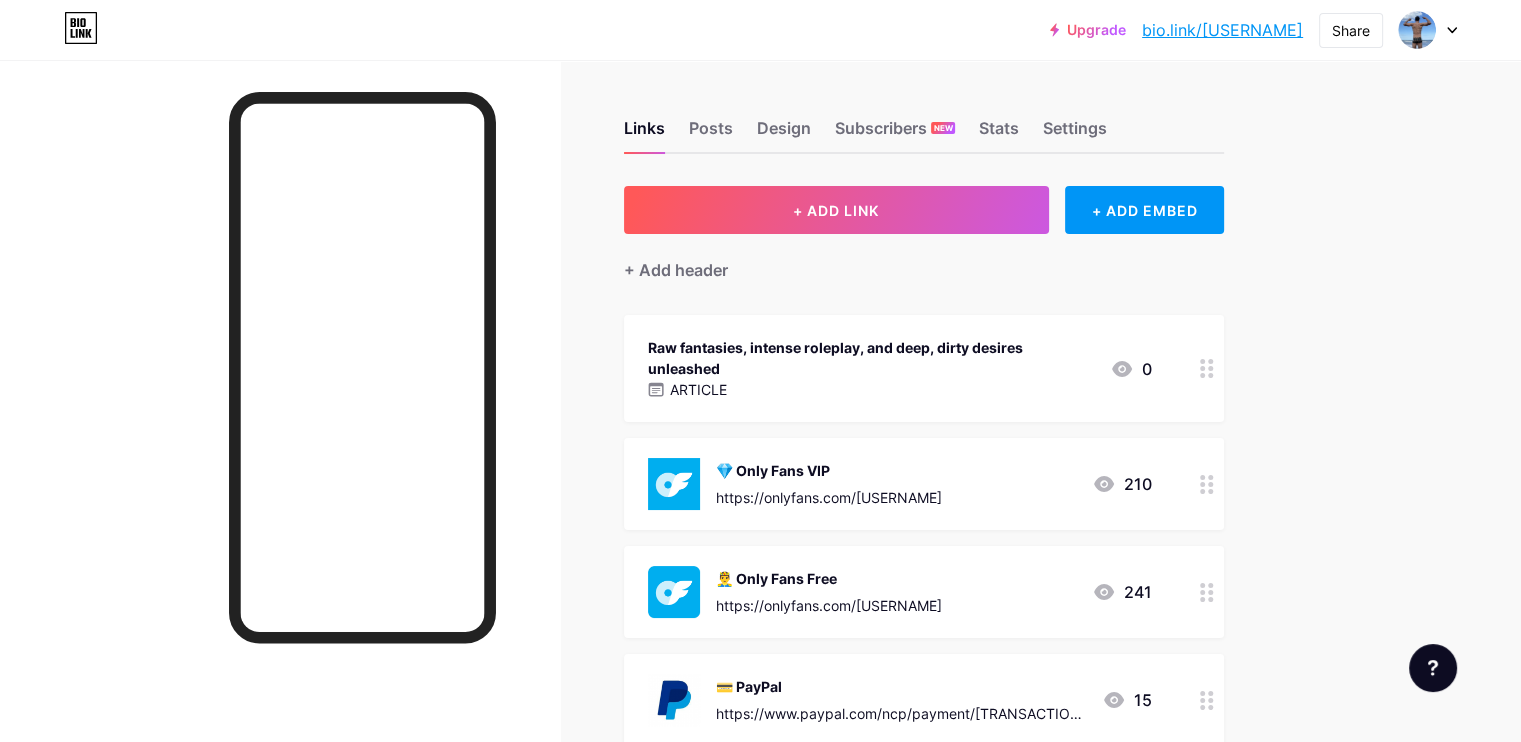 drag, startPoint x: 1030, startPoint y: 359, endPoint x: 963, endPoint y: 360, distance: 67.00746 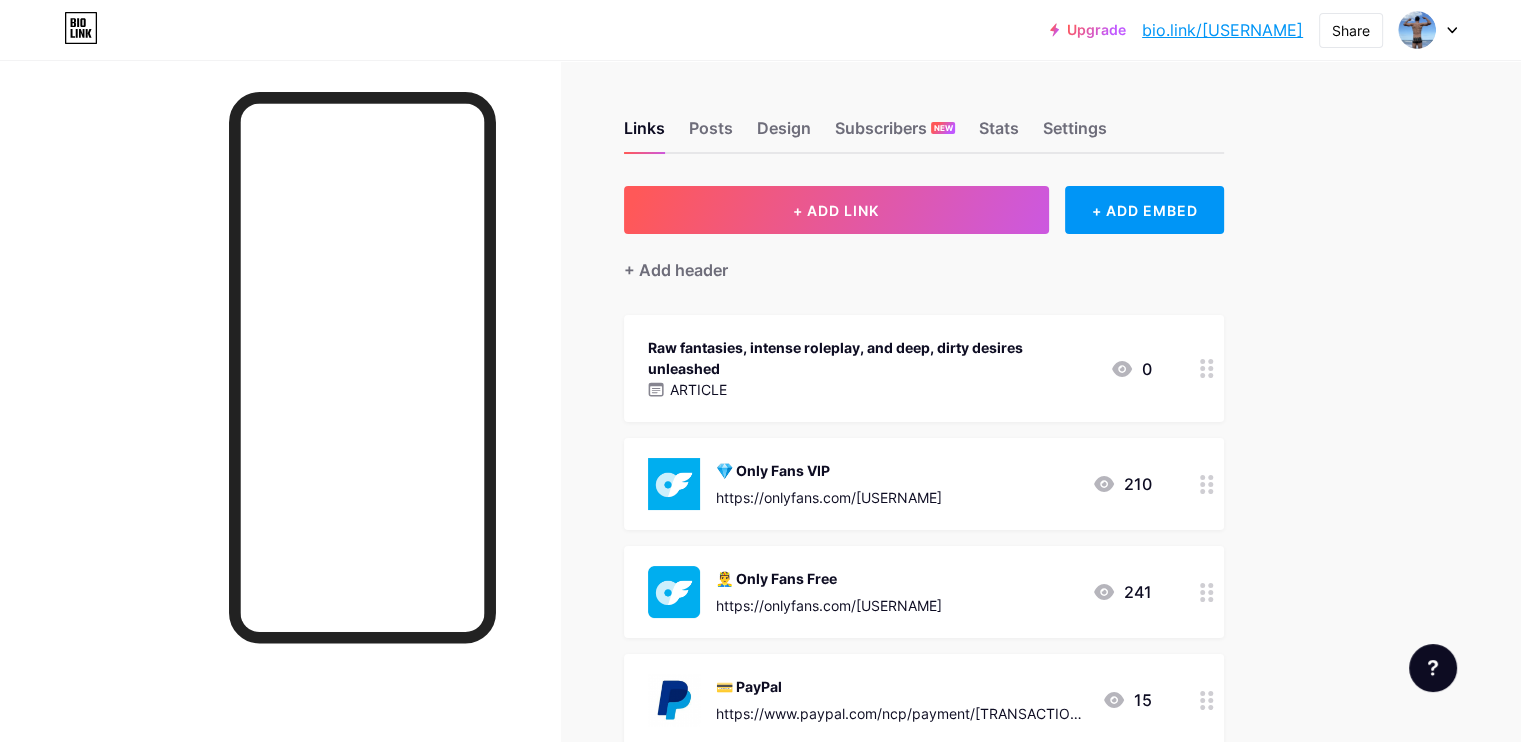 click on "[TEXT] [TEXT], [TEXT] [TEXT], [TEXT] [TEXT] [TEXT]" at bounding box center [871, 358] 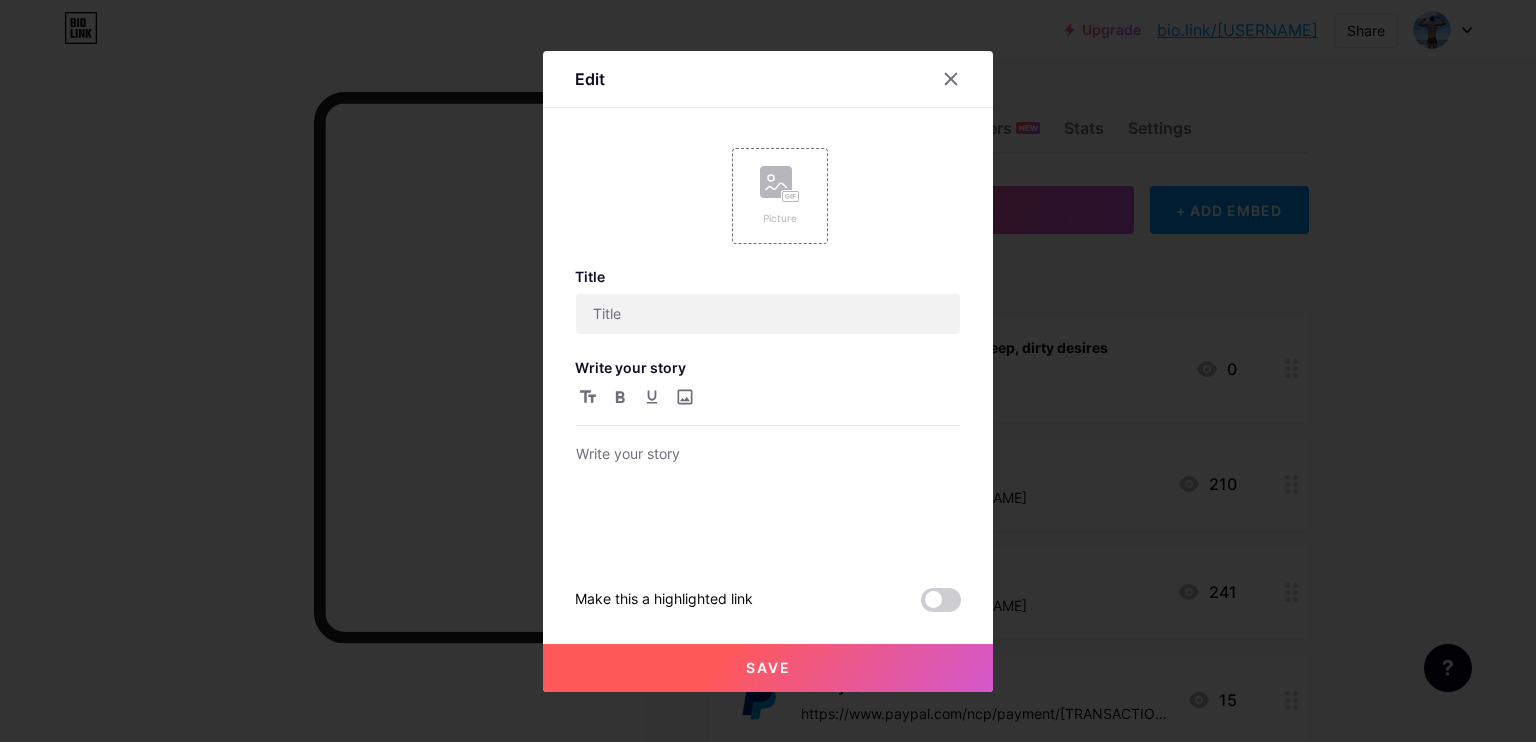 type on "[TEXT] [TEXT], [TEXT] [TEXT], [TEXT] [TEXT] [TEXT]" 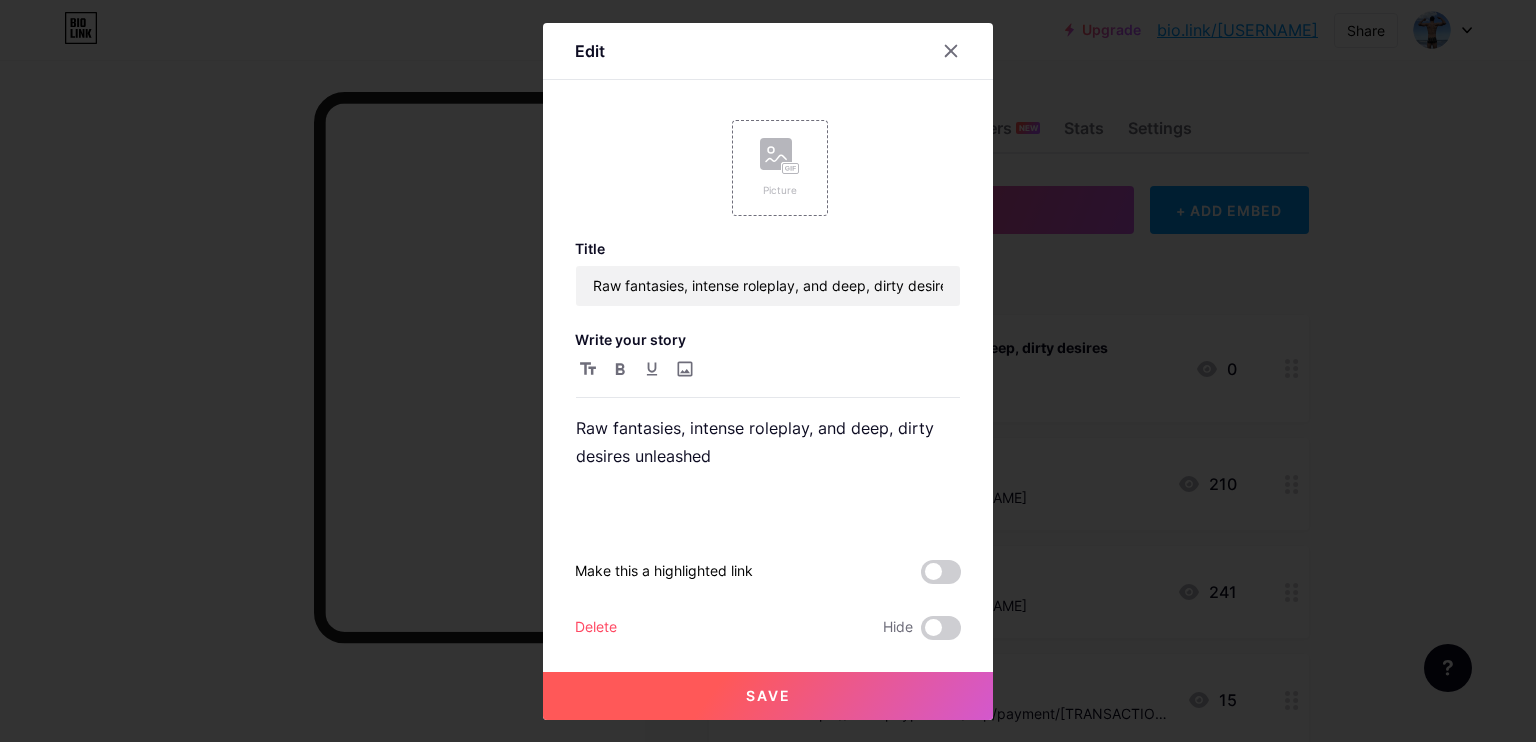 click on "Delete" at bounding box center (596, 628) 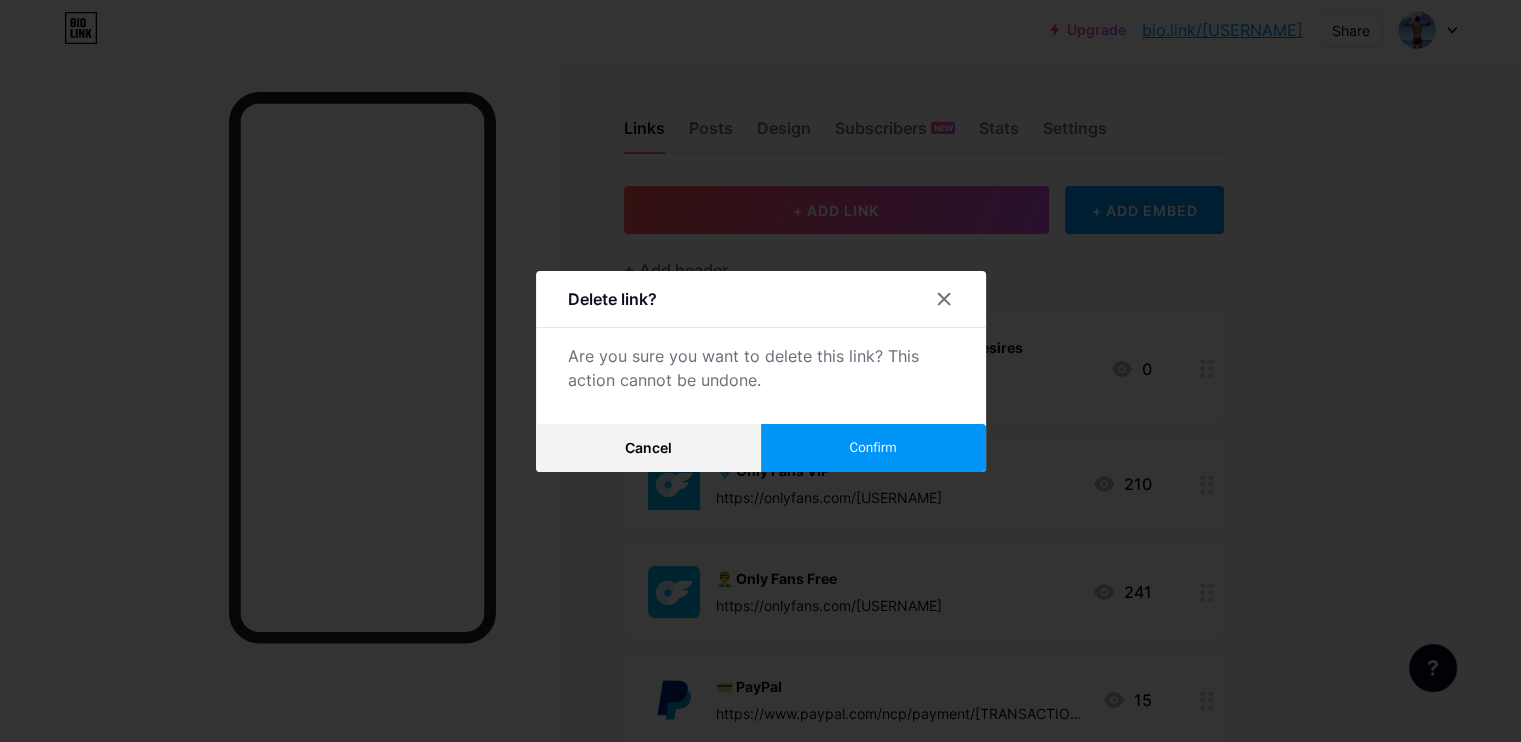 click on "Confirm" at bounding box center (872, 447) 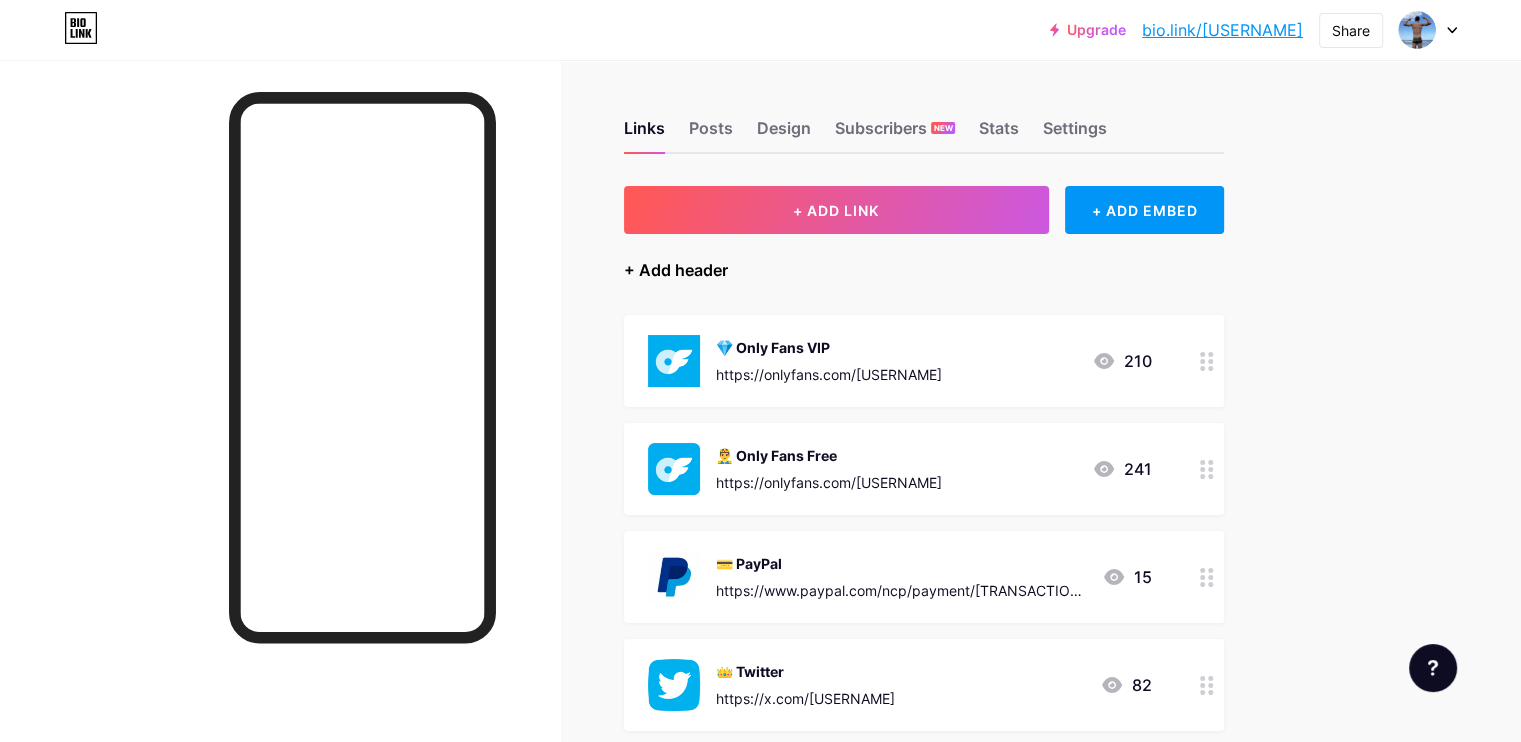 click on "+ Add header" at bounding box center (676, 270) 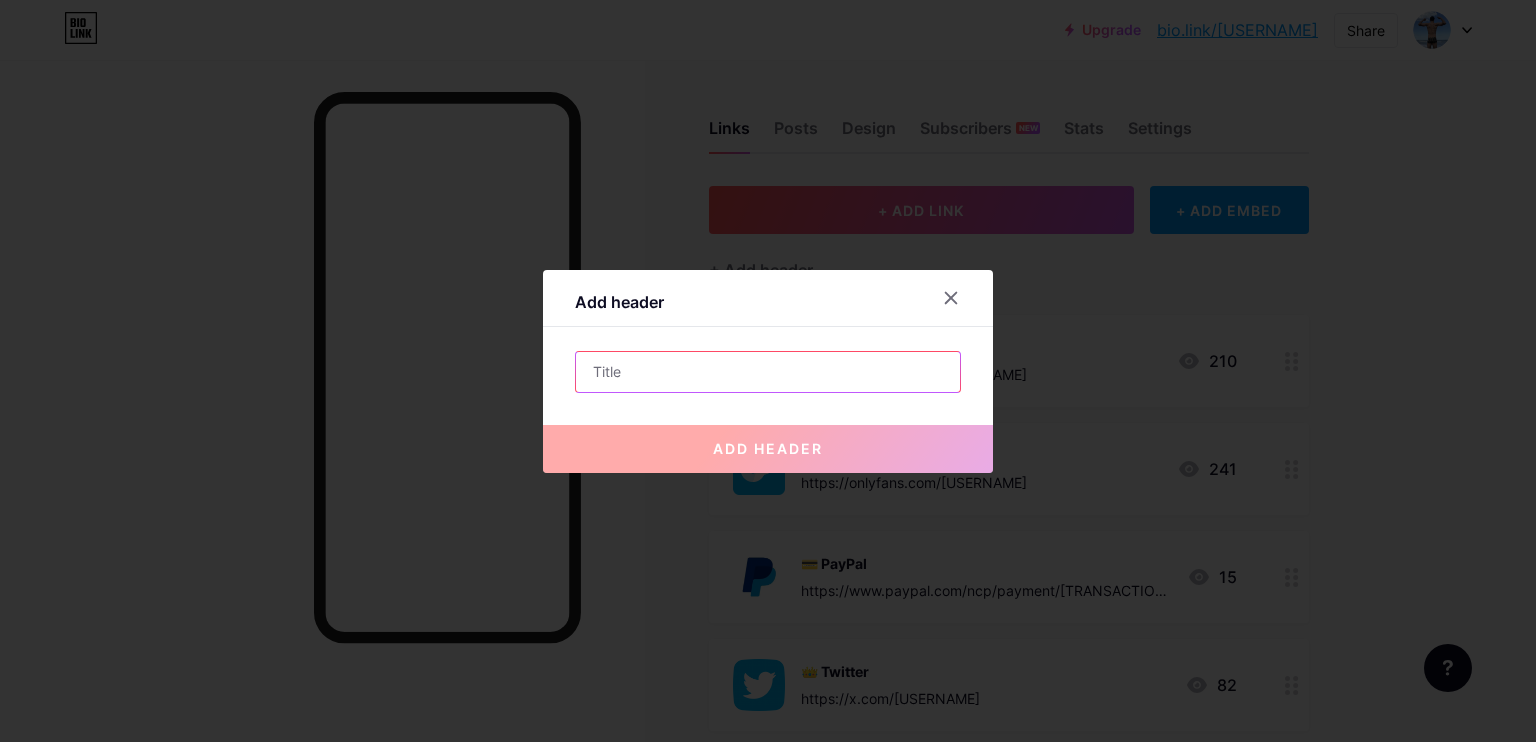 paste on "[TEXT] [TEXT], [TEXT] [TEXT], [TEXT] [TEXT] [TEXT]" 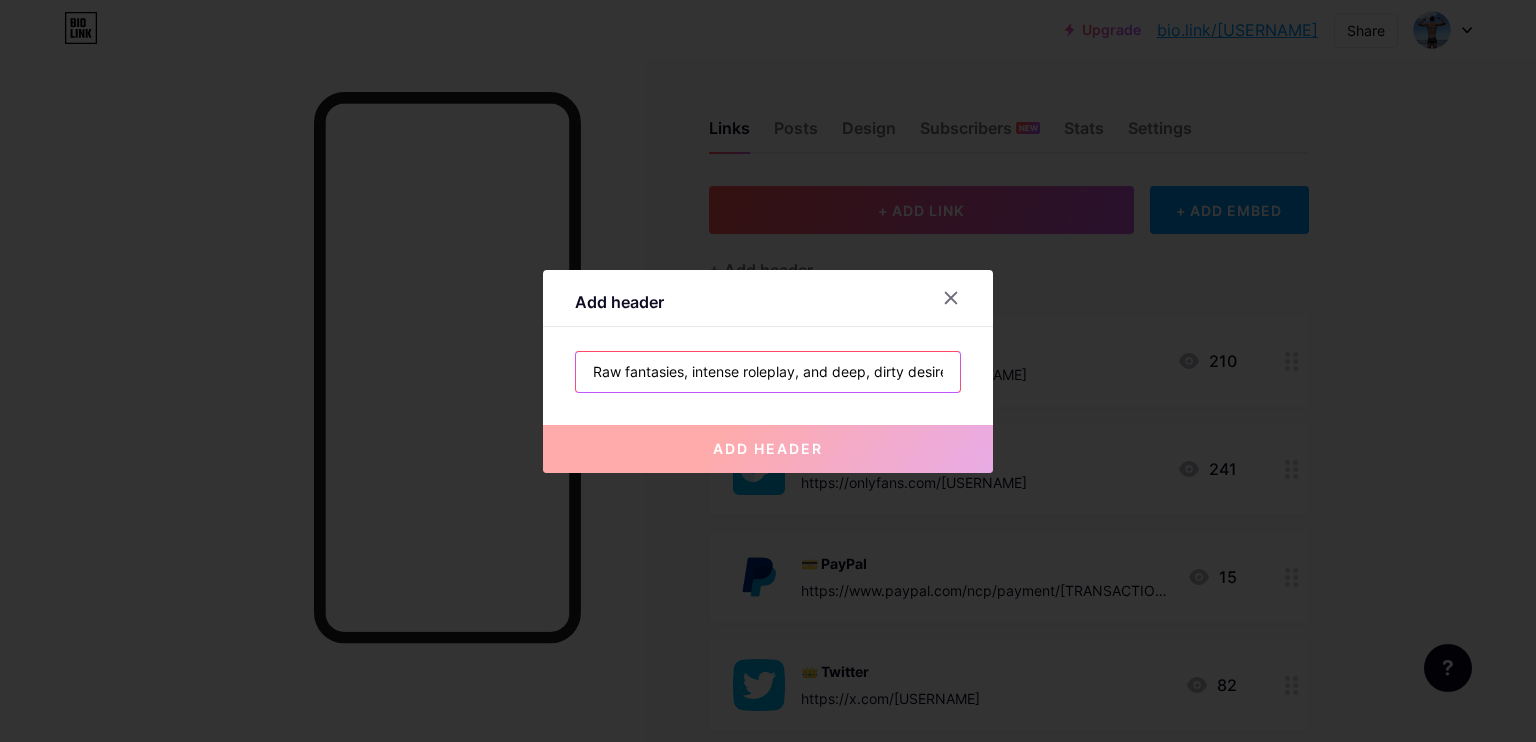 scroll, scrollTop: 0, scrollLeft: 84, axis: horizontal 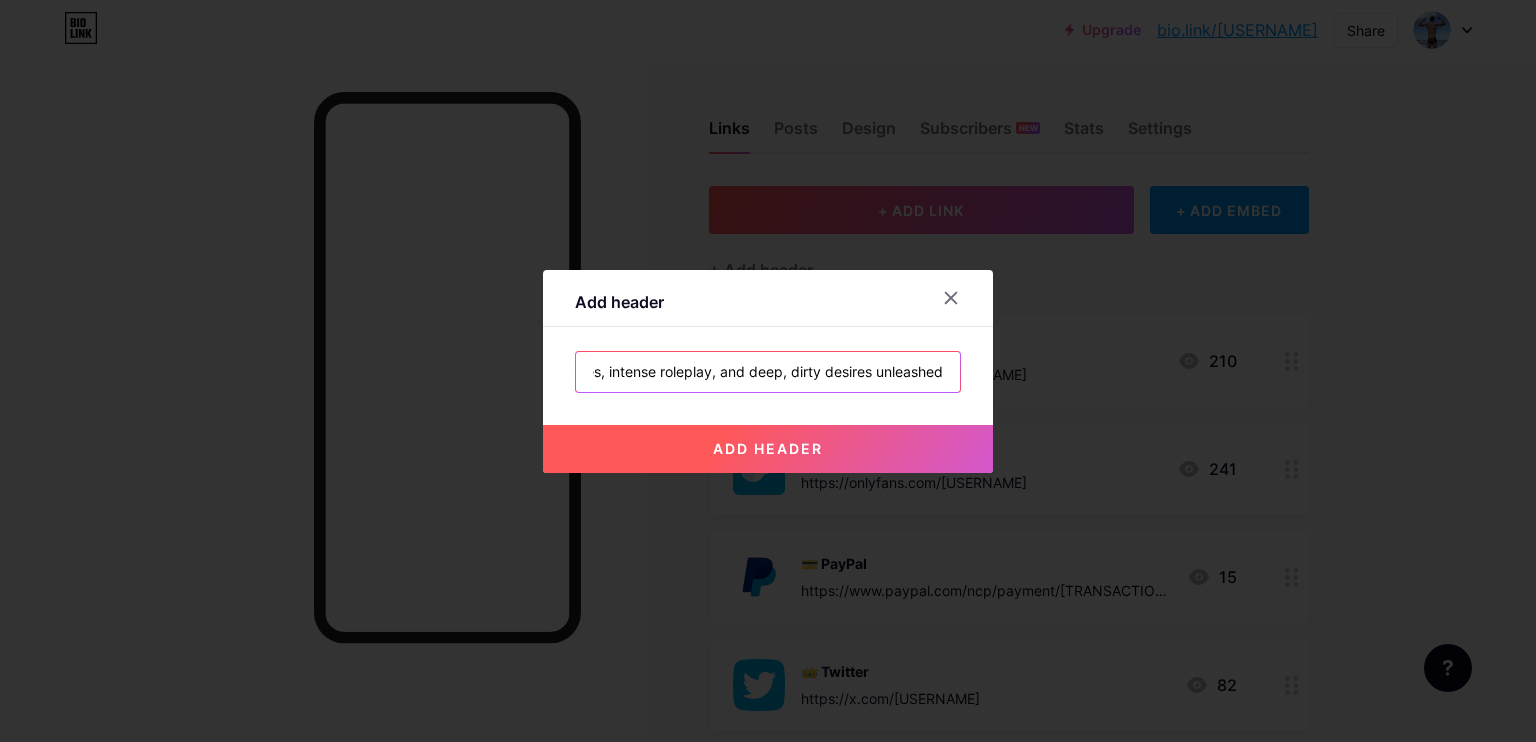 type on "[TEXT] [TEXT], [TEXT] [TEXT], [TEXT] [TEXT] [TEXT]" 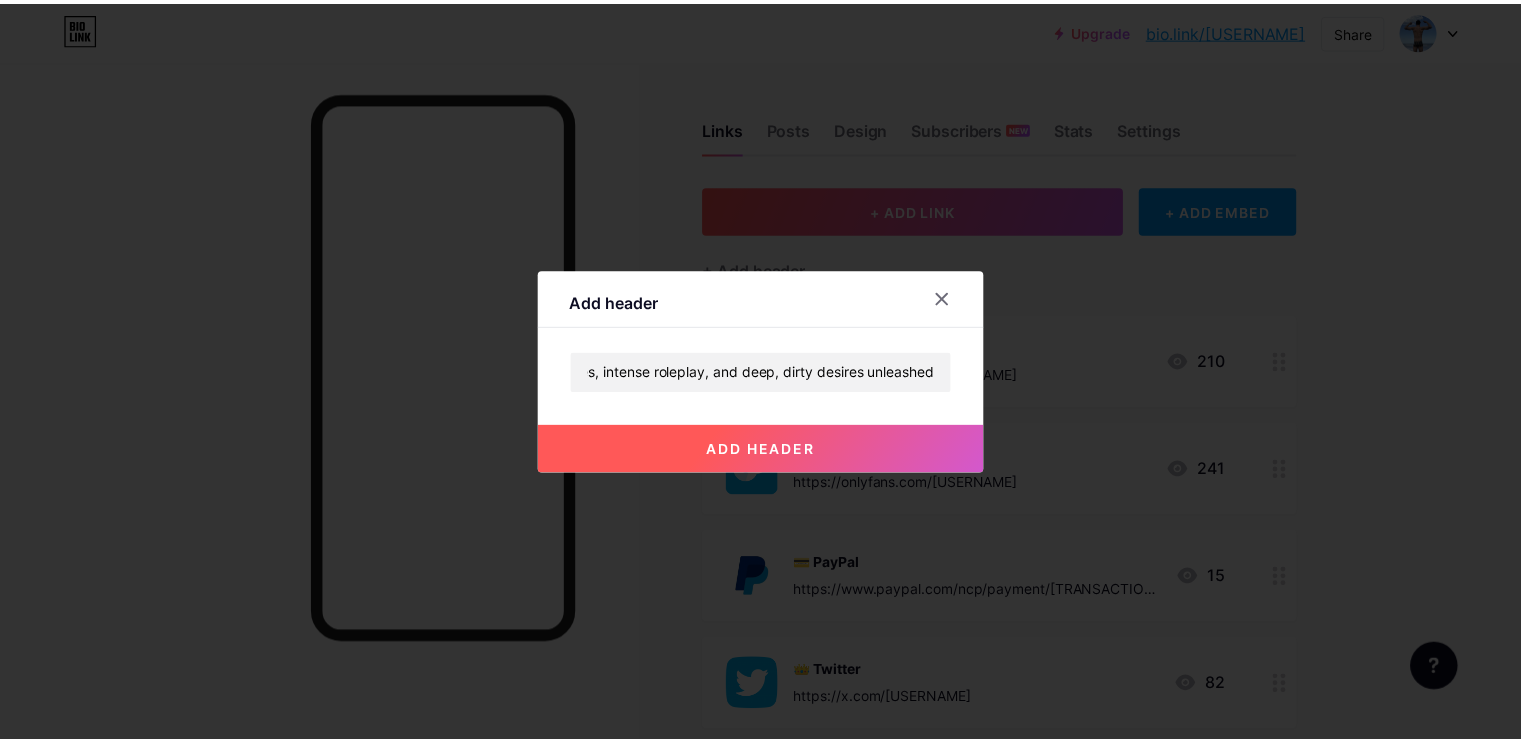 scroll, scrollTop: 0, scrollLeft: 0, axis: both 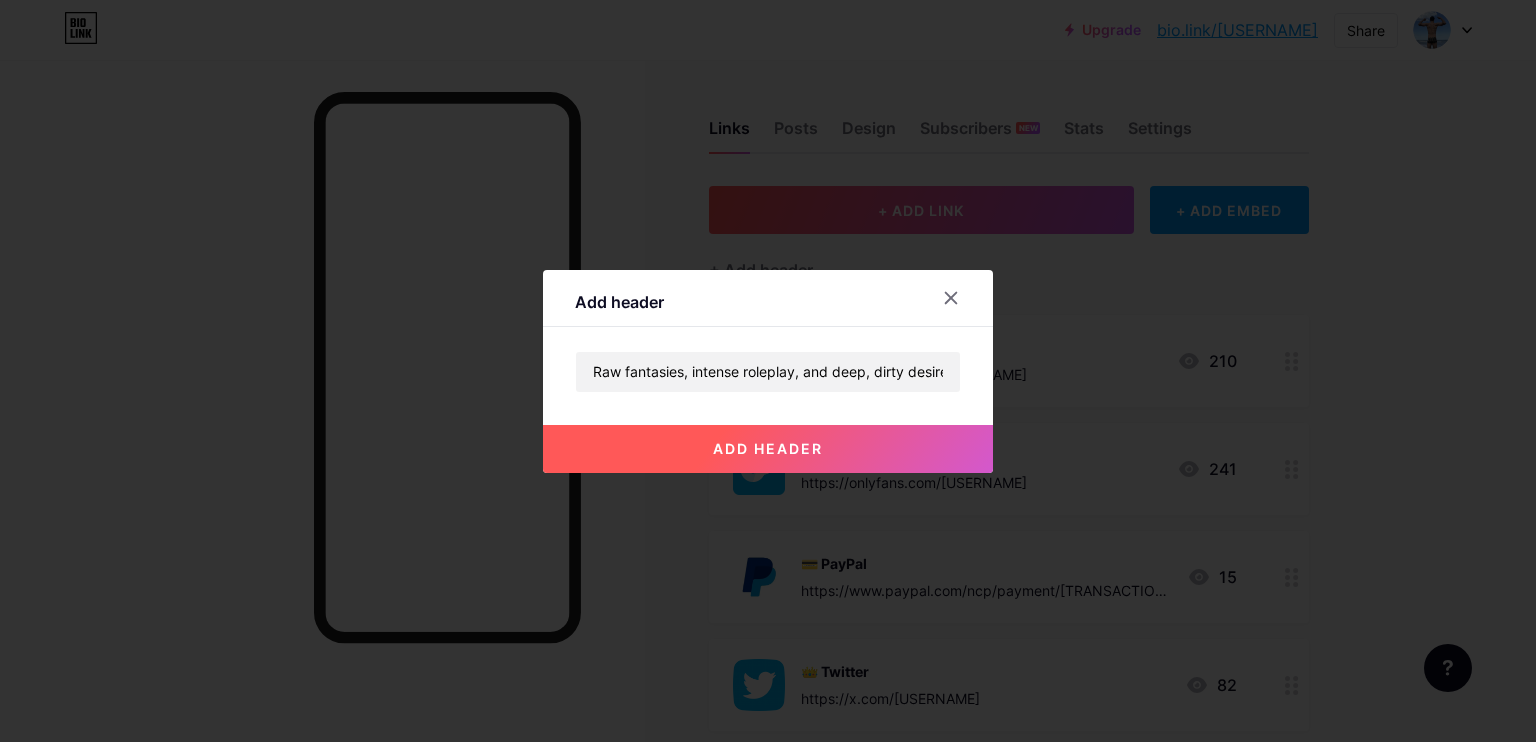 click on "add header" at bounding box center [768, 448] 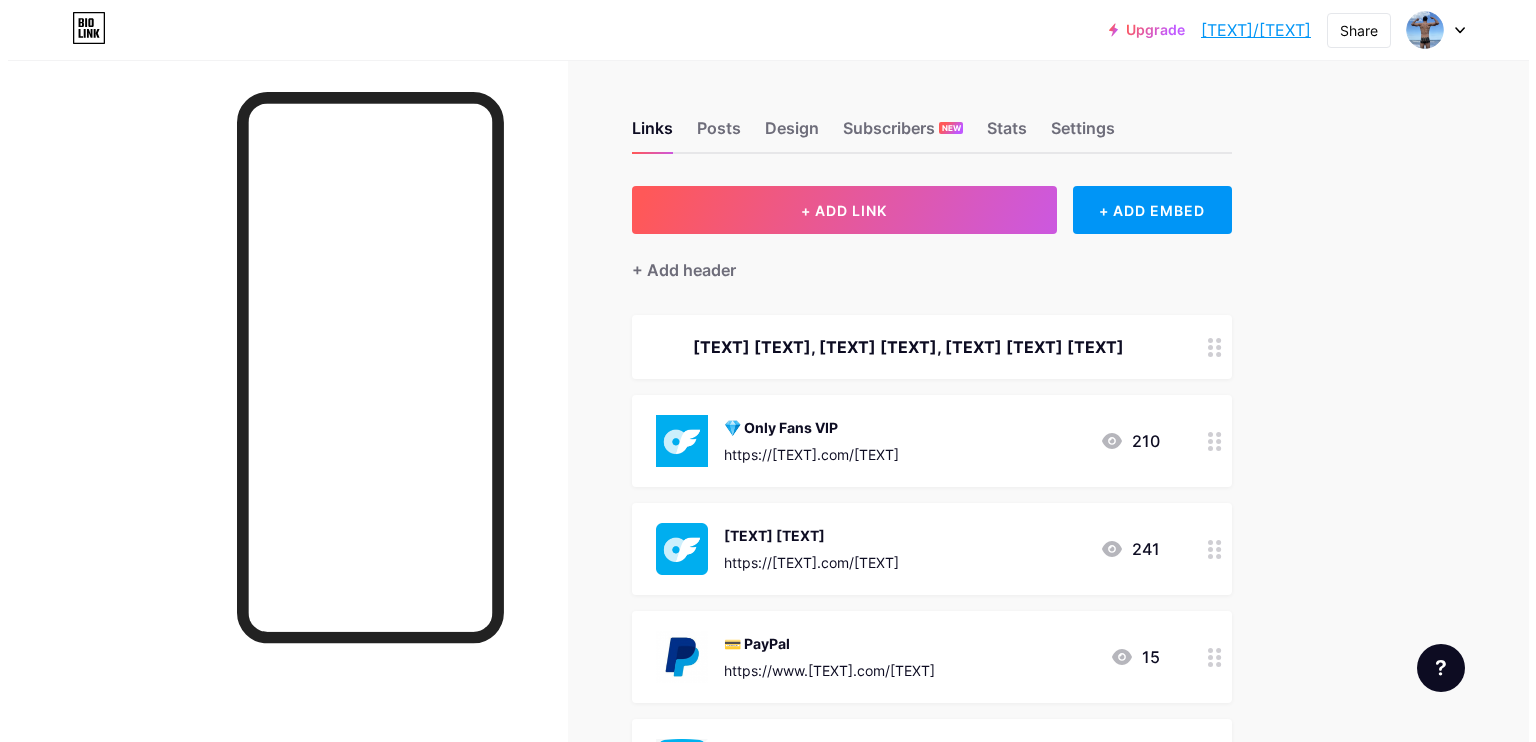 scroll, scrollTop: 0, scrollLeft: 0, axis: both 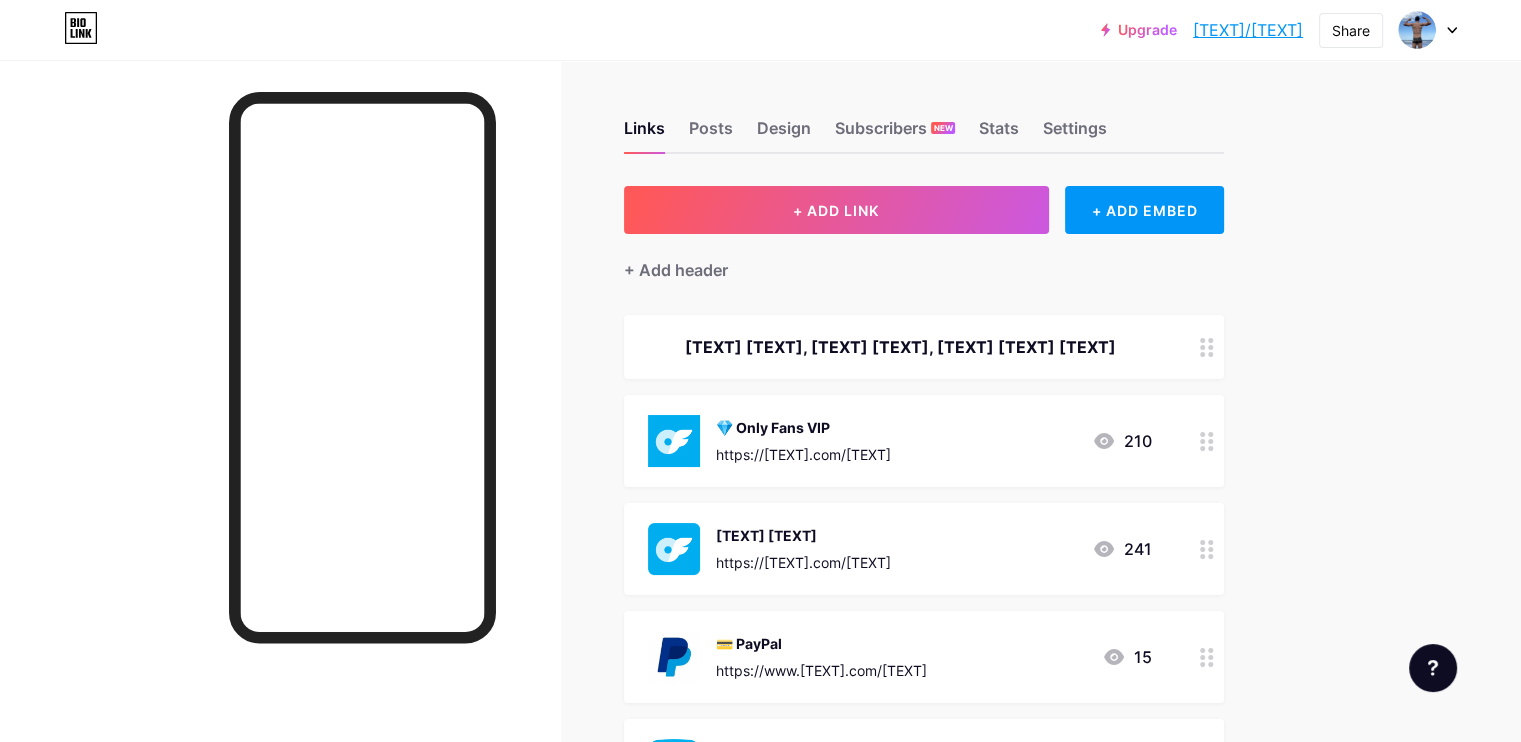 click on "[TEXT] [TEXT], [TEXT] [TEXT], [TEXT] [TEXT] [TEXT]" at bounding box center [900, 347] 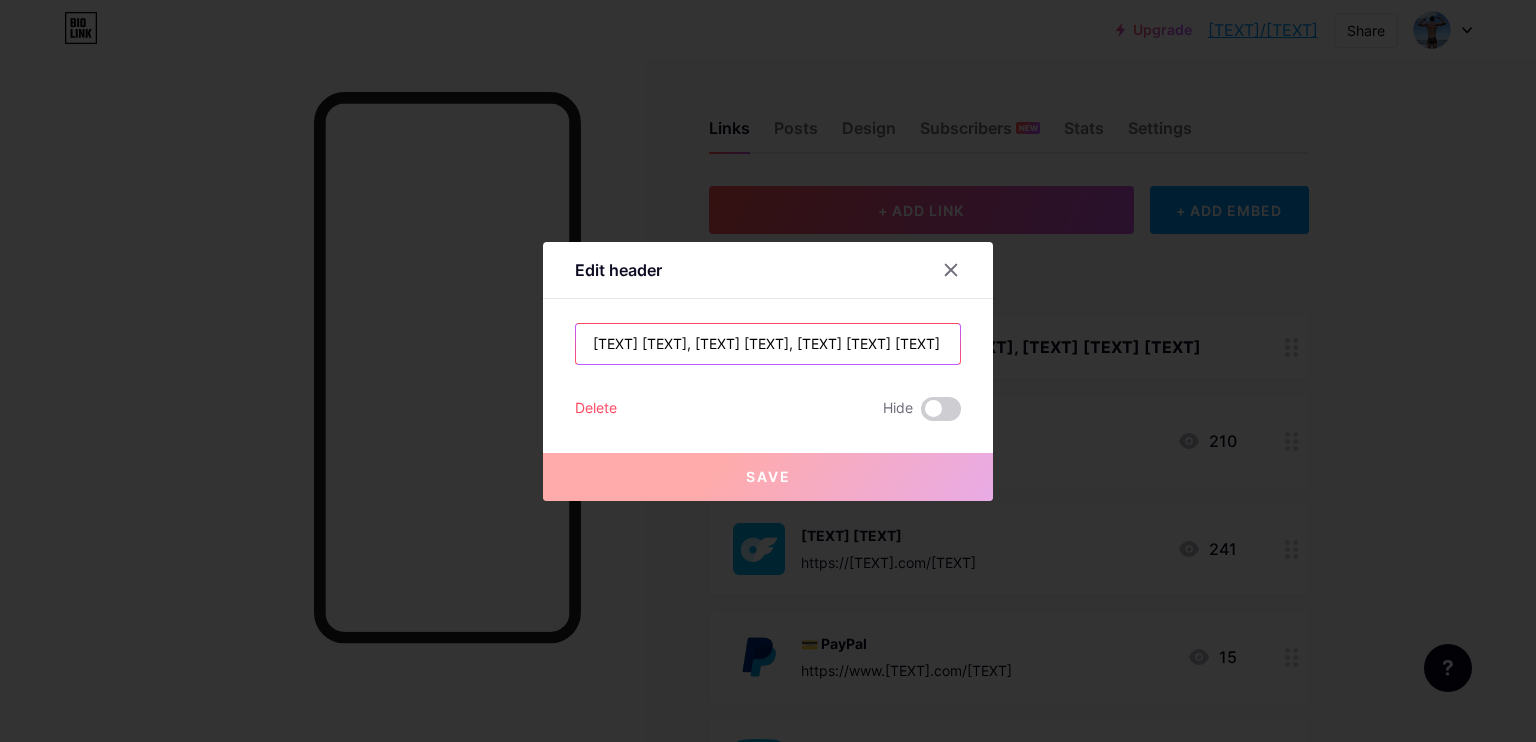 click on "[TEXT] [TEXT], [TEXT] [TEXT], [TEXT] [TEXT] [TEXT]" at bounding box center (768, 344) 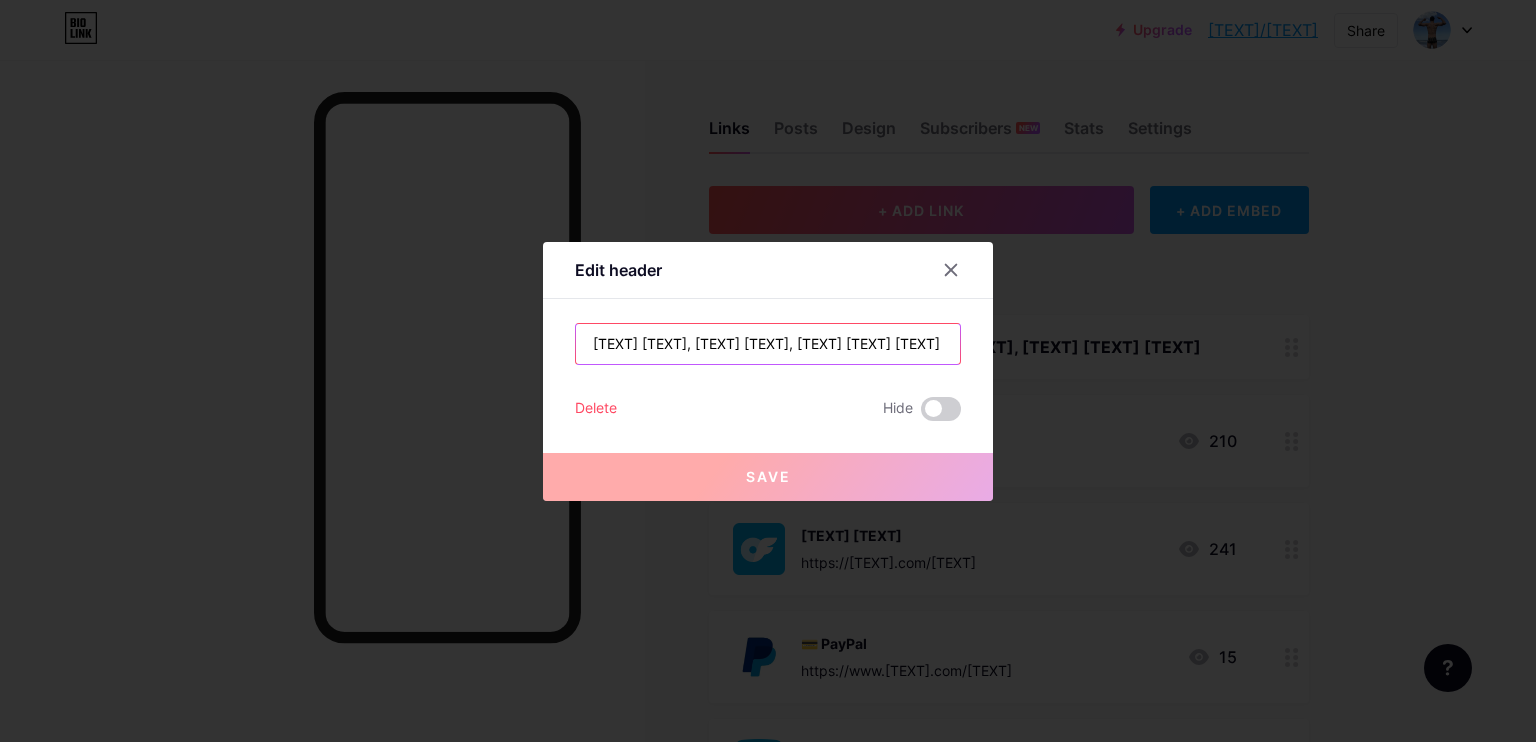 paste on "[TEXT] [TEXT], [TEXT] [TEXT], [TEXT] [TEXT]" 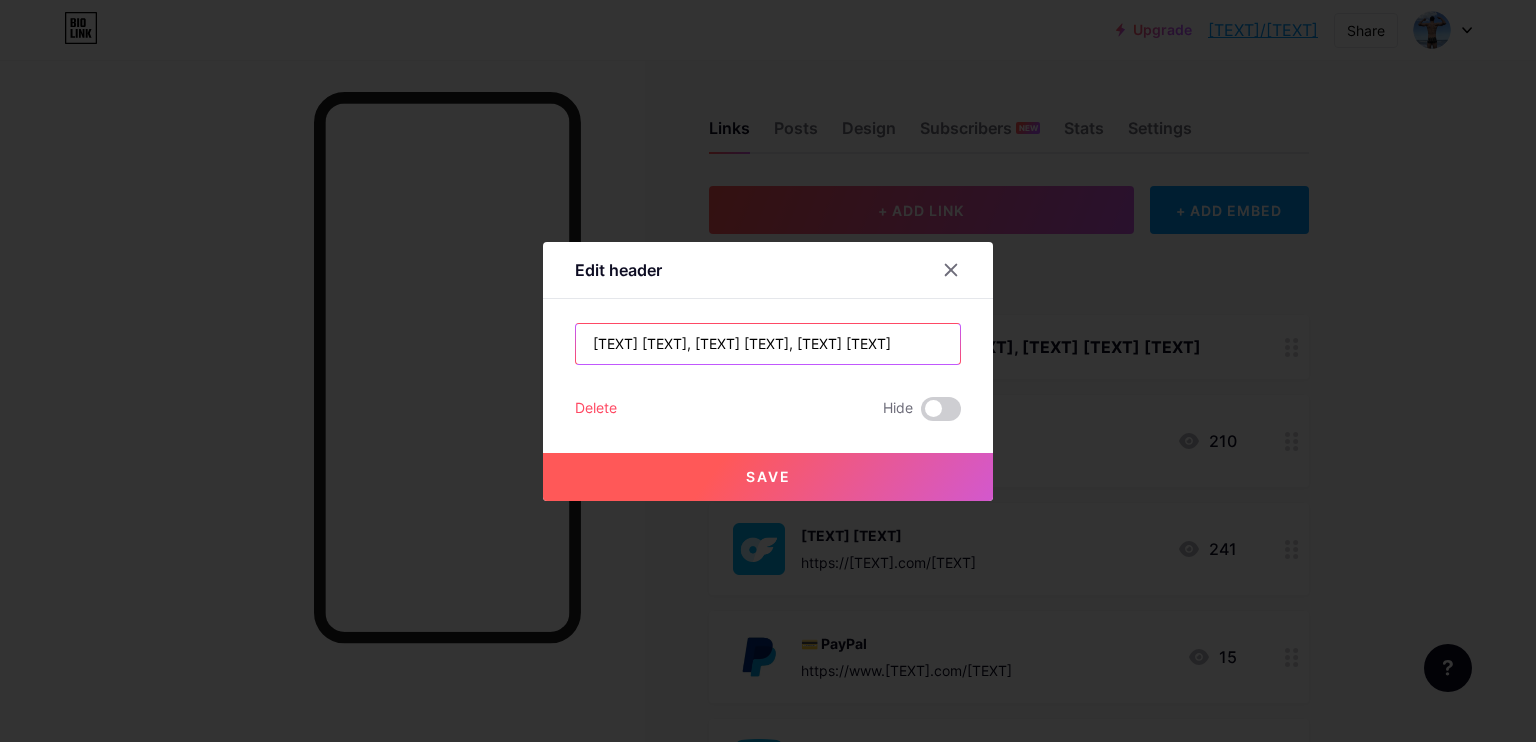 drag, startPoint x: 900, startPoint y: 352, endPoint x: 346, endPoint y: 345, distance: 554.04425 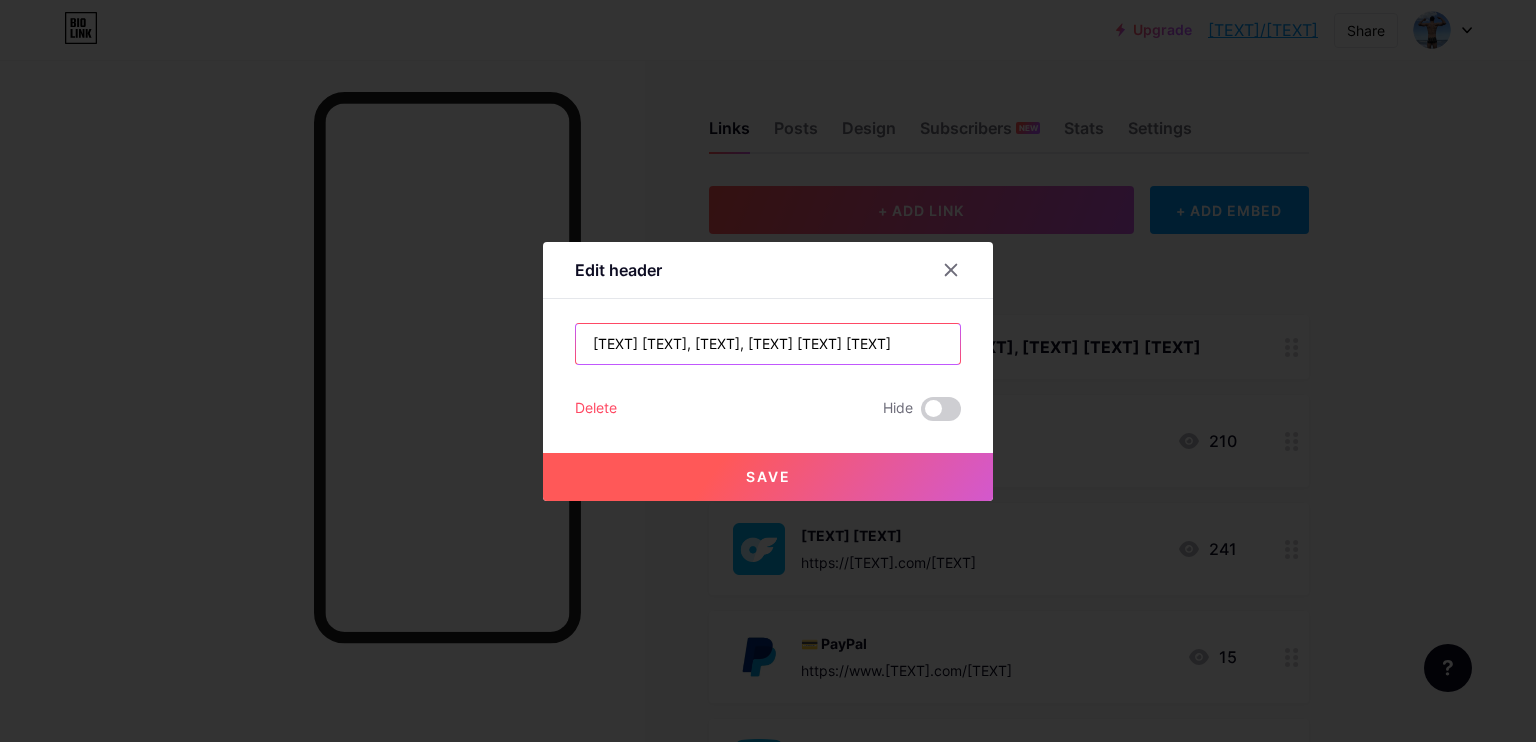 scroll, scrollTop: 0, scrollLeft: 32, axis: horizontal 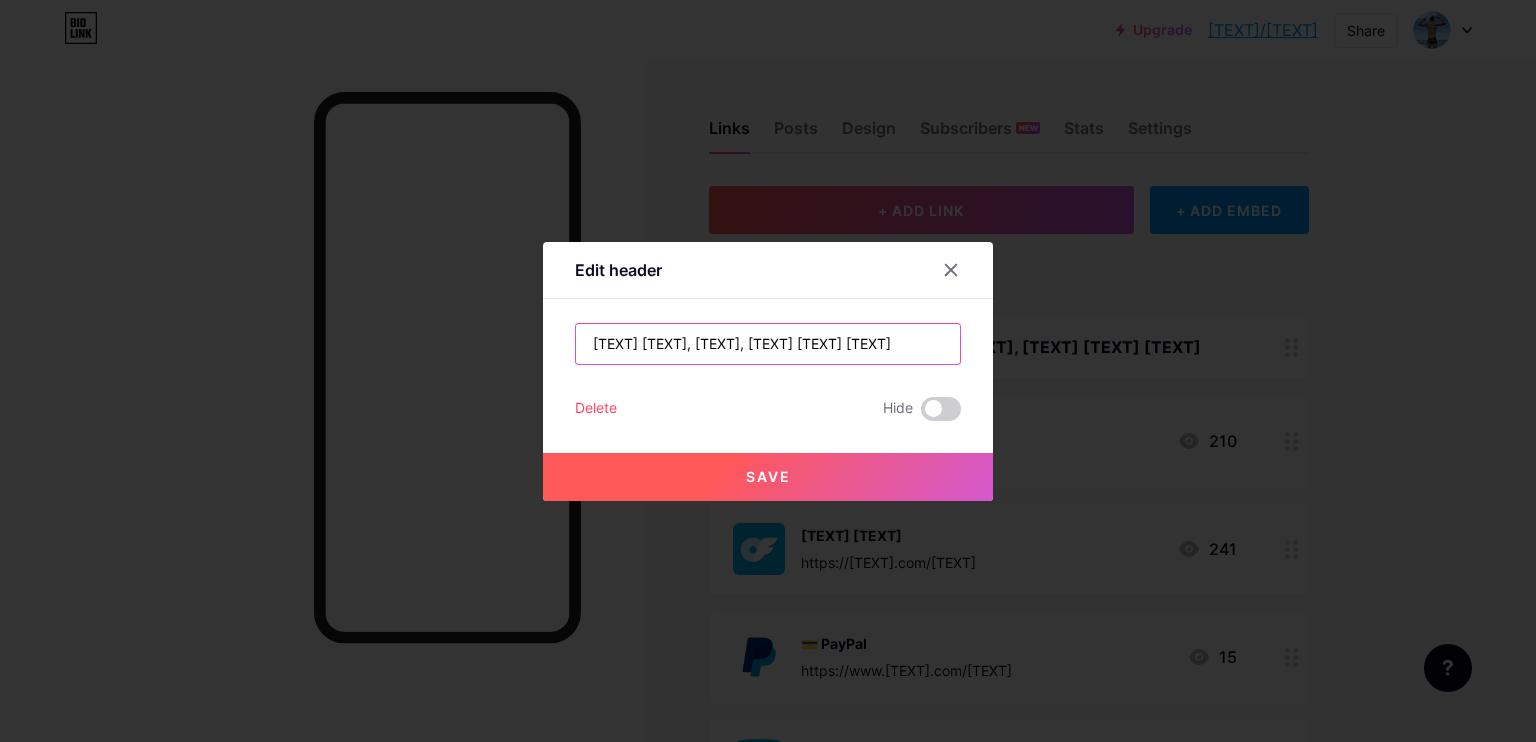 drag, startPoint x: 936, startPoint y: 342, endPoint x: 475, endPoint y: 342, distance: 461 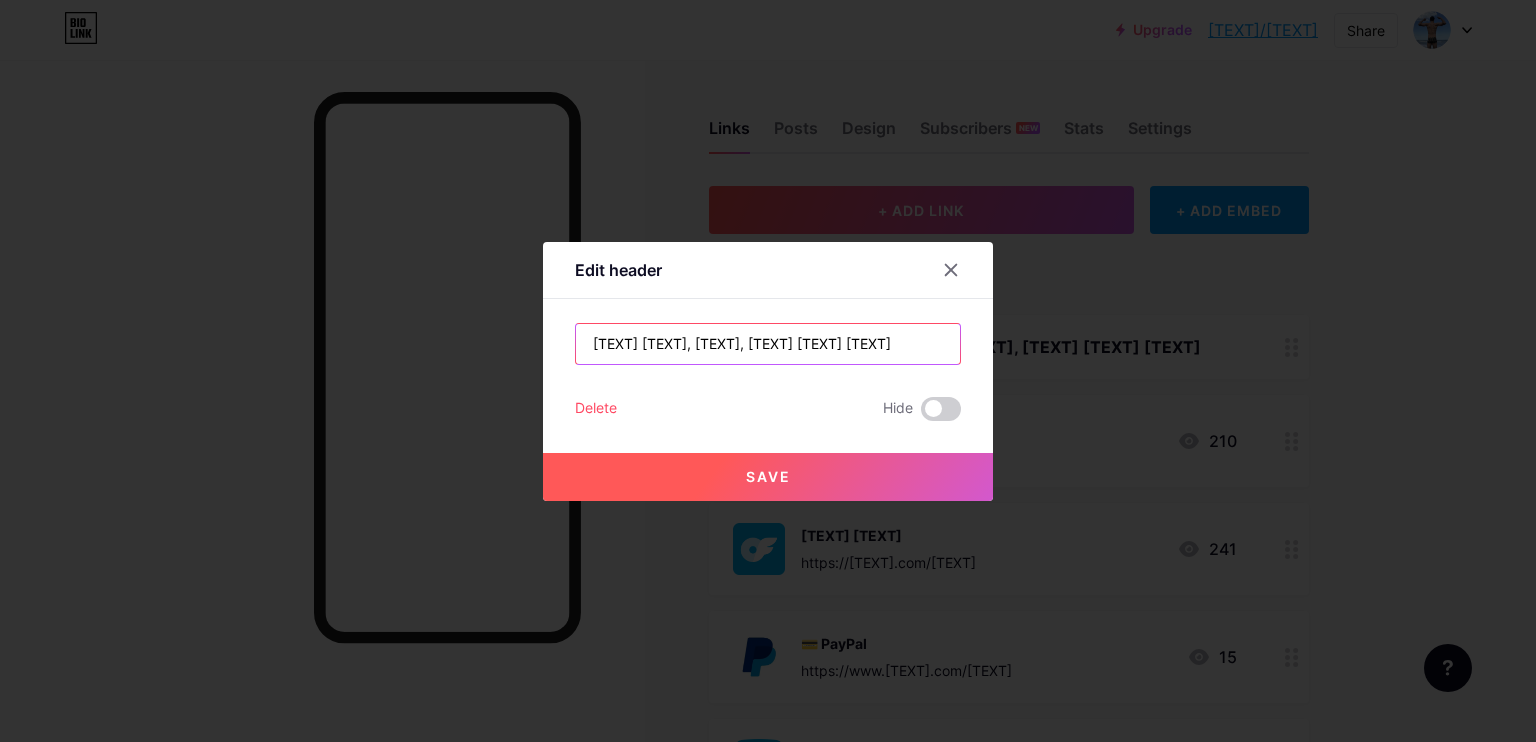 click on "Edit header       [TEXT] [TEXT], [TEXT], [TEXT] [TEXT] [TEXT]
Delete
Hide         Save" at bounding box center (768, 371) 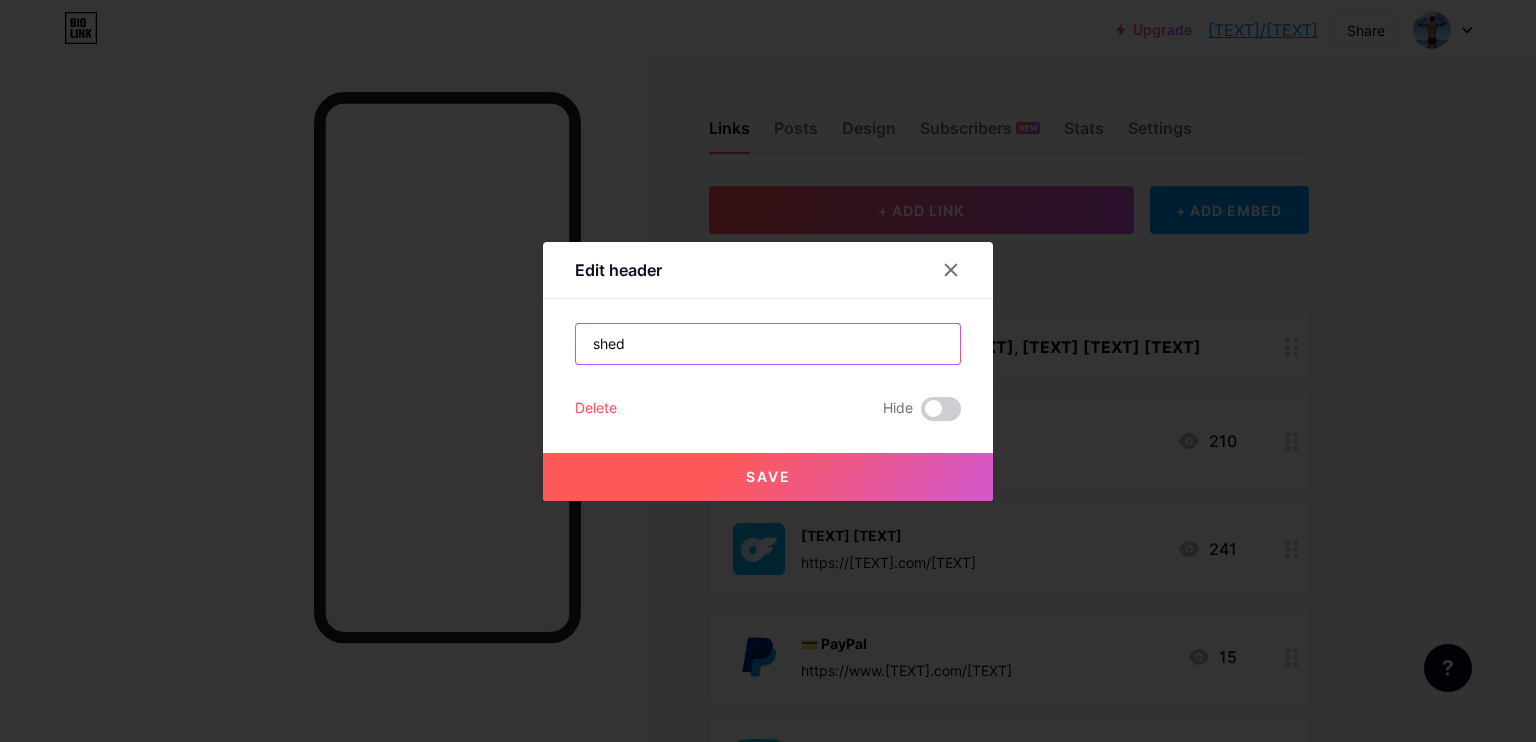 drag, startPoint x: 653, startPoint y: 344, endPoint x: 535, endPoint y: 332, distance: 118.6086 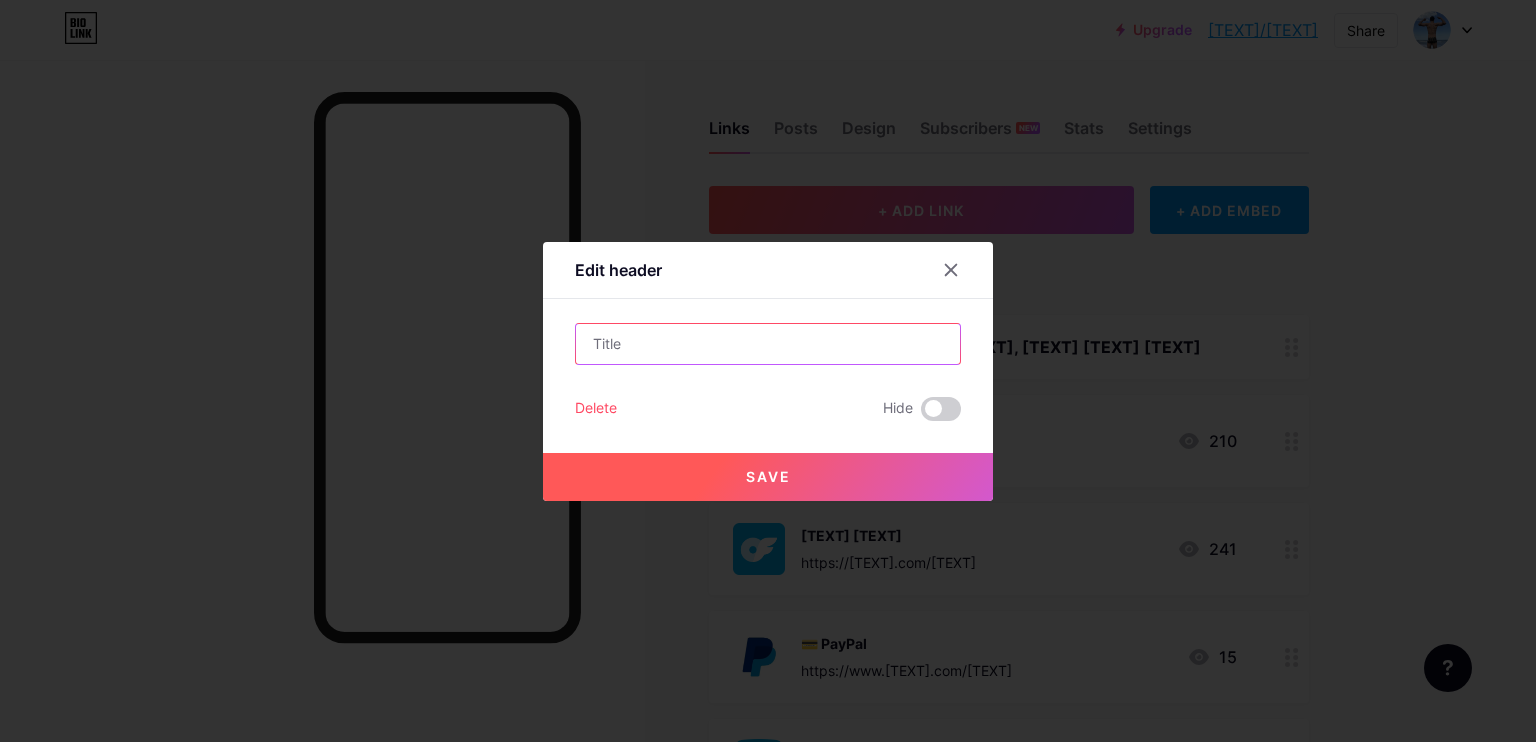 paste on "[TEXT] [TEXT], [TEXT], [TEXT] [TEXT]" 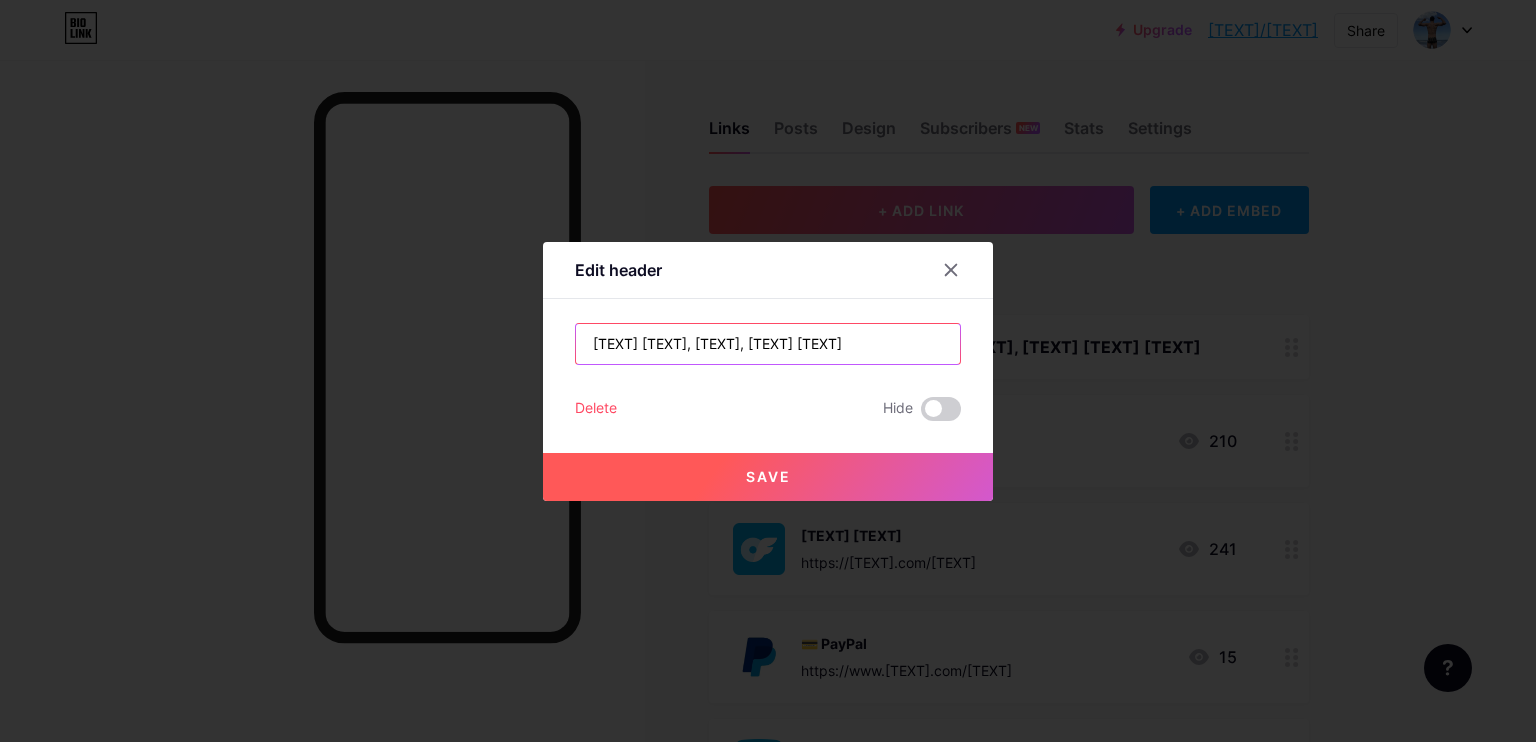 drag, startPoint x: 885, startPoint y: 342, endPoint x: 458, endPoint y: 311, distance: 428.1238 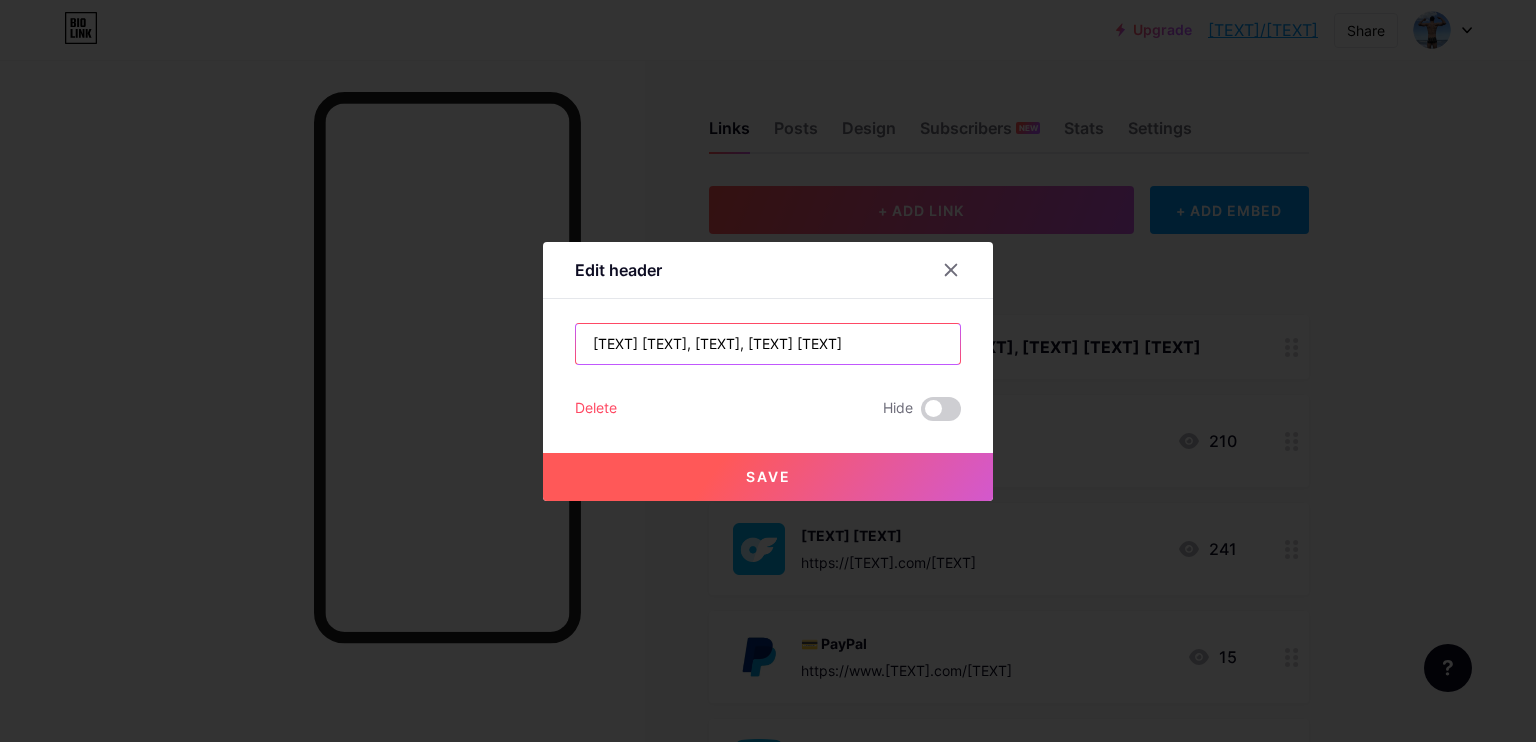 paste on "[TEXT], [TEXT], [TEXT] [TEXT] [TEXT]" 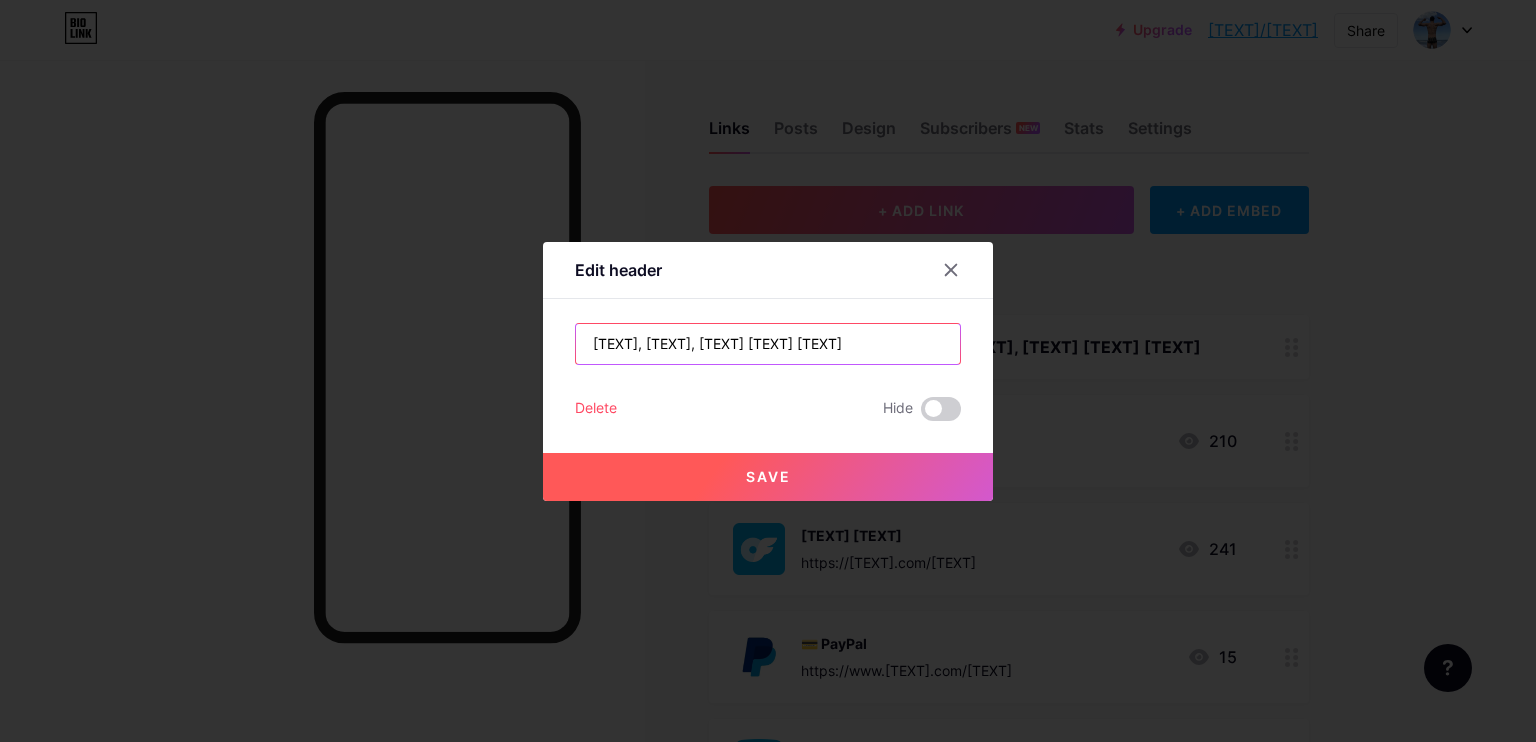 type on "[TEXT], [TEXT], [TEXT] [TEXT] [TEXT]" 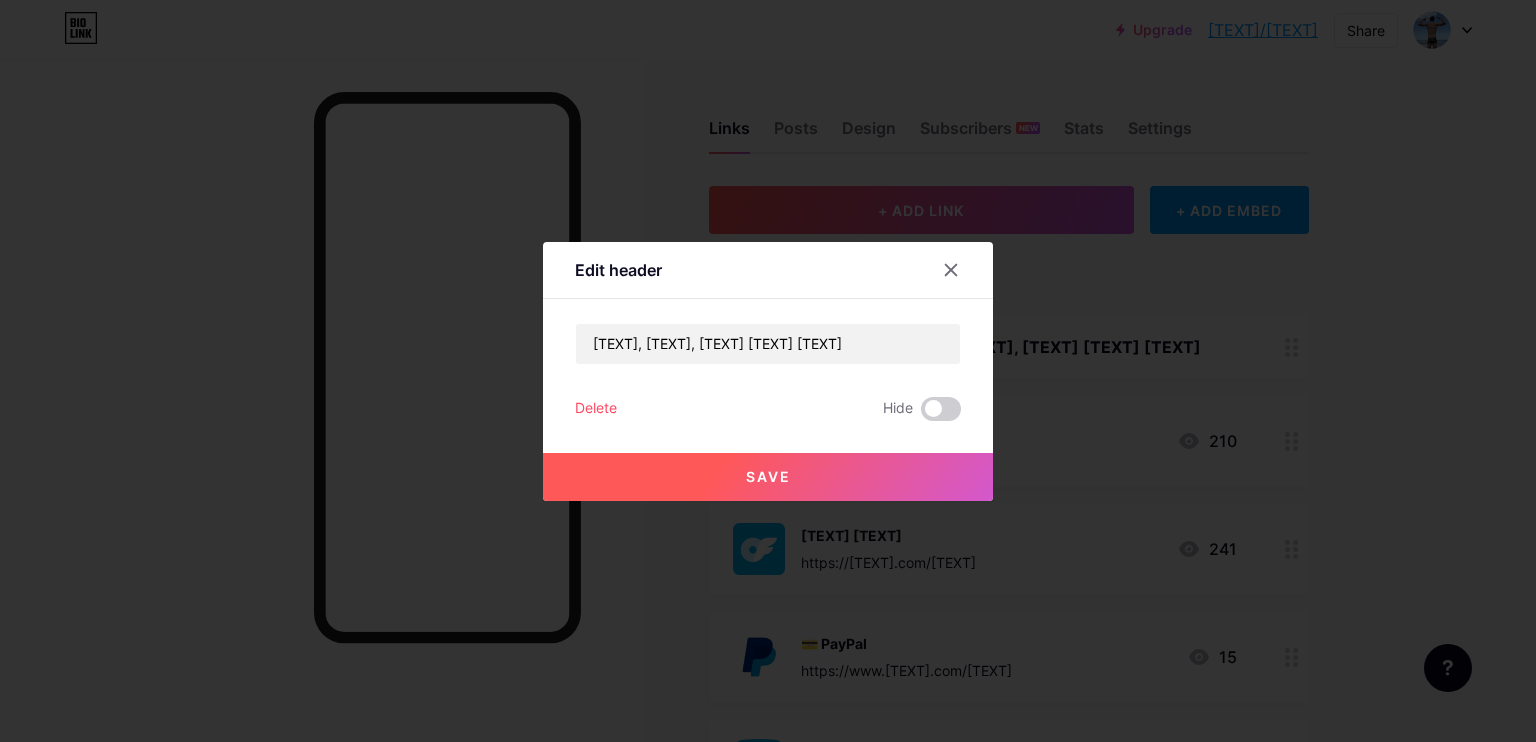 click on "Save" at bounding box center [768, 477] 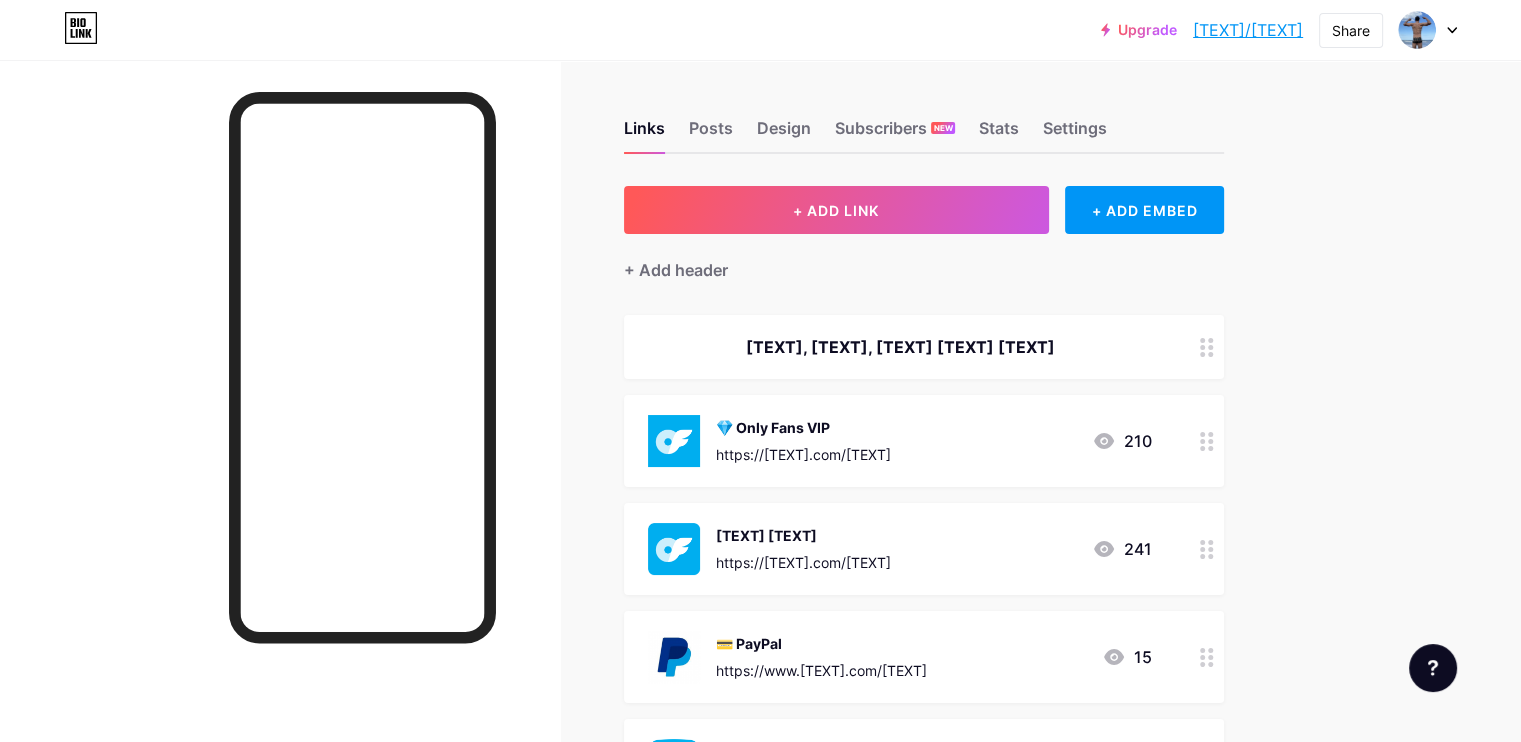 click on "[TEXT], [TEXT], [TEXT] [TEXT] [TEXT]" at bounding box center [900, 347] 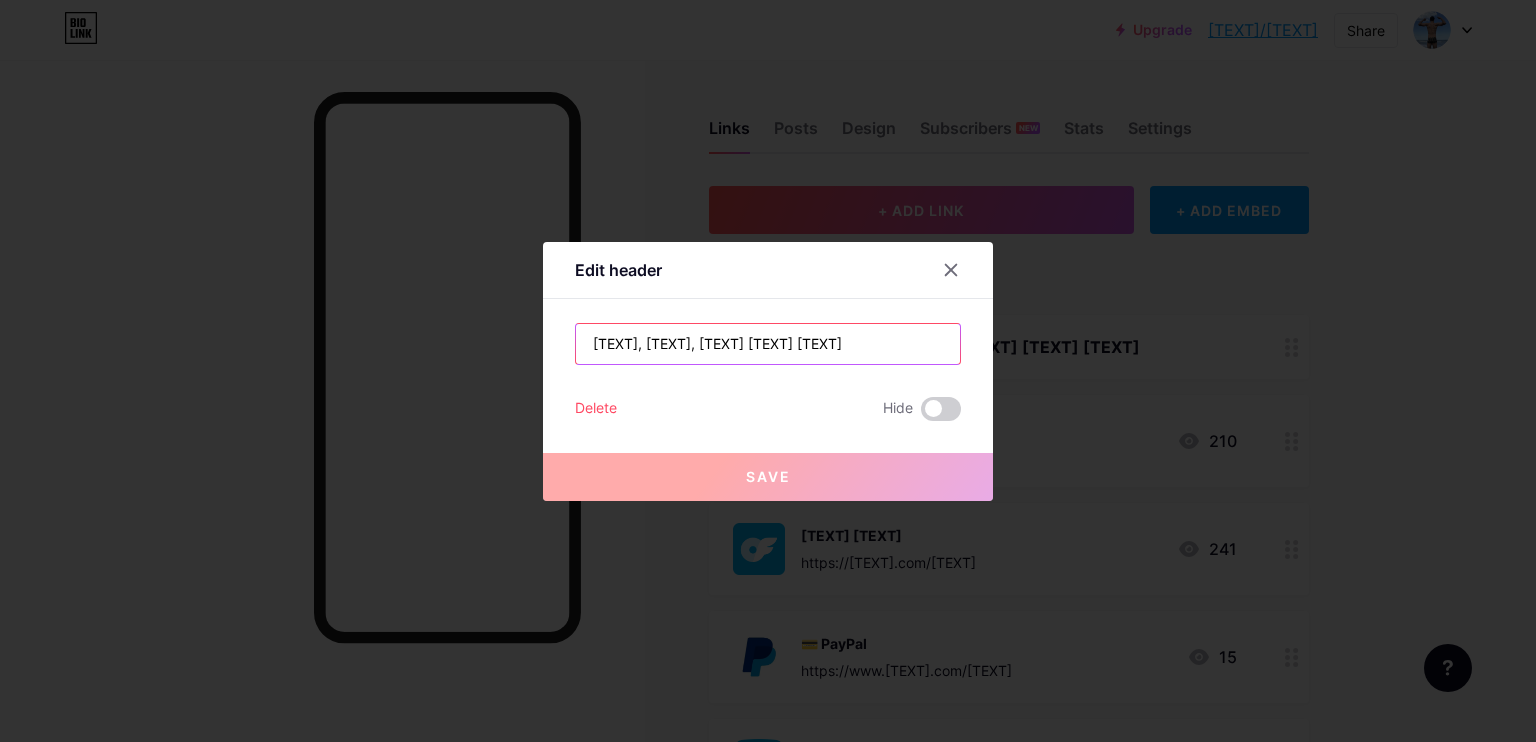 drag, startPoint x: 866, startPoint y: 343, endPoint x: 428, endPoint y: 343, distance: 438 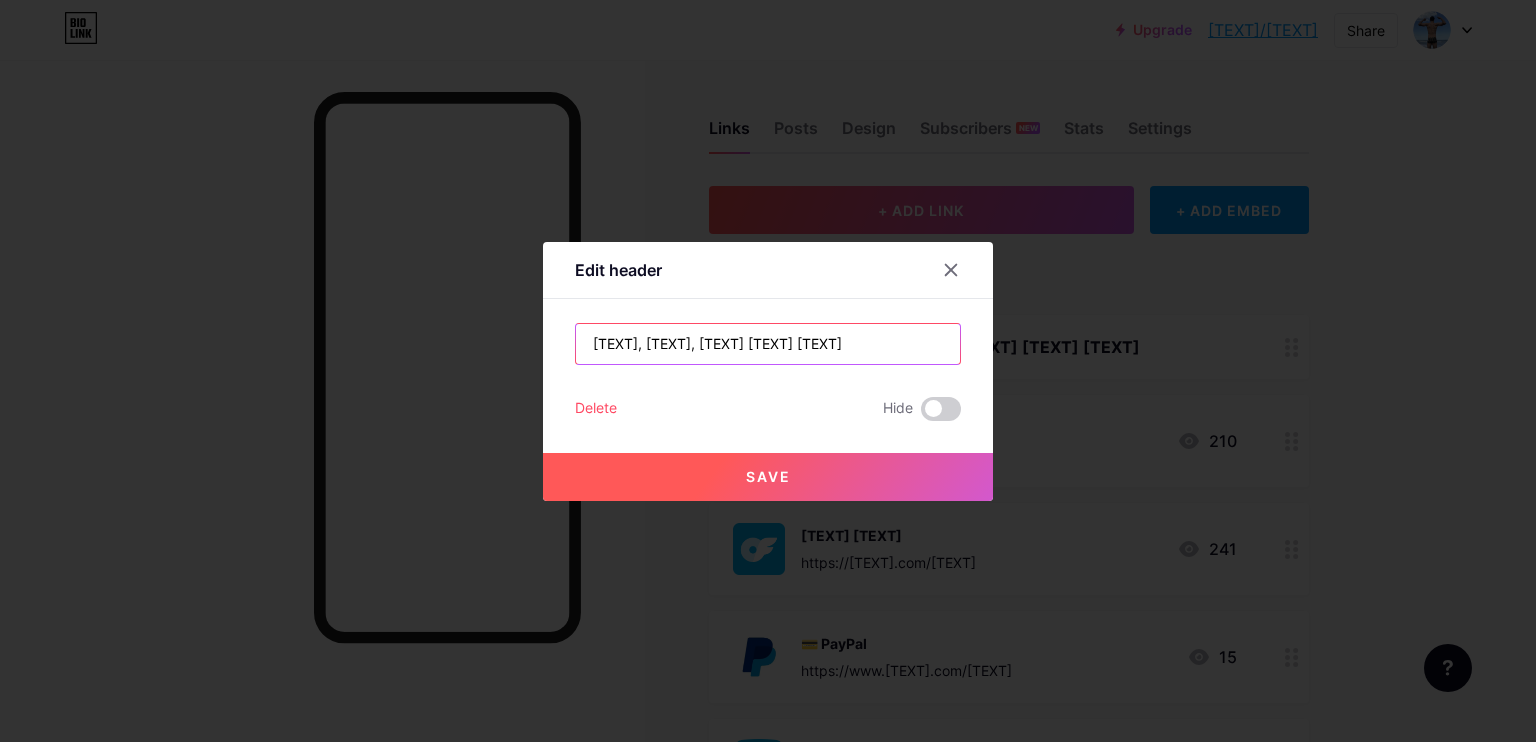 type on "[TEXT], [TEXT], [TEXT] [TEXT] [TEXT]" 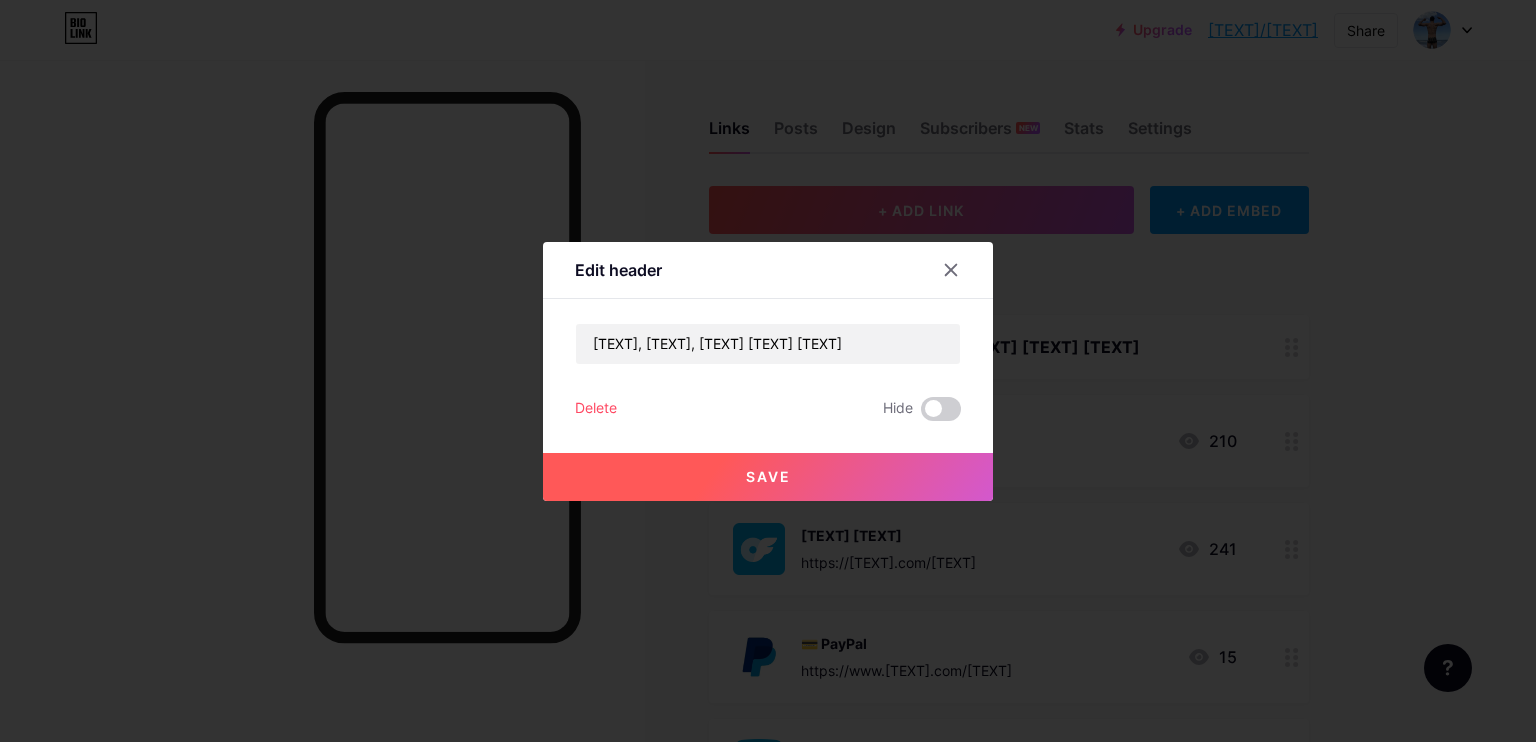 click on "Save" at bounding box center [768, 477] 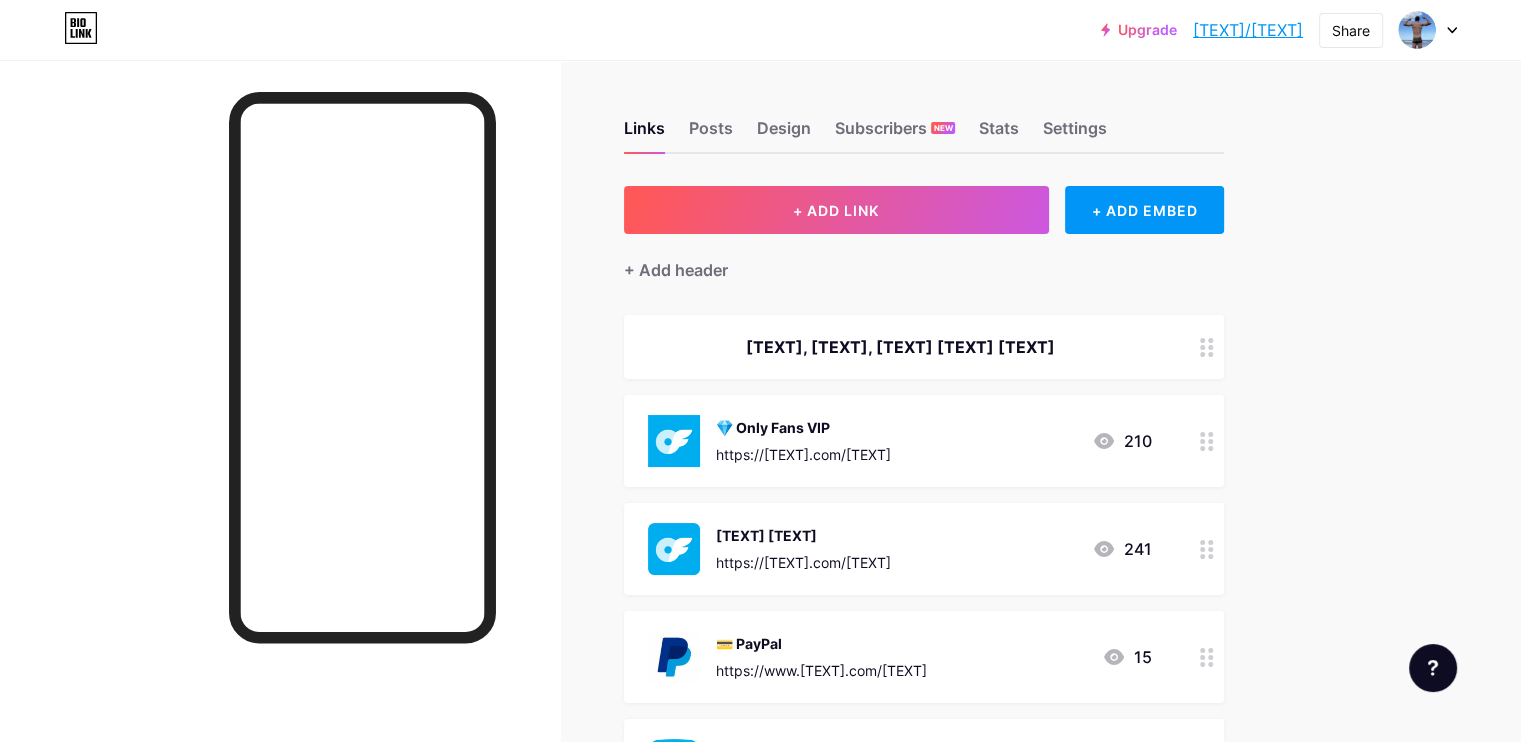click on "+ ADD LINK     + ADD EMBED
+ Add header
[TEXT], [TEXT], [TEXT] [TEXT] [TEXT]
[TEXT] [TEXT] [TEXT]
https://[TEXT].com/[TEXT]
210
[TEXT] [TEXT] [TEXT]
https://[TEXT].com/[TEXT]
241
[TEXT]
https://www.[TEXT].com/[TEXT]
15
[TEXT]
https://x.com/[TEXT]
82
[TEXT]
https://t.me/[TEXT]
50
[TEXT] [TEXT]
https://www.[TEXT].com/[TEXT]" at bounding box center (924, 727) 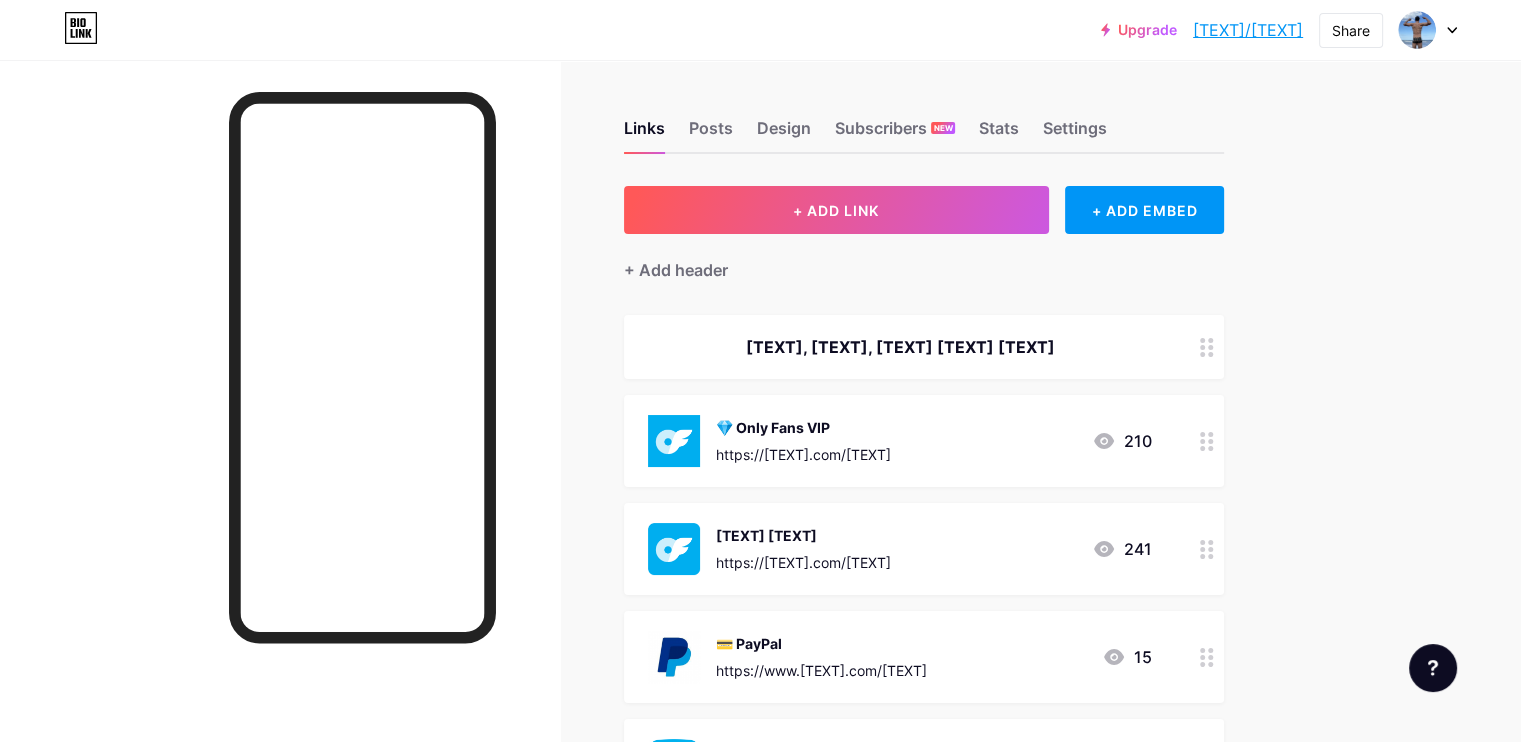 click on "[TEXT], [TEXT], [TEXT] [TEXT] [TEXT]" at bounding box center (900, 347) 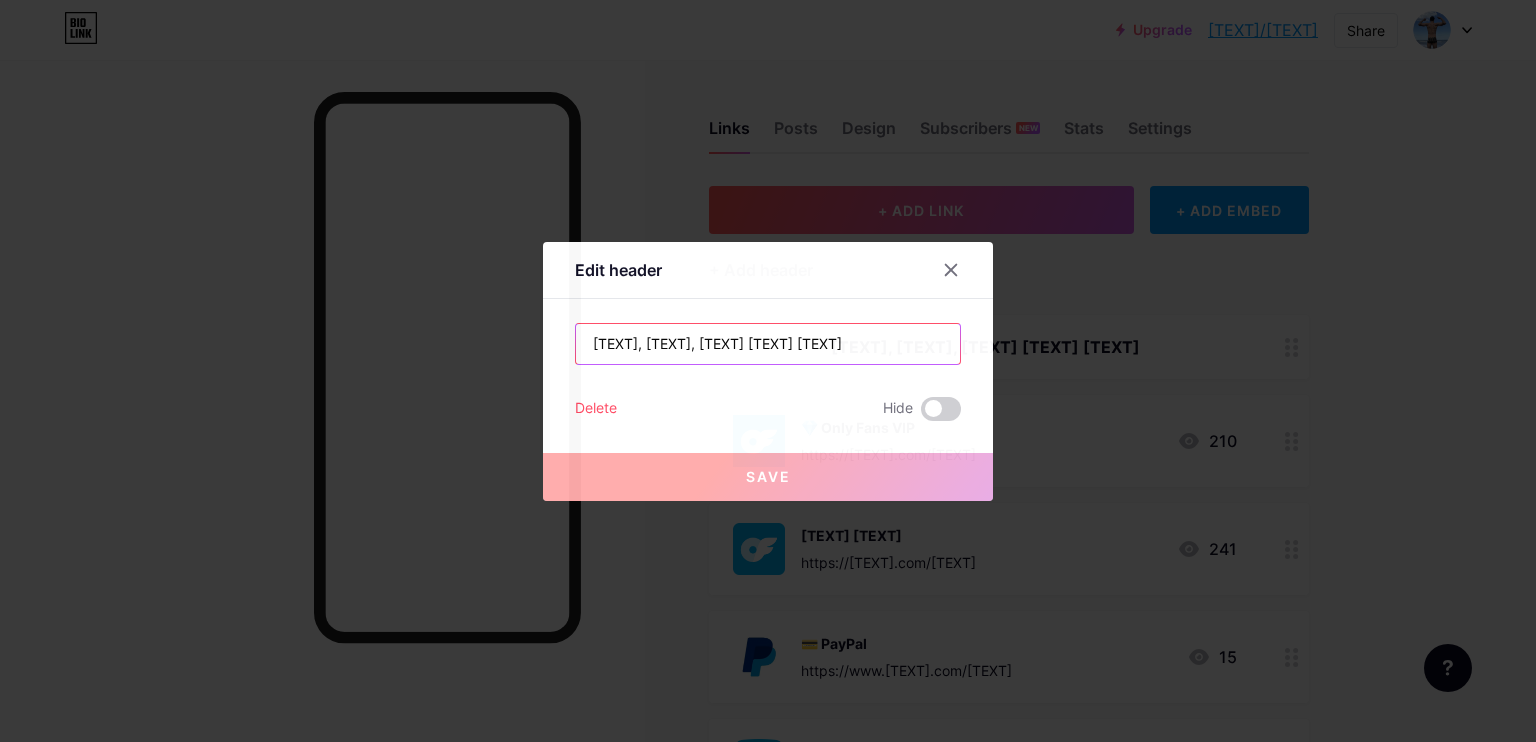 drag, startPoint x: 873, startPoint y: 343, endPoint x: 491, endPoint y: 351, distance: 382.08377 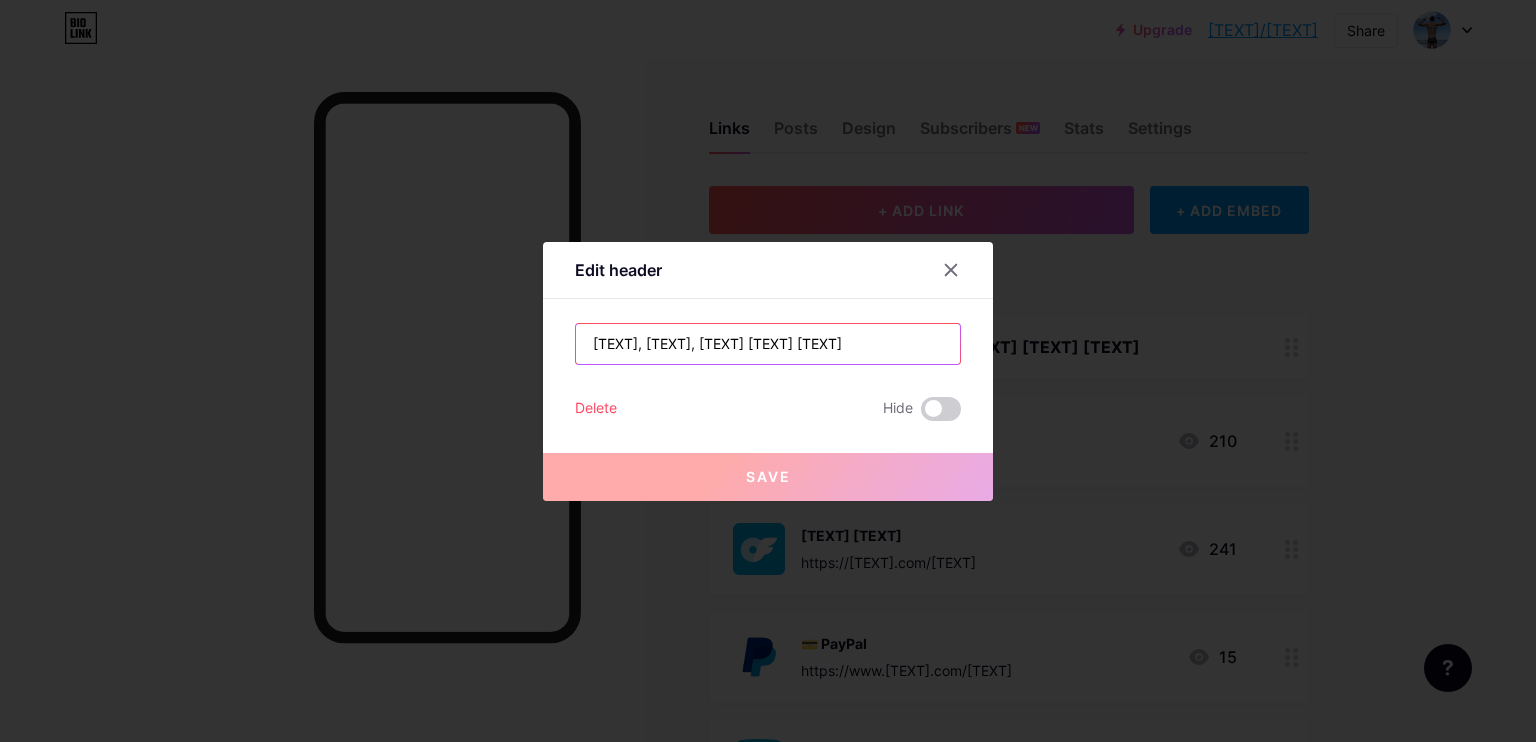 click on "Edit header       [TEXT], [TEXT], [TEXT] [TEXT]
Delete
Hide         Save" at bounding box center [768, 371] 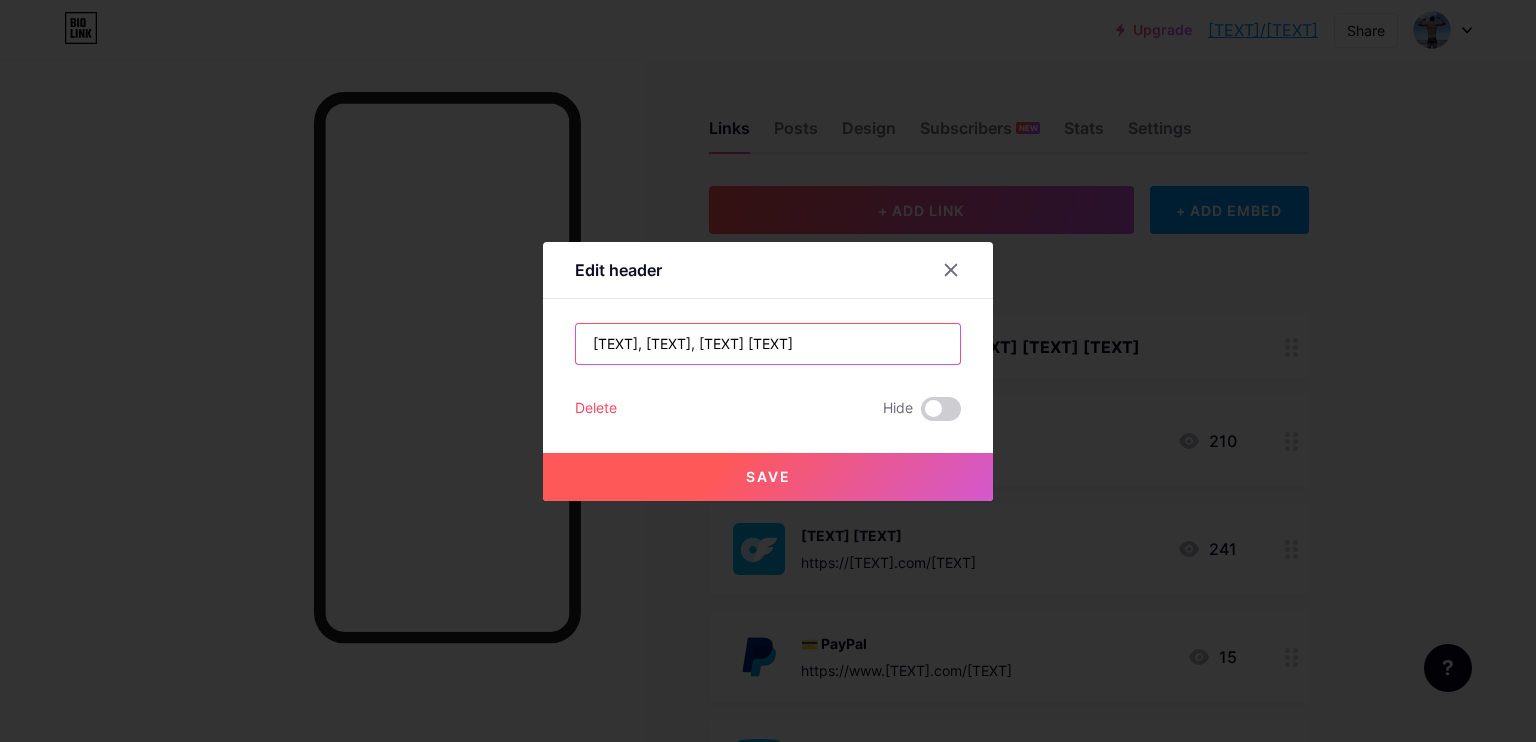 type on "[TEXT], [TEXT], [TEXT] [TEXT]" 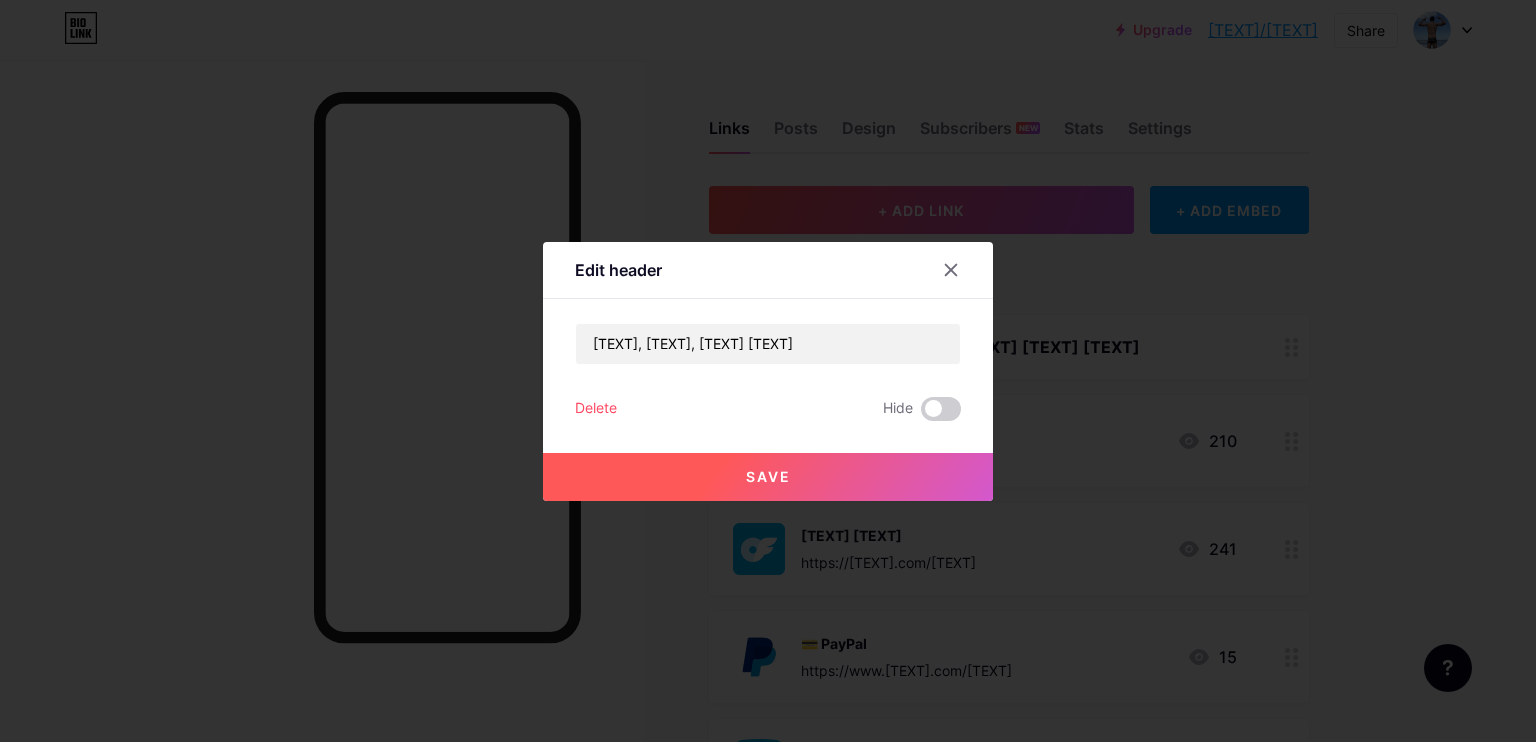 click on "Save" at bounding box center (768, 477) 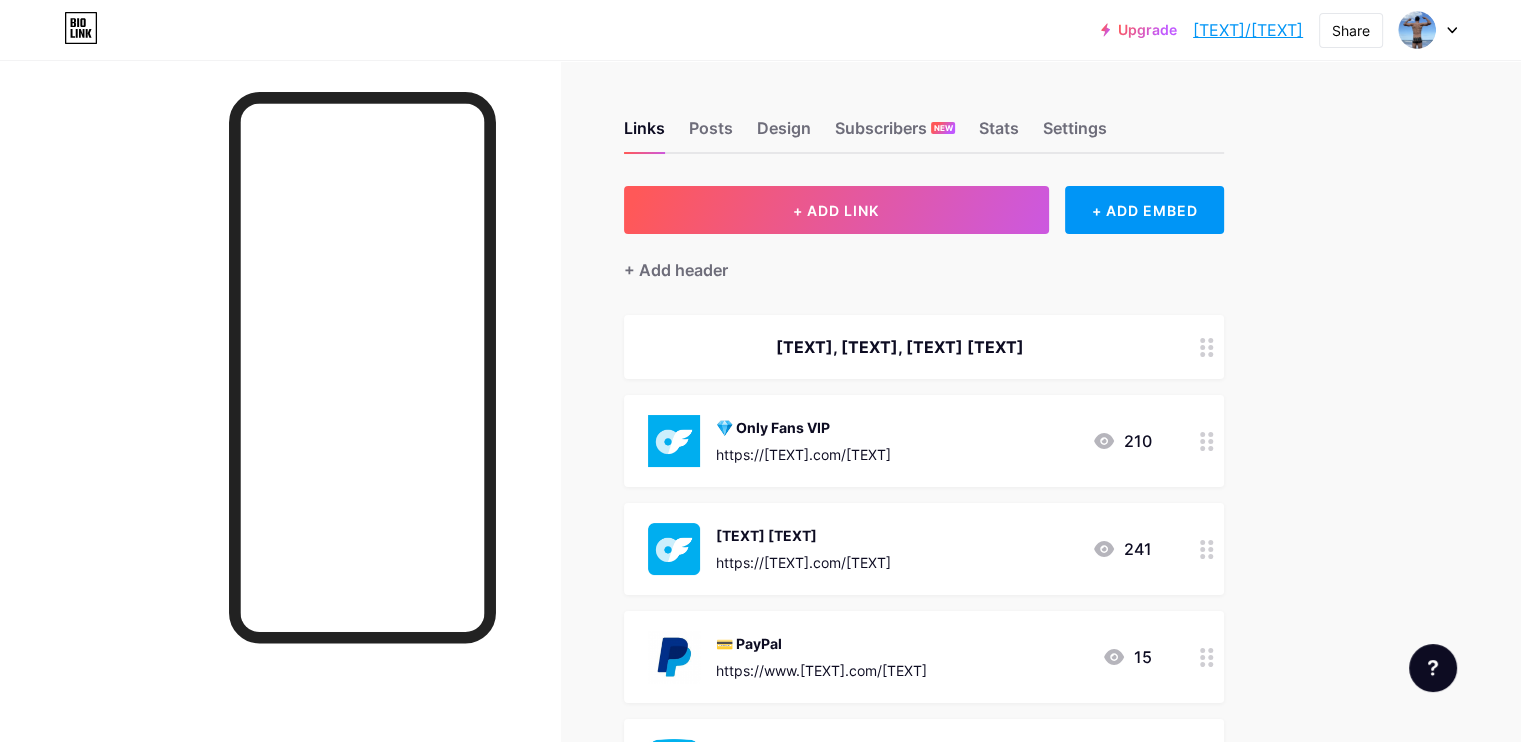 click on "[TEXT], [TEXT], [TEXT] [TEXT]" at bounding box center [924, 347] 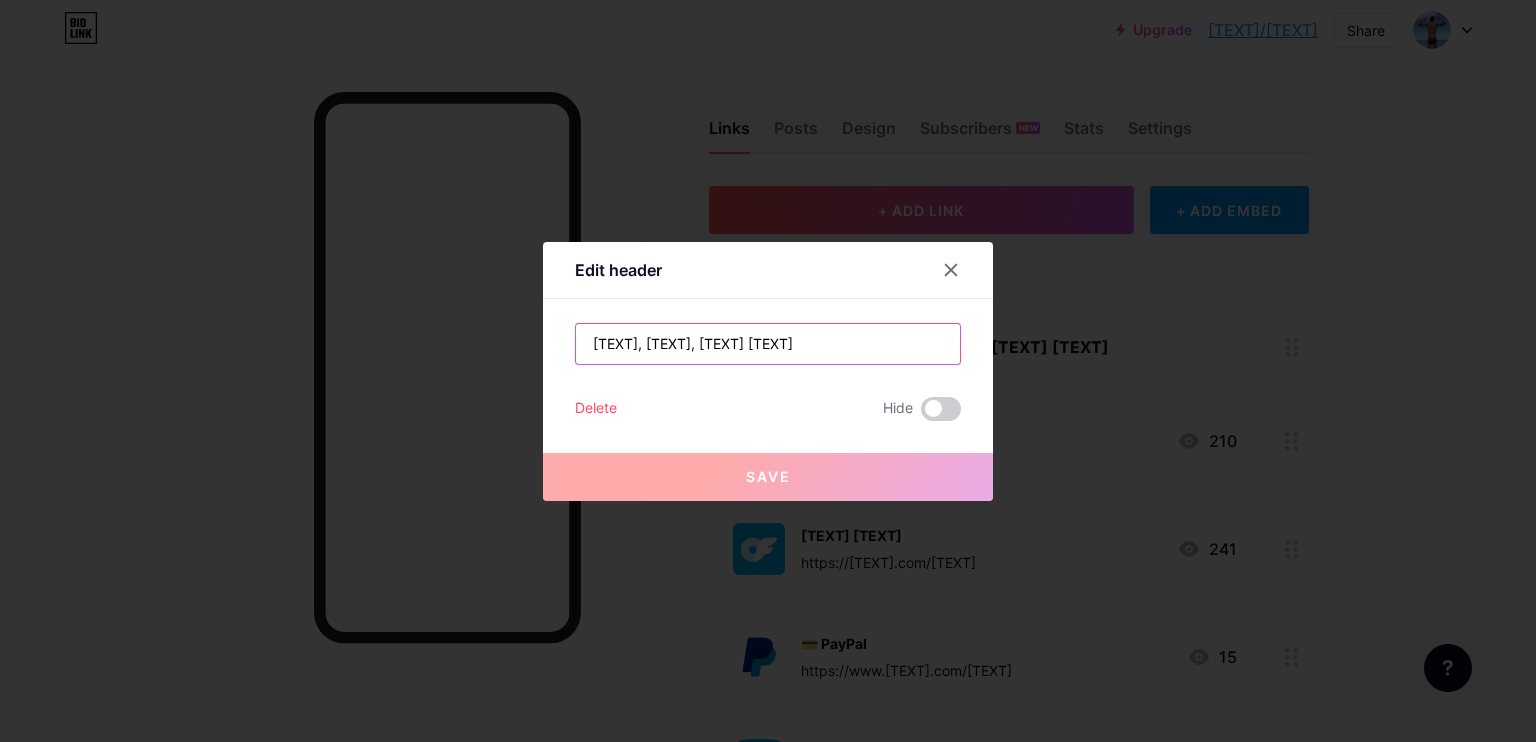 drag, startPoint x: 869, startPoint y: 341, endPoint x: 462, endPoint y: 343, distance: 407.0049 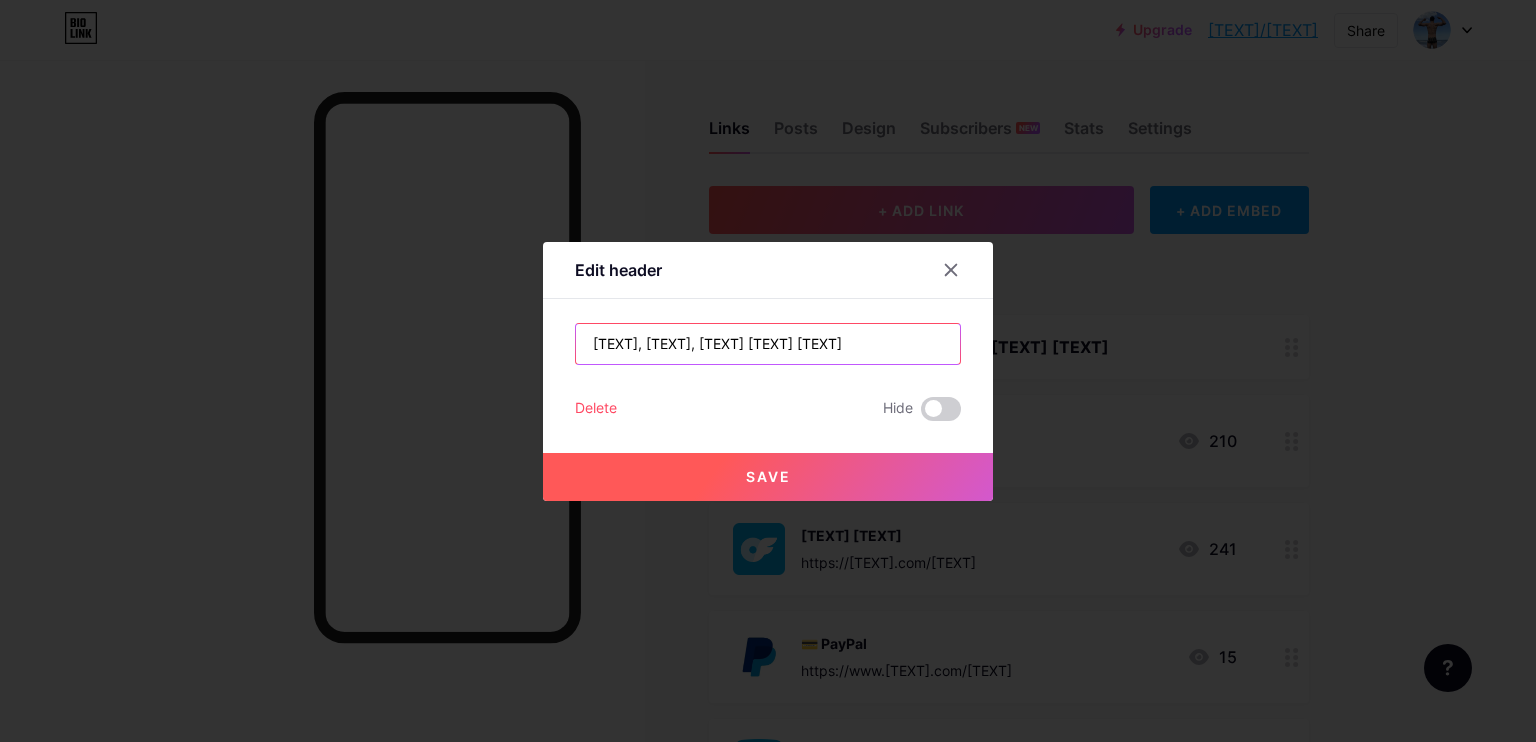 type on "[TEXT], [TEXT], [TEXT] [TEXT] [TEXT]" 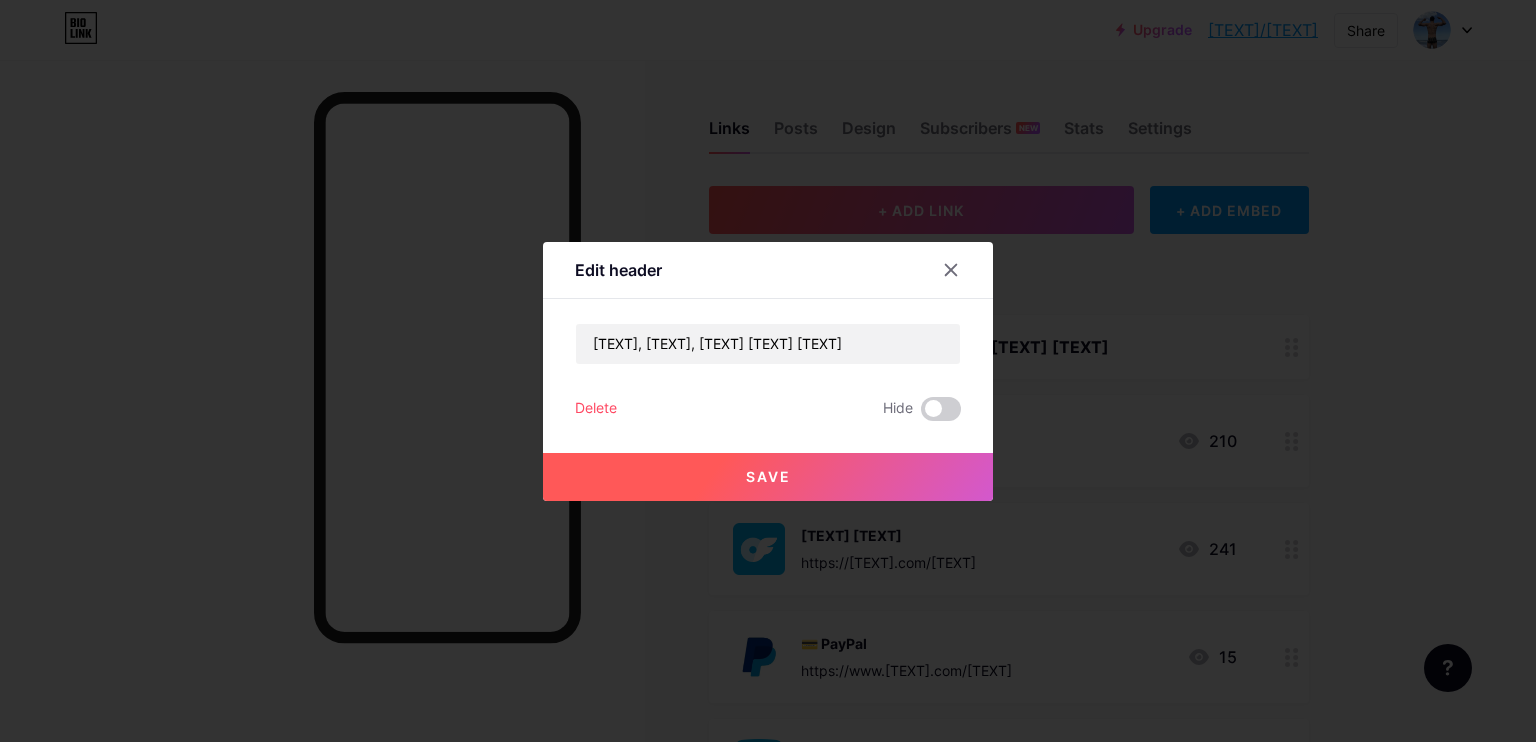 click on "Save" at bounding box center (768, 477) 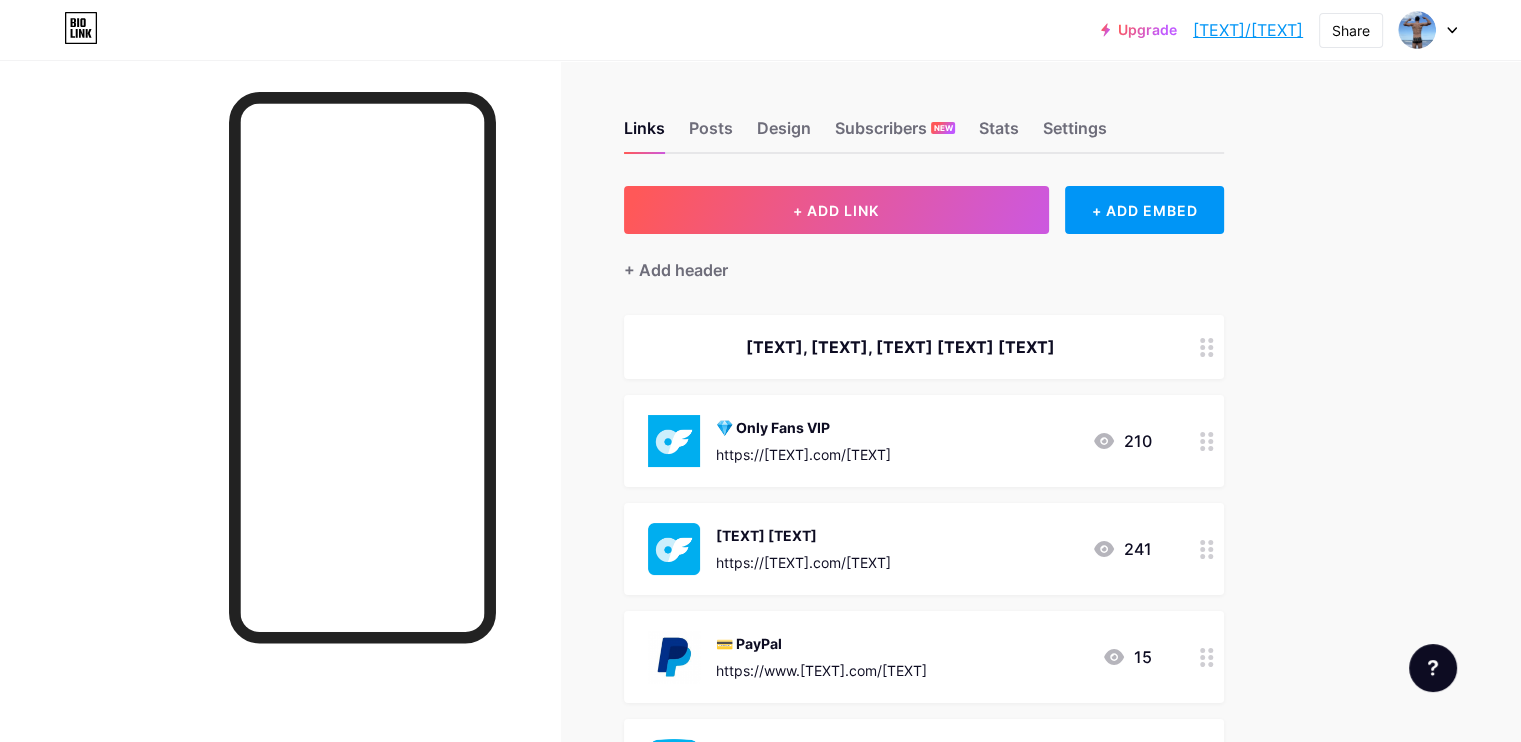 click on "[TEXT], [TEXT], [TEXT] [TEXT] [TEXT]" at bounding box center [900, 347] 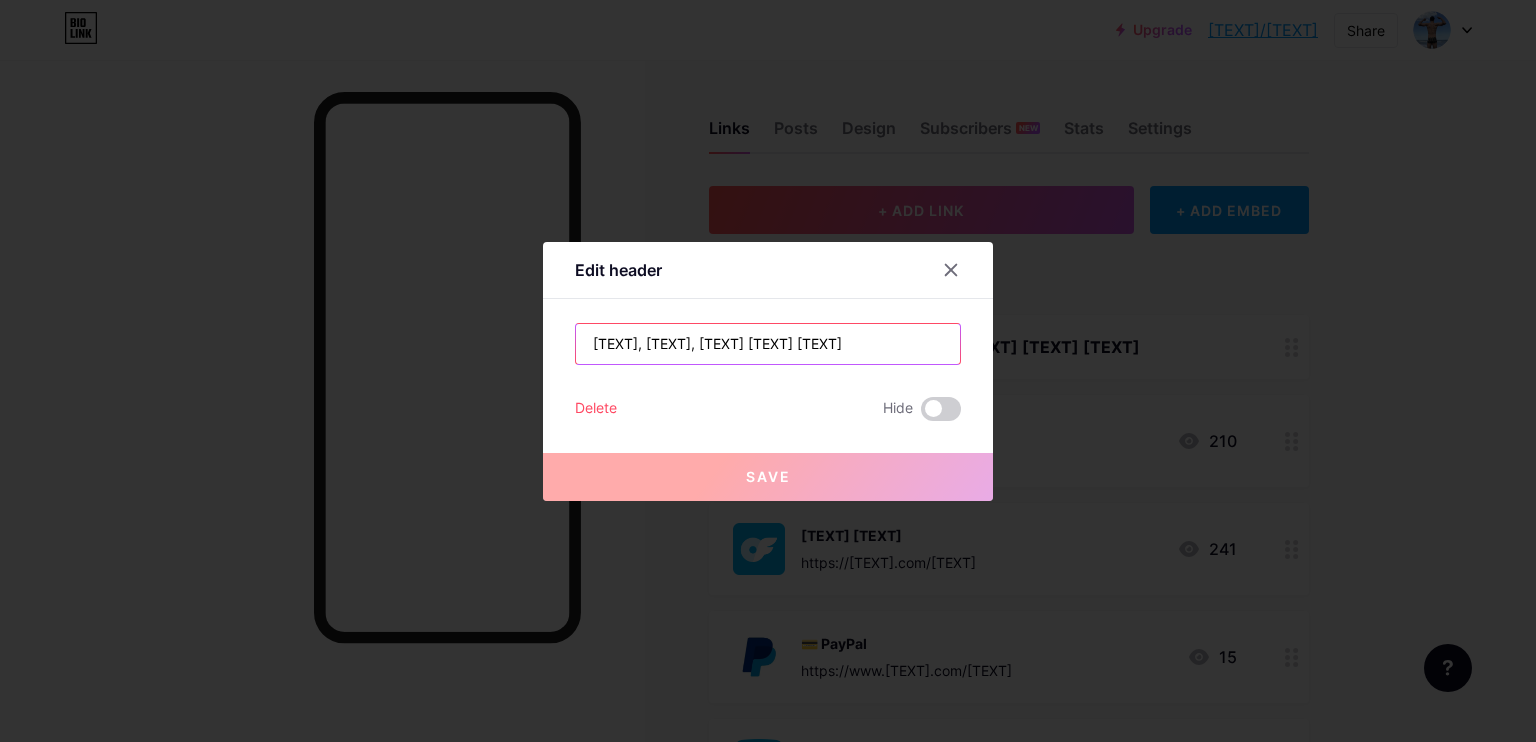 drag, startPoint x: 745, startPoint y: 344, endPoint x: 419, endPoint y: 345, distance: 326.00153 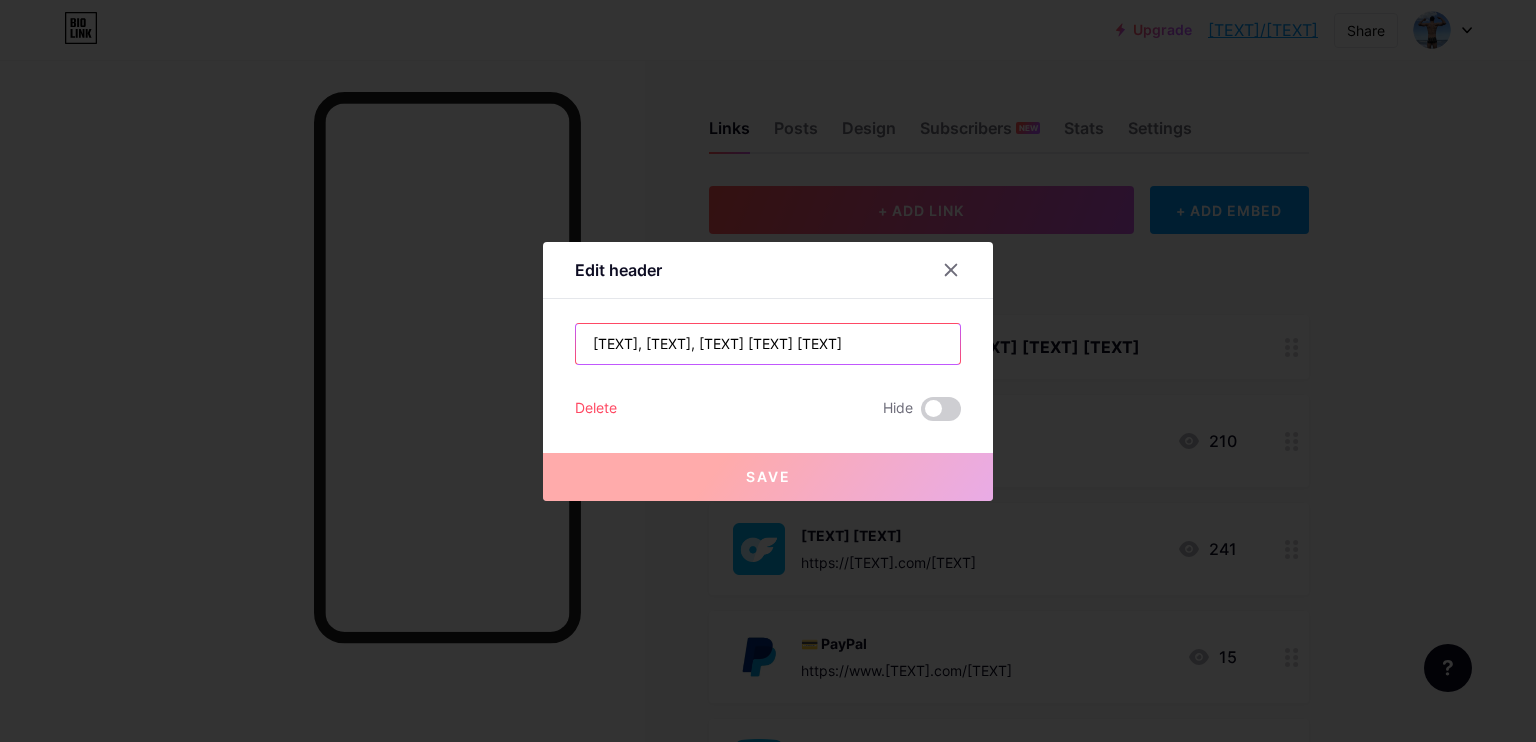 paste on "[TEXT], [TEXT], [TEXT] [TEXT] [TEXT]" 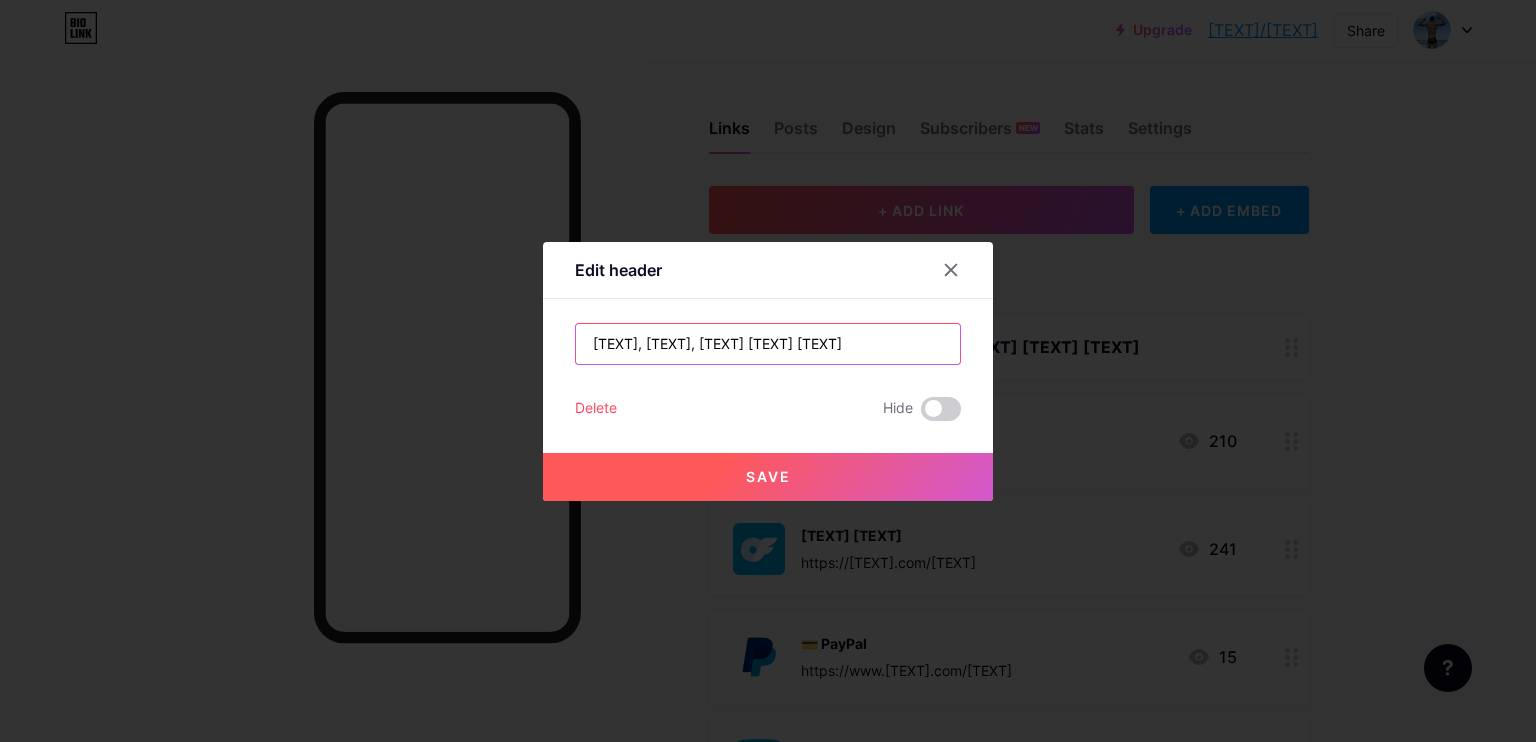 type on "[TEXT], [TEXT], [TEXT] [TEXT] [TEXT]" 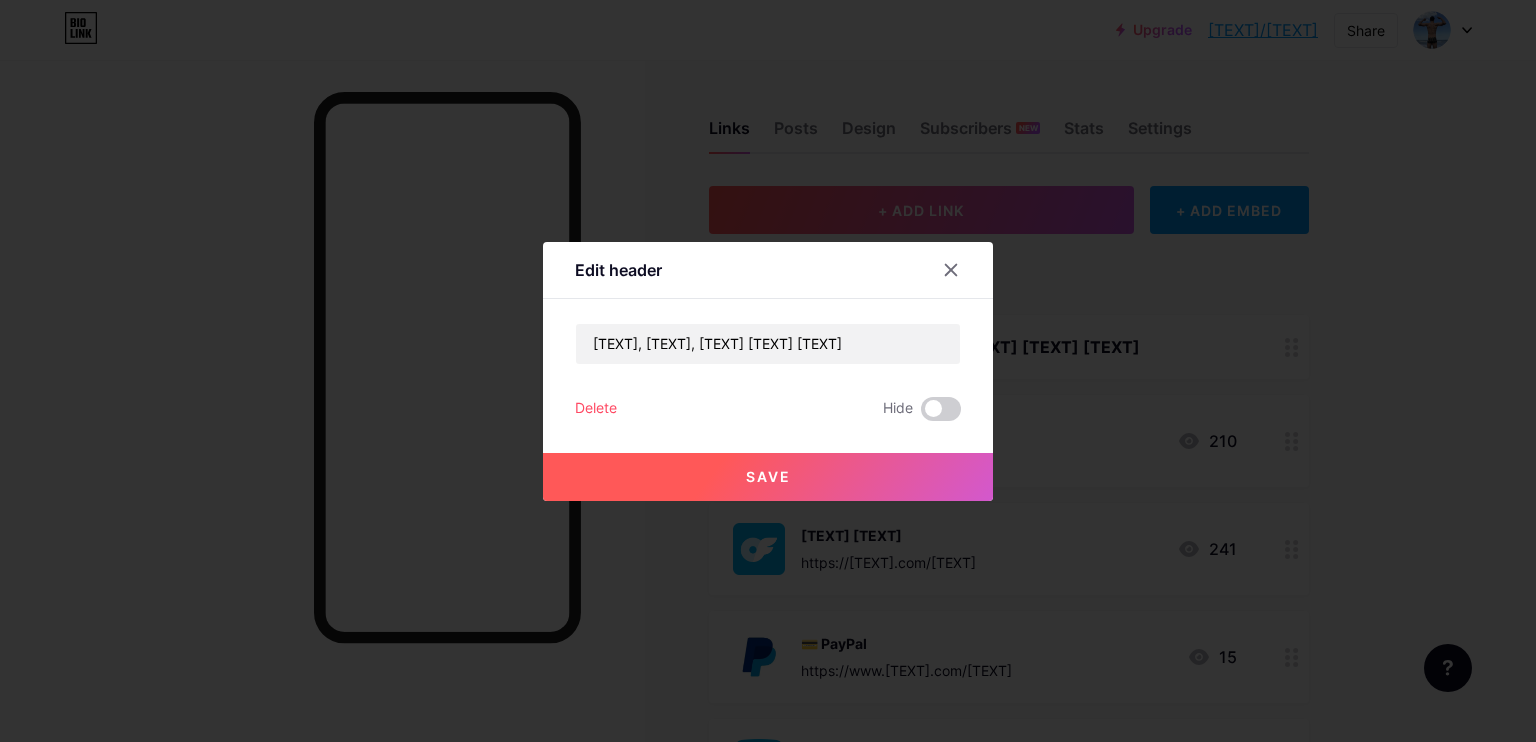 click on "Save" at bounding box center (768, 477) 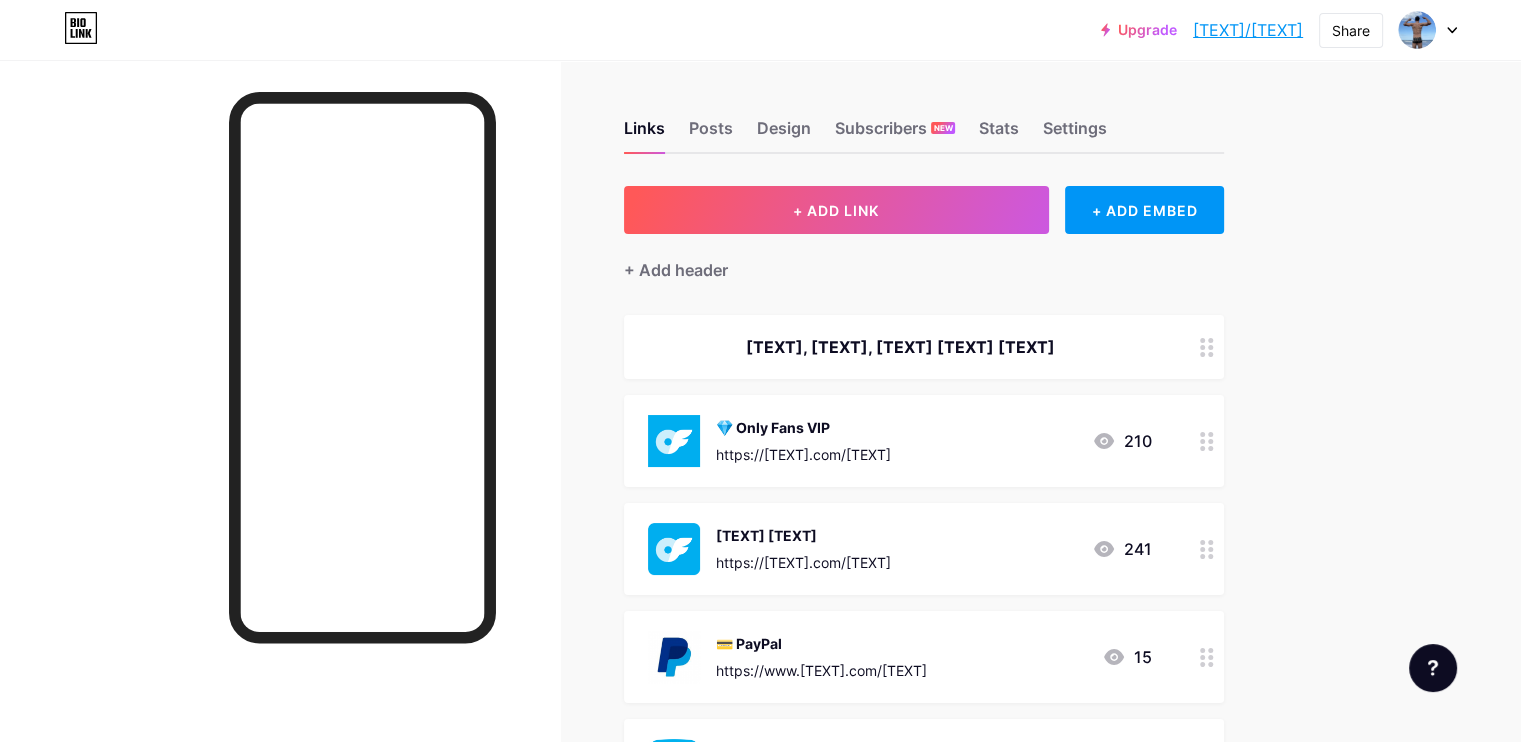 click on "[TEXT], [TEXT], [TEXT] [TEXT] [TEXT]" at bounding box center (900, 347) 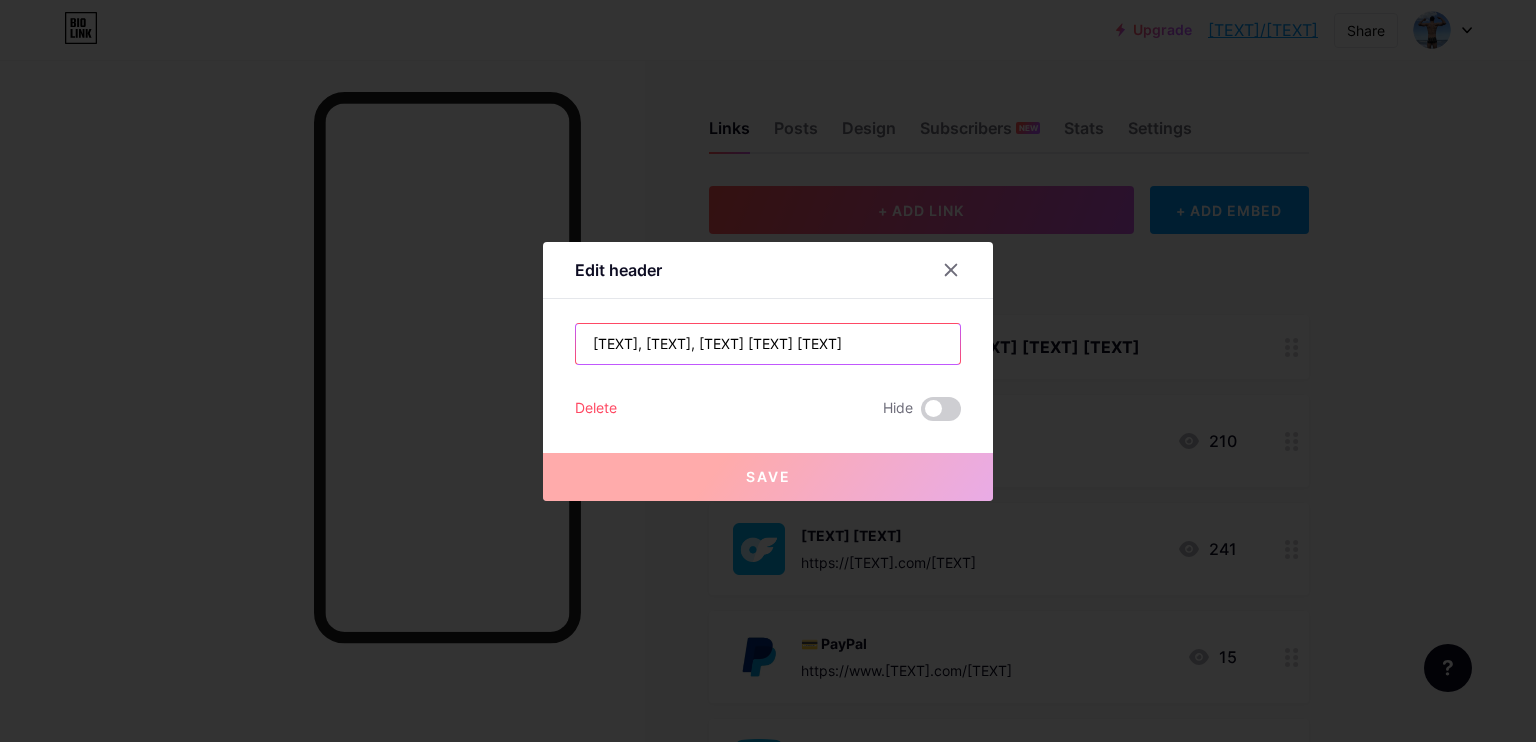 drag, startPoint x: 856, startPoint y: 335, endPoint x: 404, endPoint y: 335, distance: 452 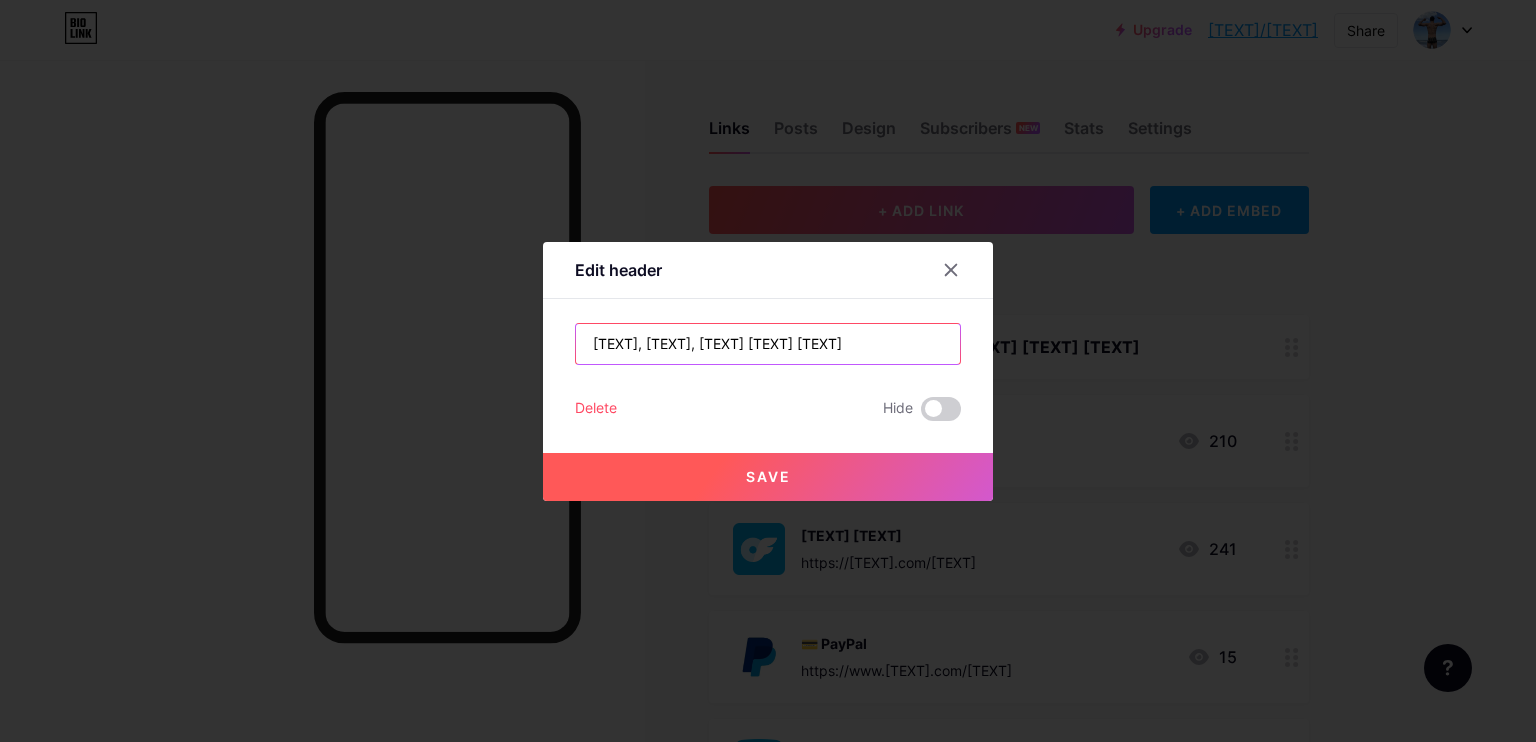 type on "[TEXT], [TEXT], [TEXT] [TEXT] [TEXT]" 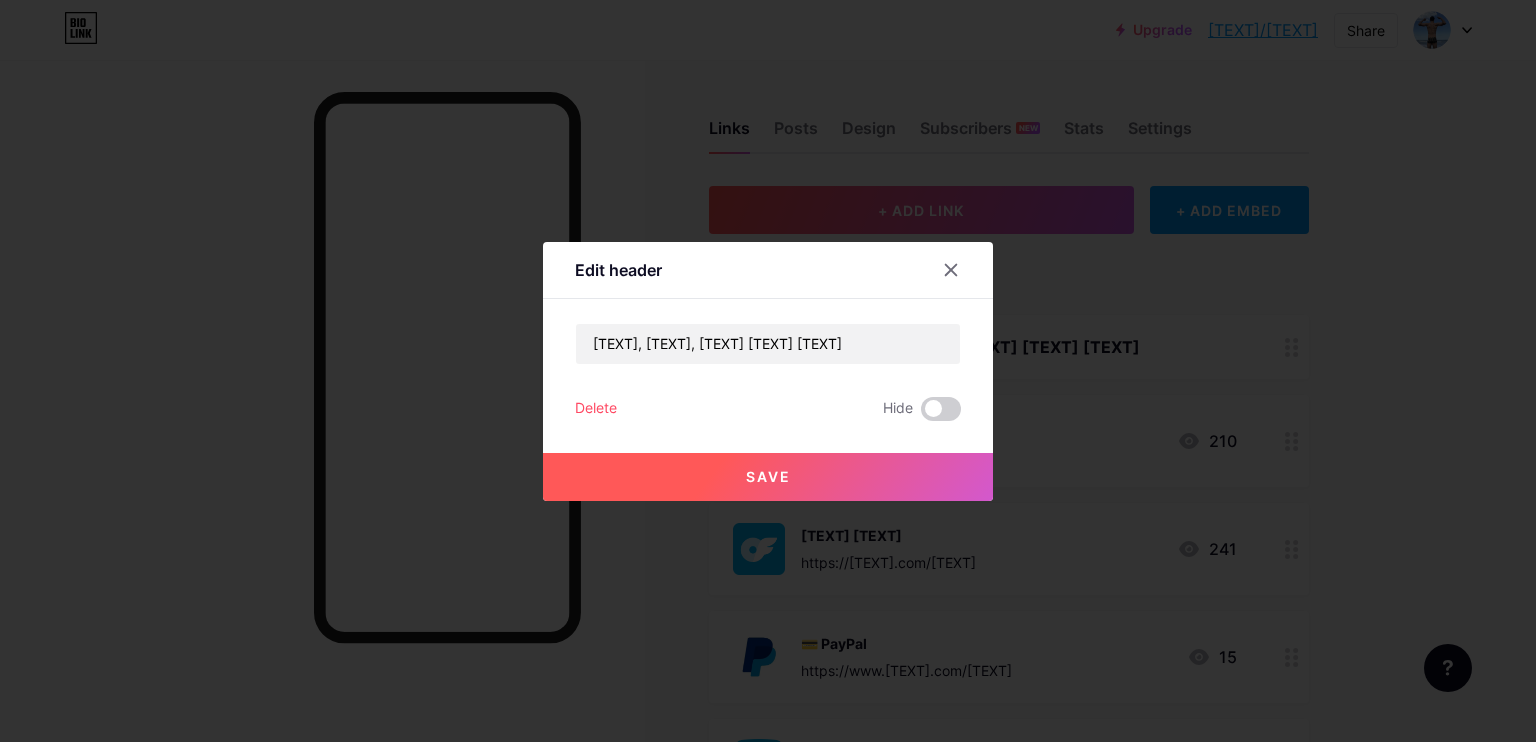 click on "Save" at bounding box center (768, 477) 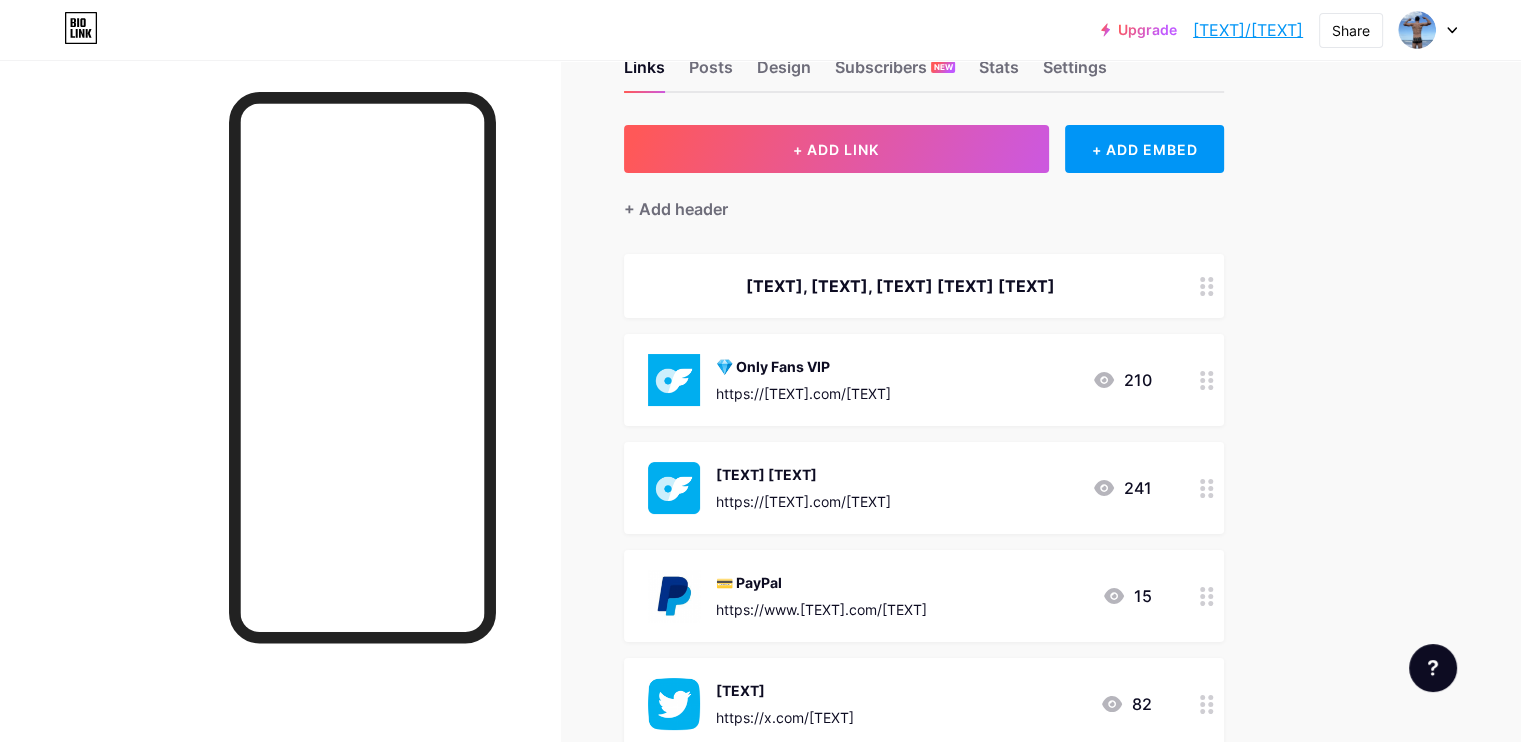 scroll, scrollTop: 624, scrollLeft: 0, axis: vertical 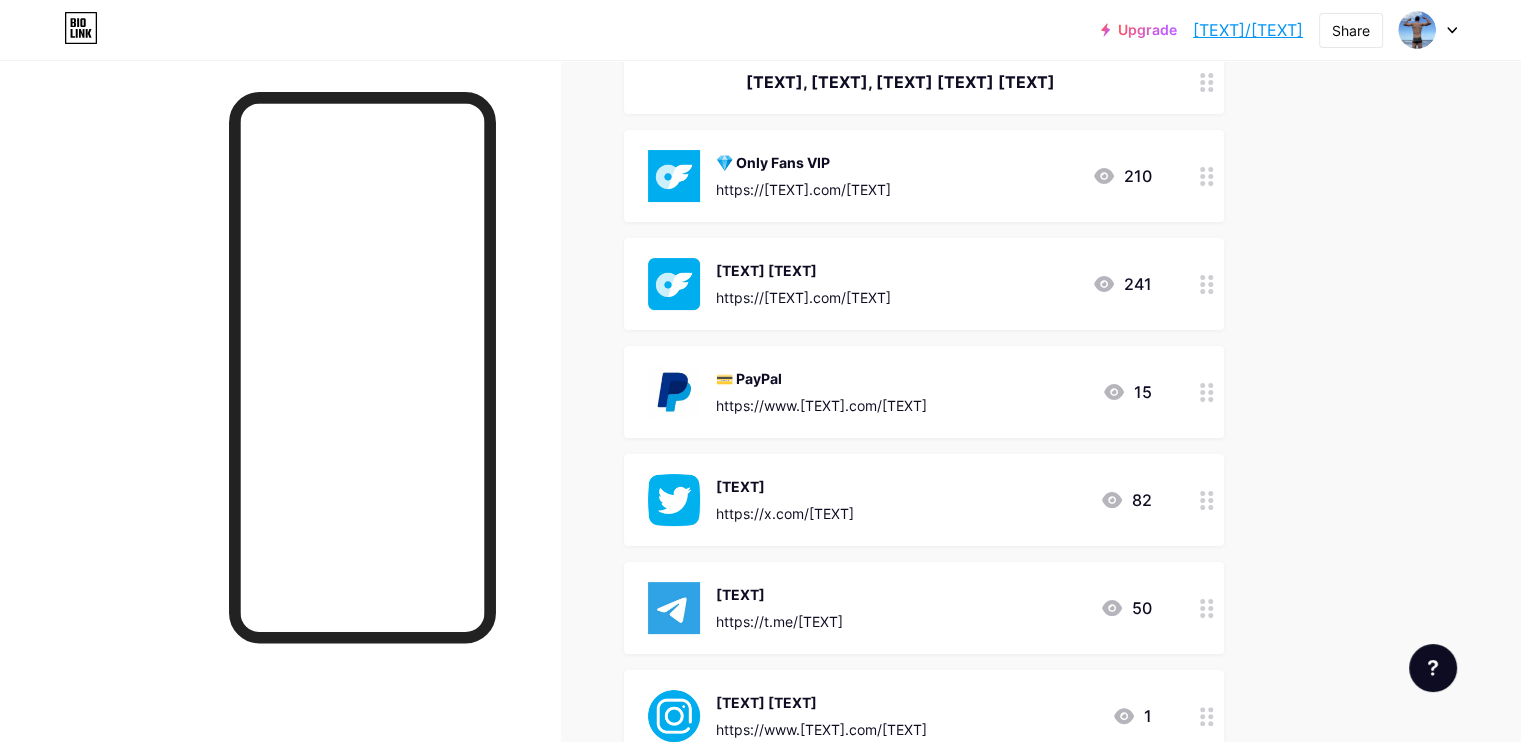 drag, startPoint x: 1156, startPoint y: 82, endPoint x: 1170, endPoint y: 126, distance: 46.173584 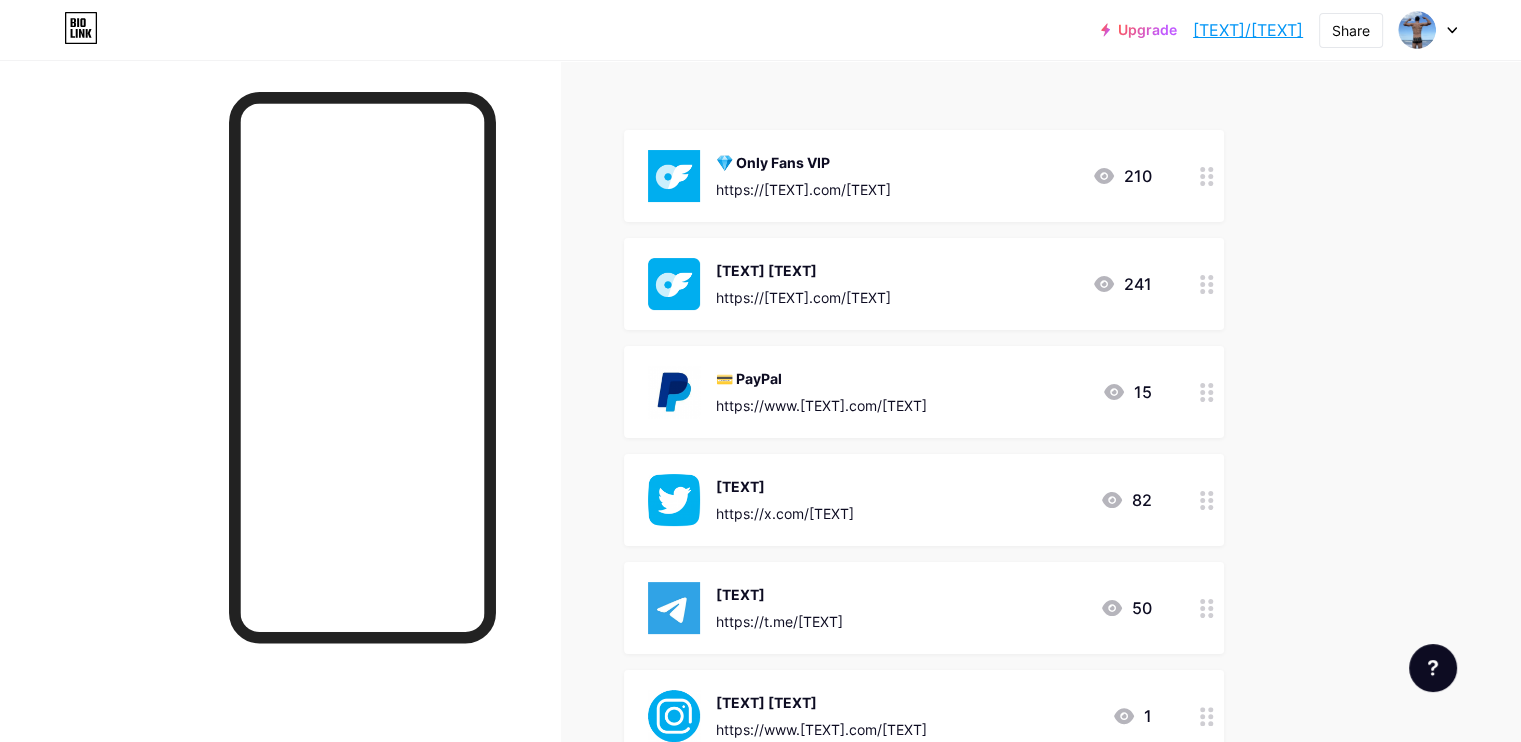 type 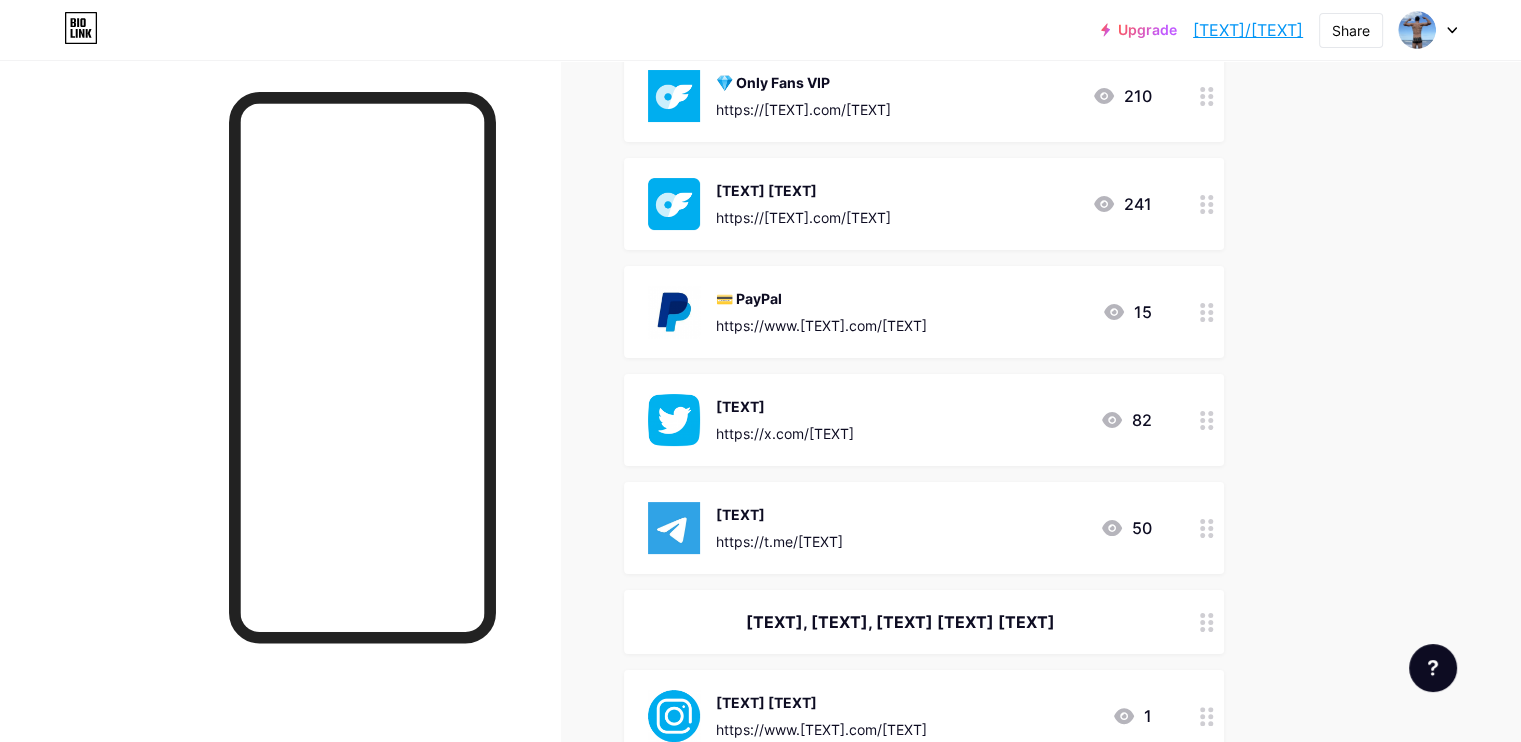 click on "[TEXT]
https://t.me/[TEXT]
50" at bounding box center [900, 528] 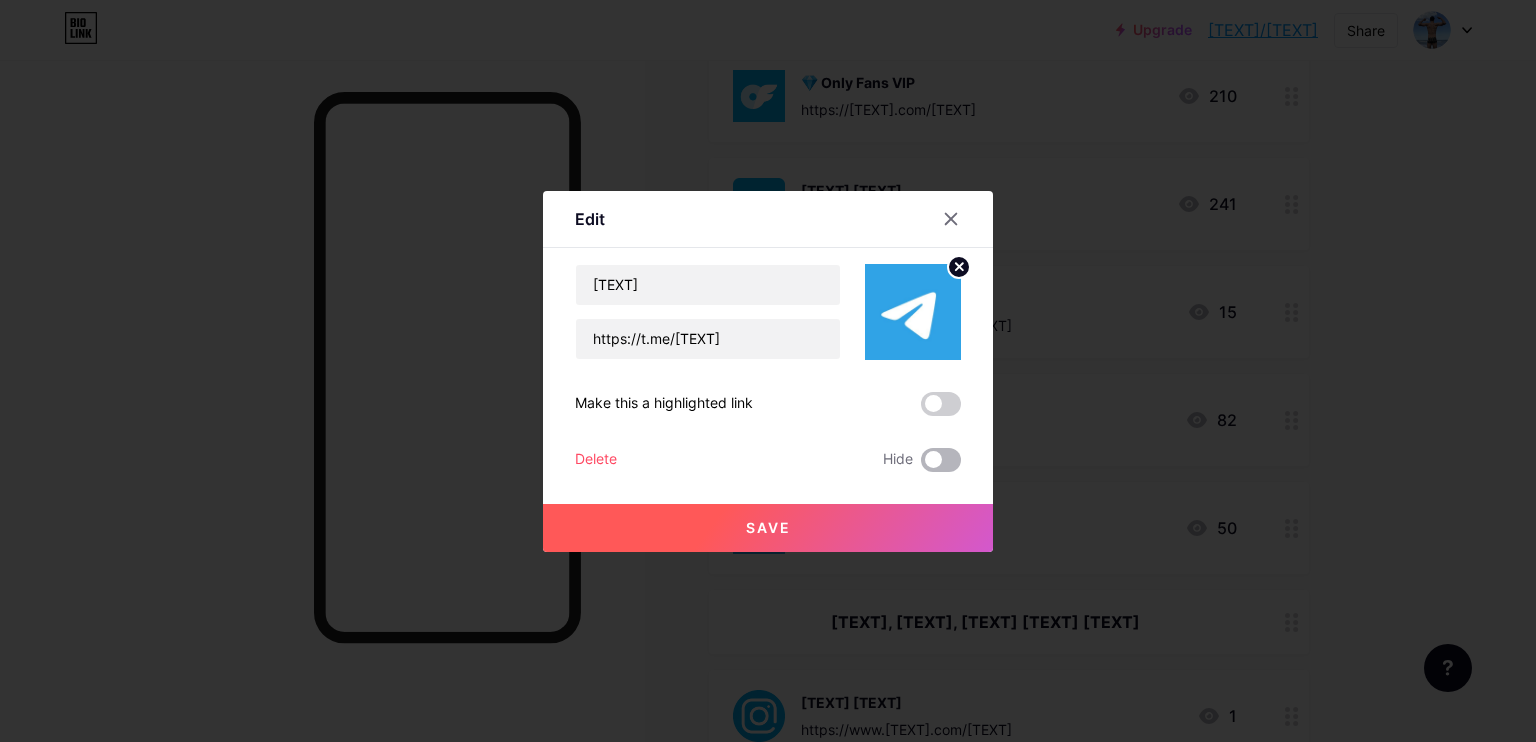 click at bounding box center (941, 460) 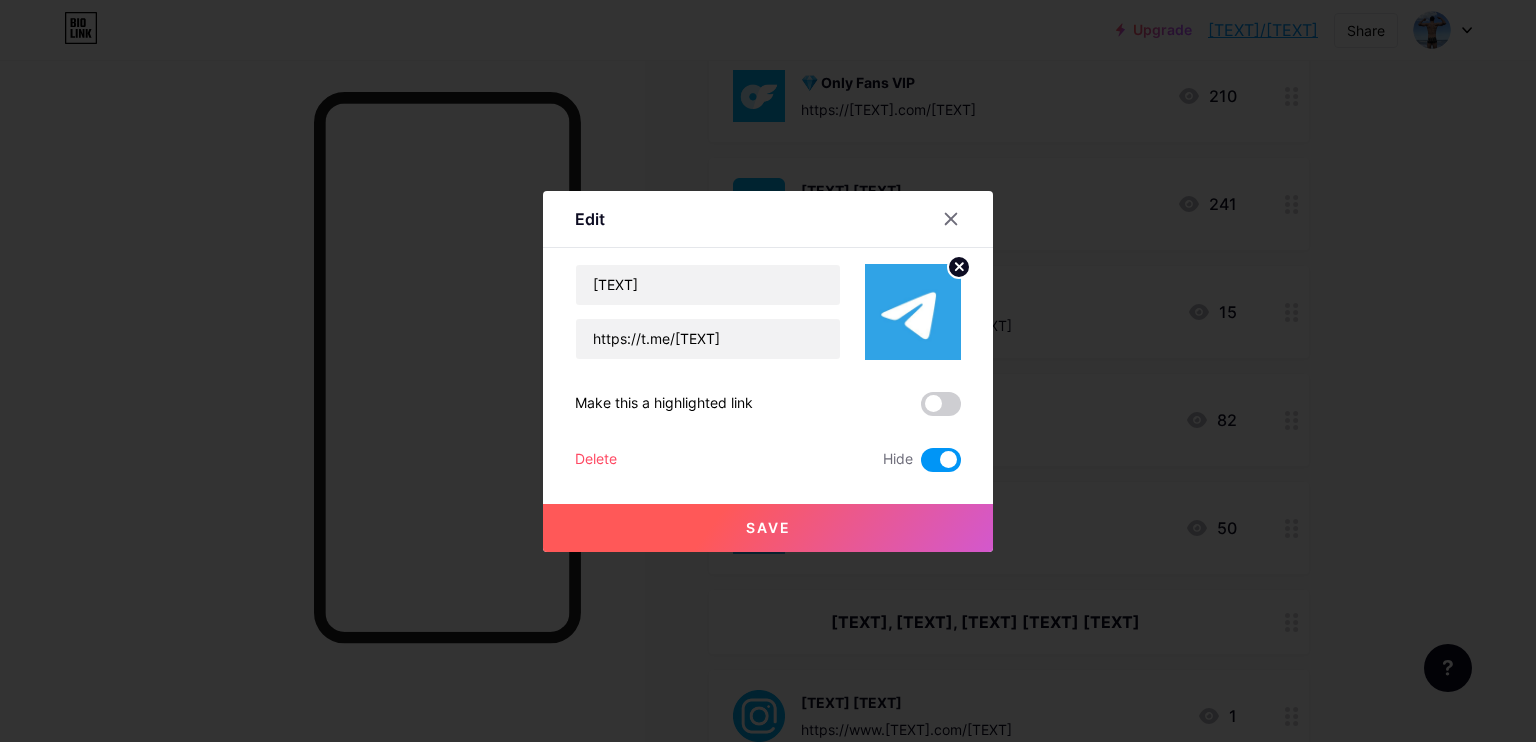 click on "Save" at bounding box center (768, 528) 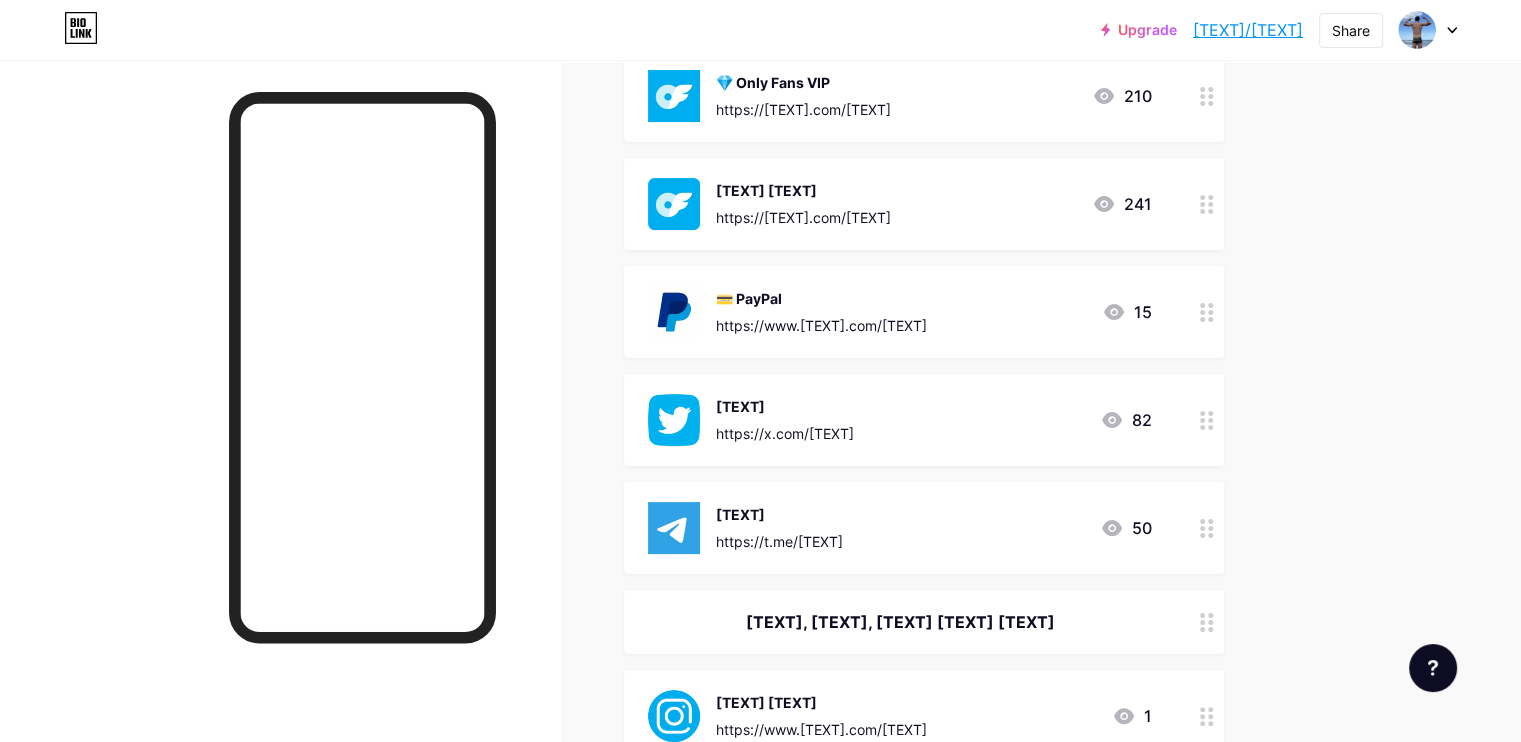 click on "[TEXT], [TEXT], [TEXT] [TEXT] [TEXT]" at bounding box center (900, 622) 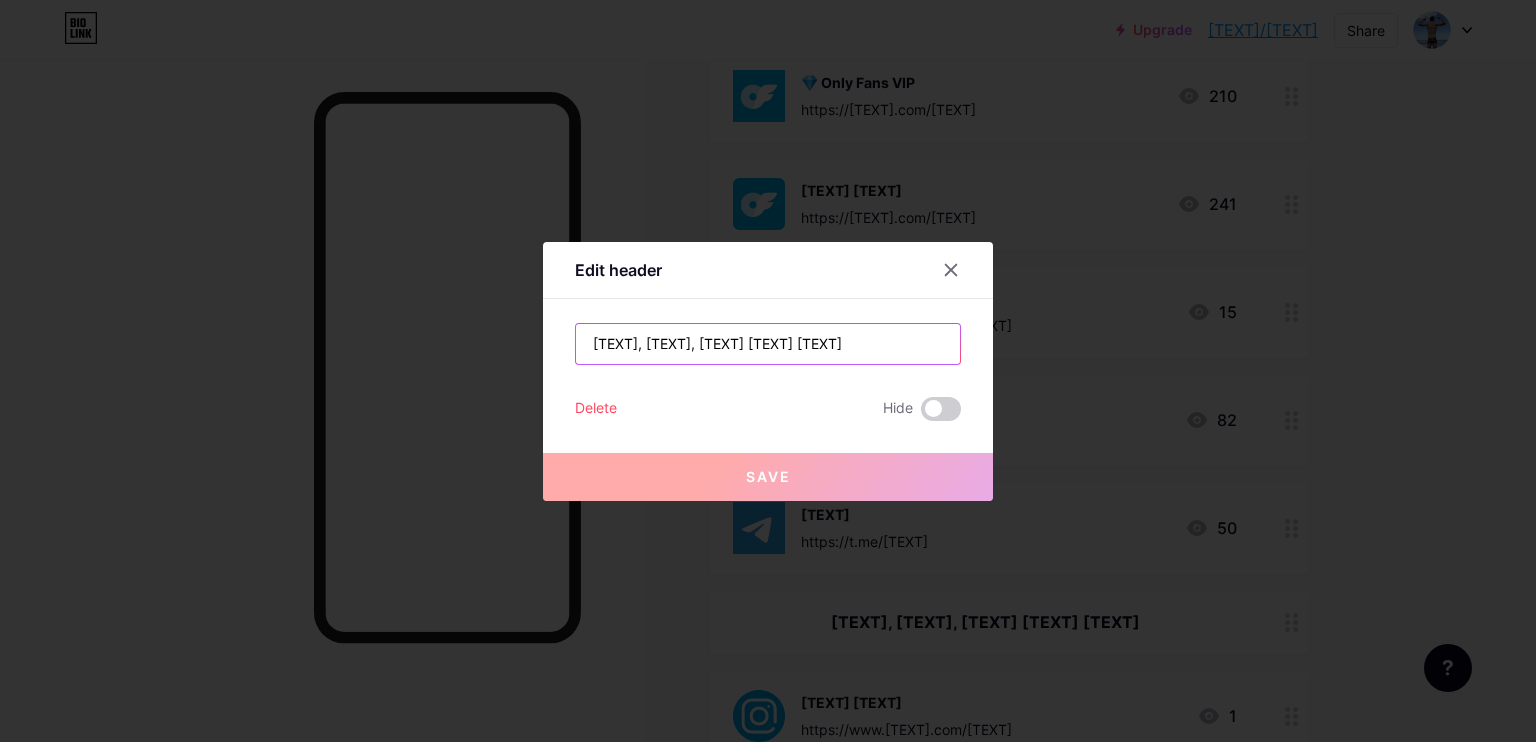 click on "[TEXT], [TEXT], [TEXT] [TEXT] [TEXT]" at bounding box center [768, 344] 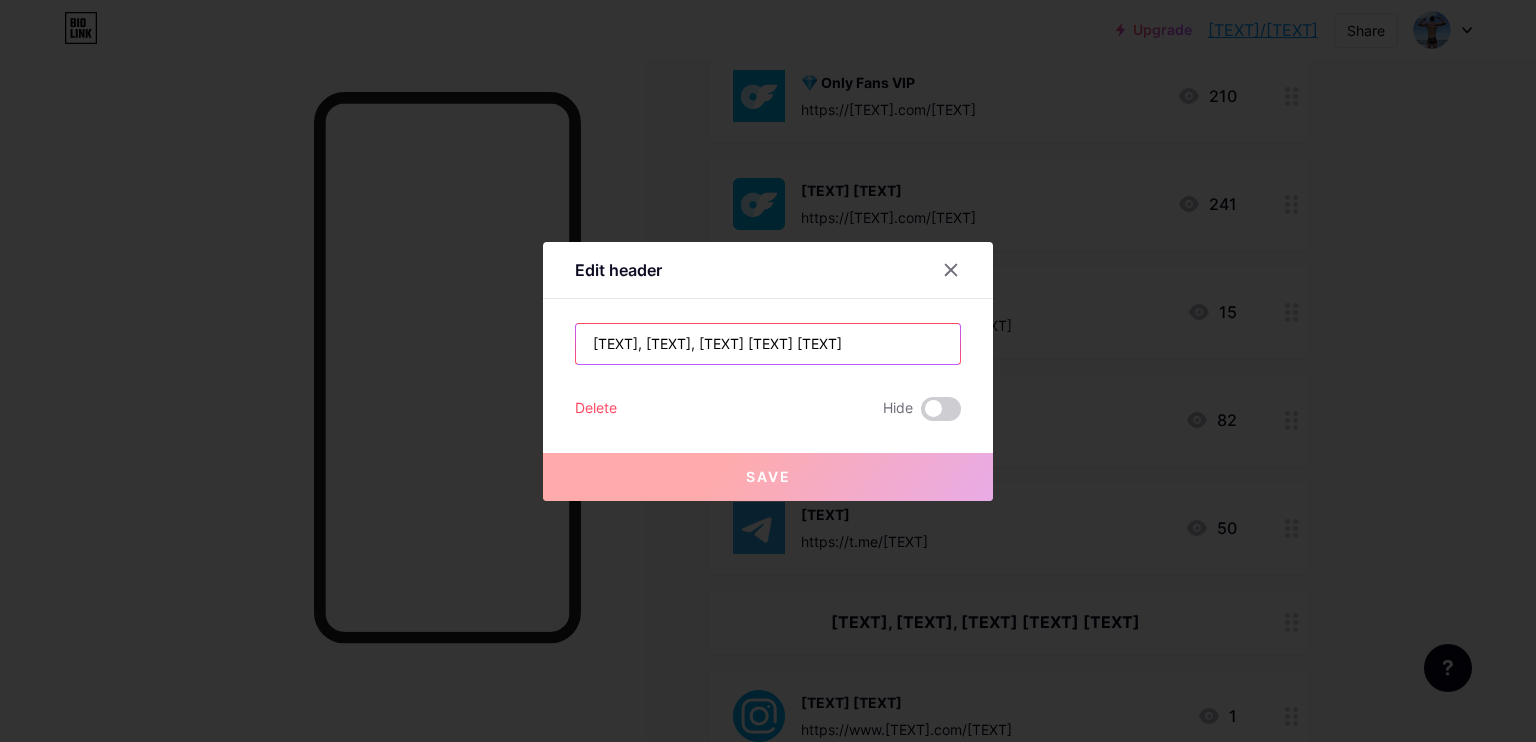 paste on "😈" 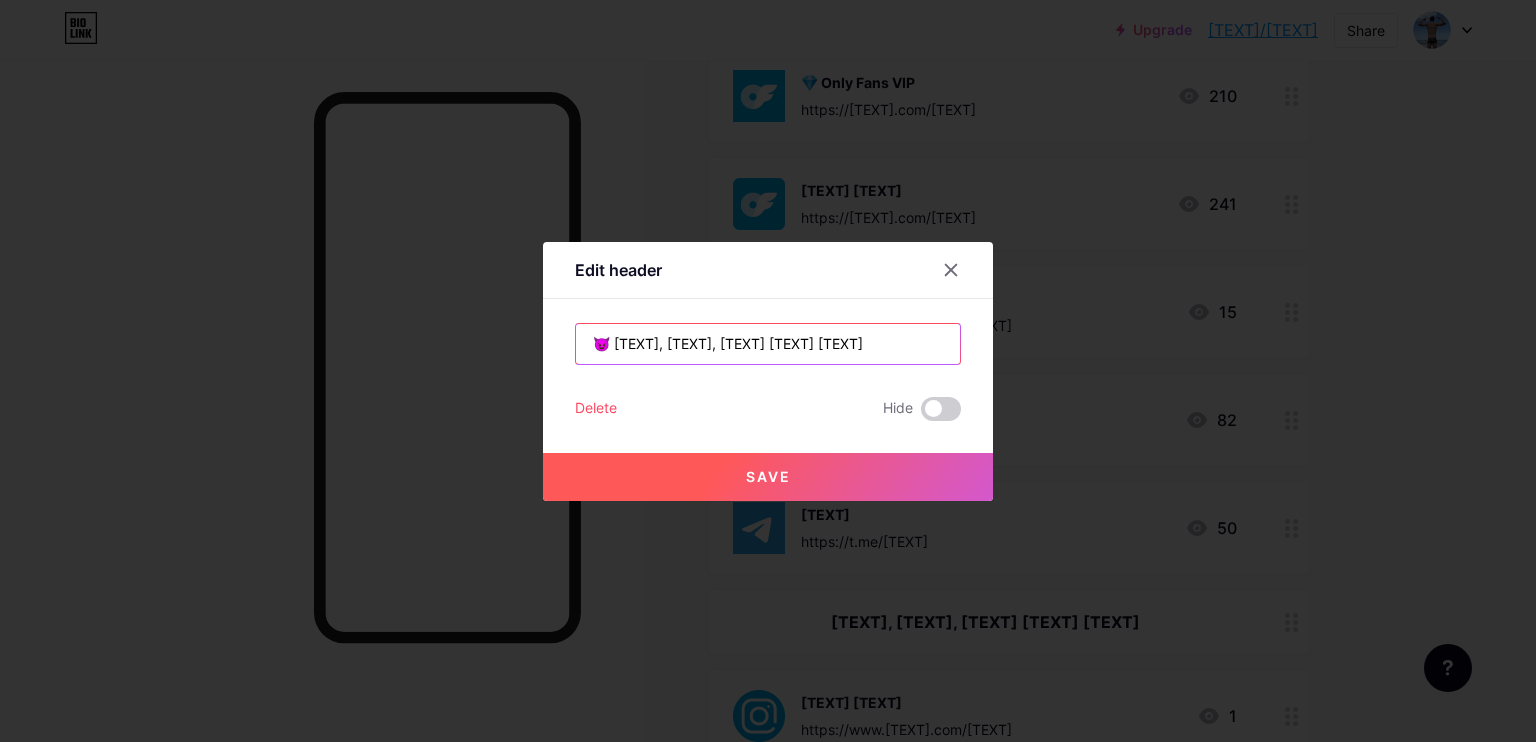 click on "😈 [TEXT], [TEXT], [TEXT] [TEXT] [TEXT]" at bounding box center [768, 344] 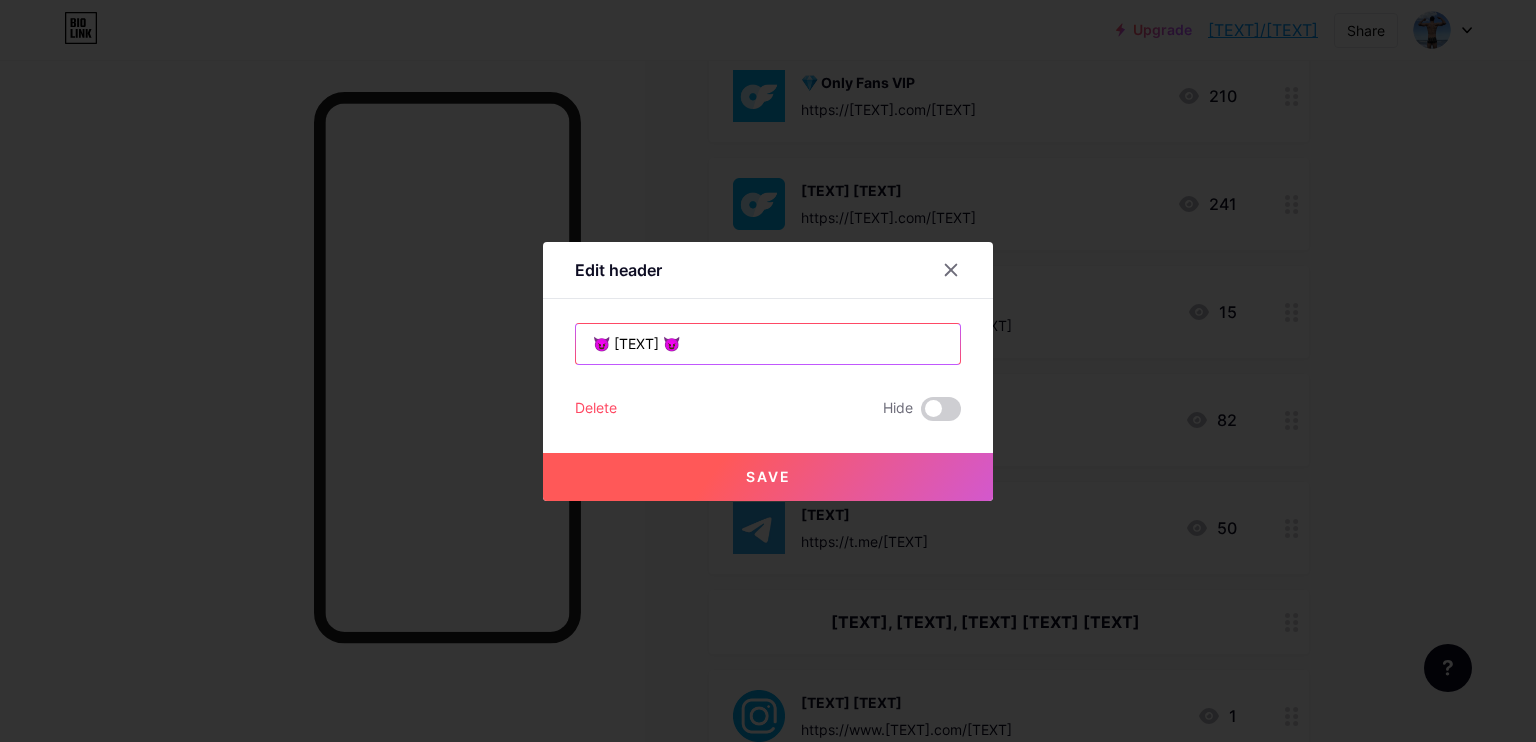 type on "😈 [TEXT] 😈" 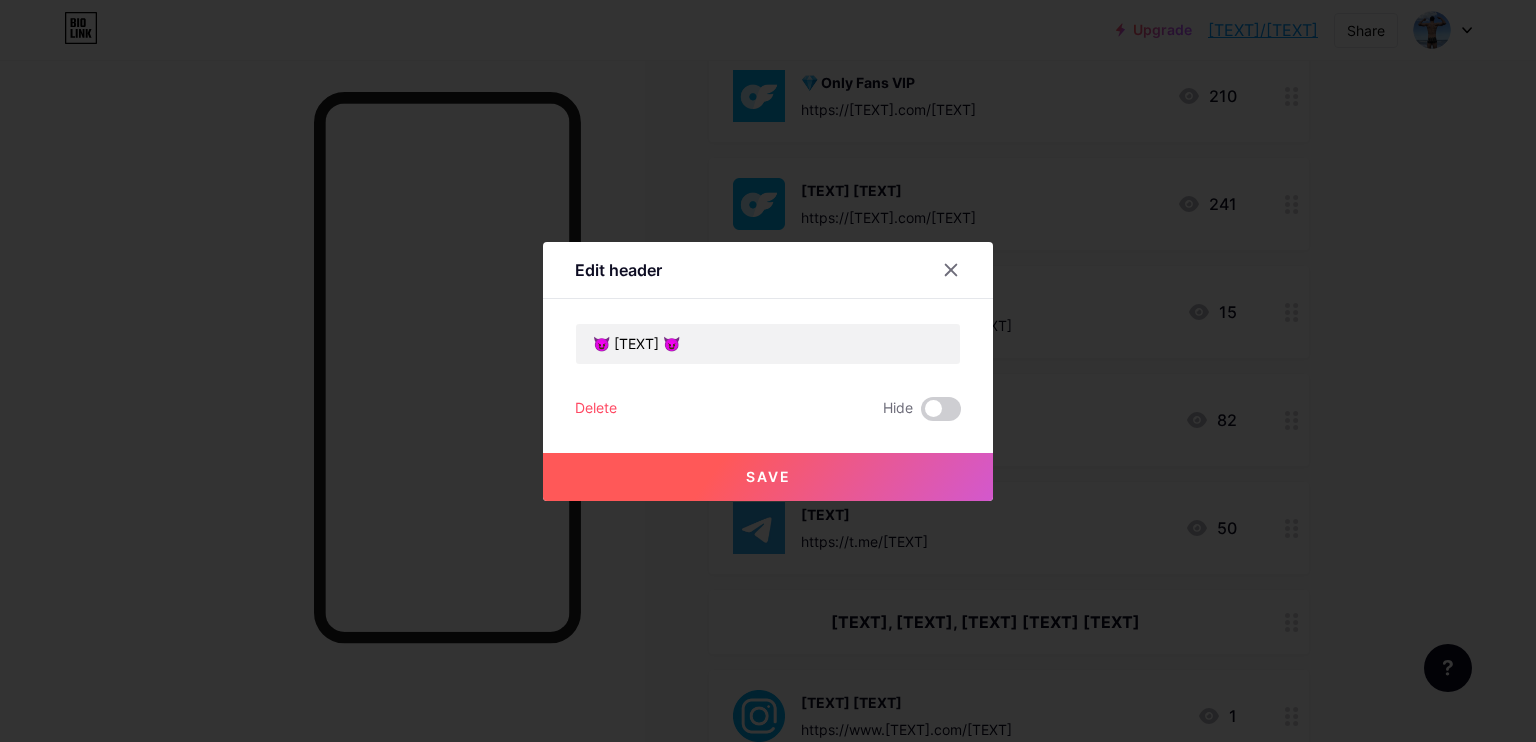 click on "Save" at bounding box center [768, 477] 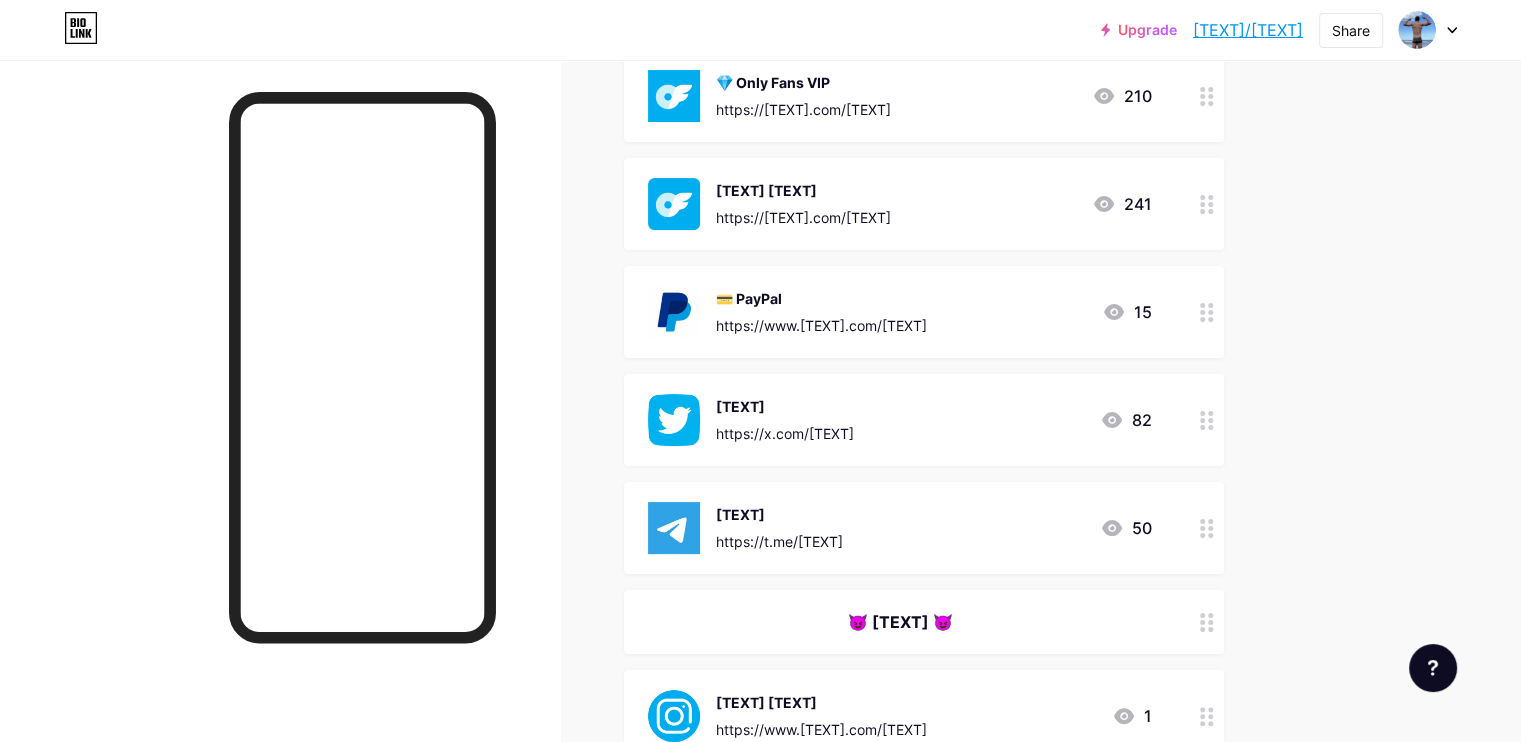 click on "😈 [TEXT] 😈" at bounding box center (900, 622) 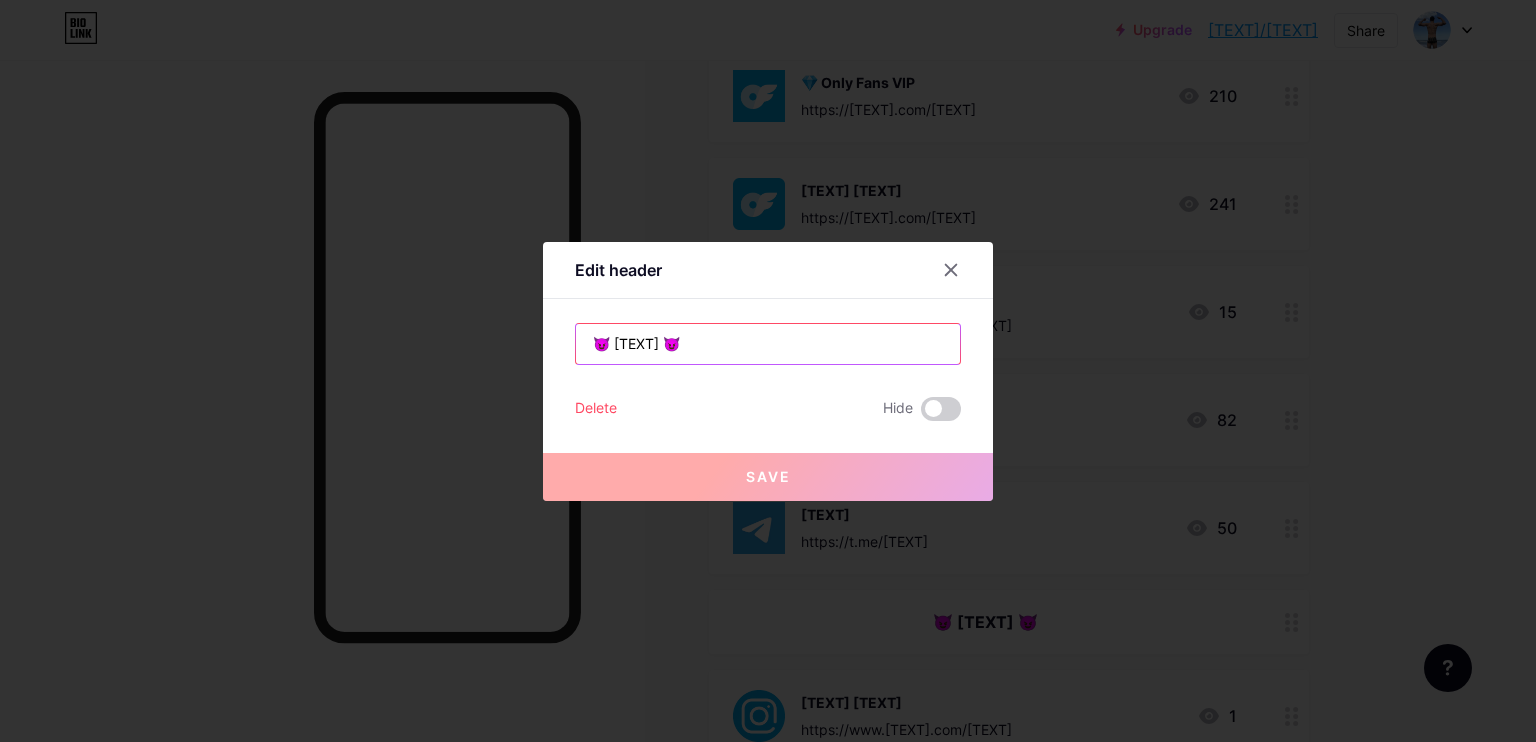 drag, startPoint x: 609, startPoint y: 342, endPoint x: 836, endPoint y: 345, distance: 227.01982 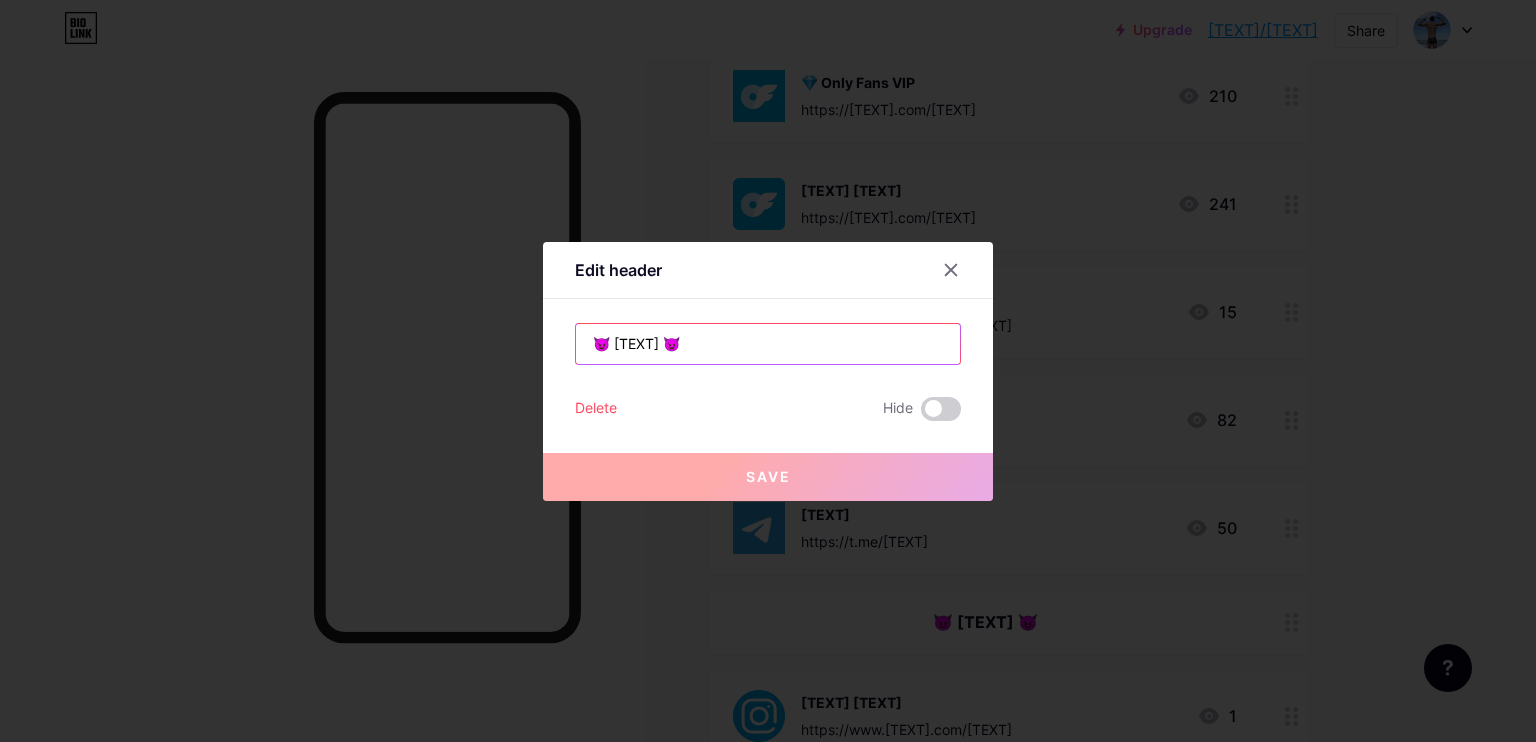 click on "😈 [TEXT] 😈" at bounding box center (768, 344) 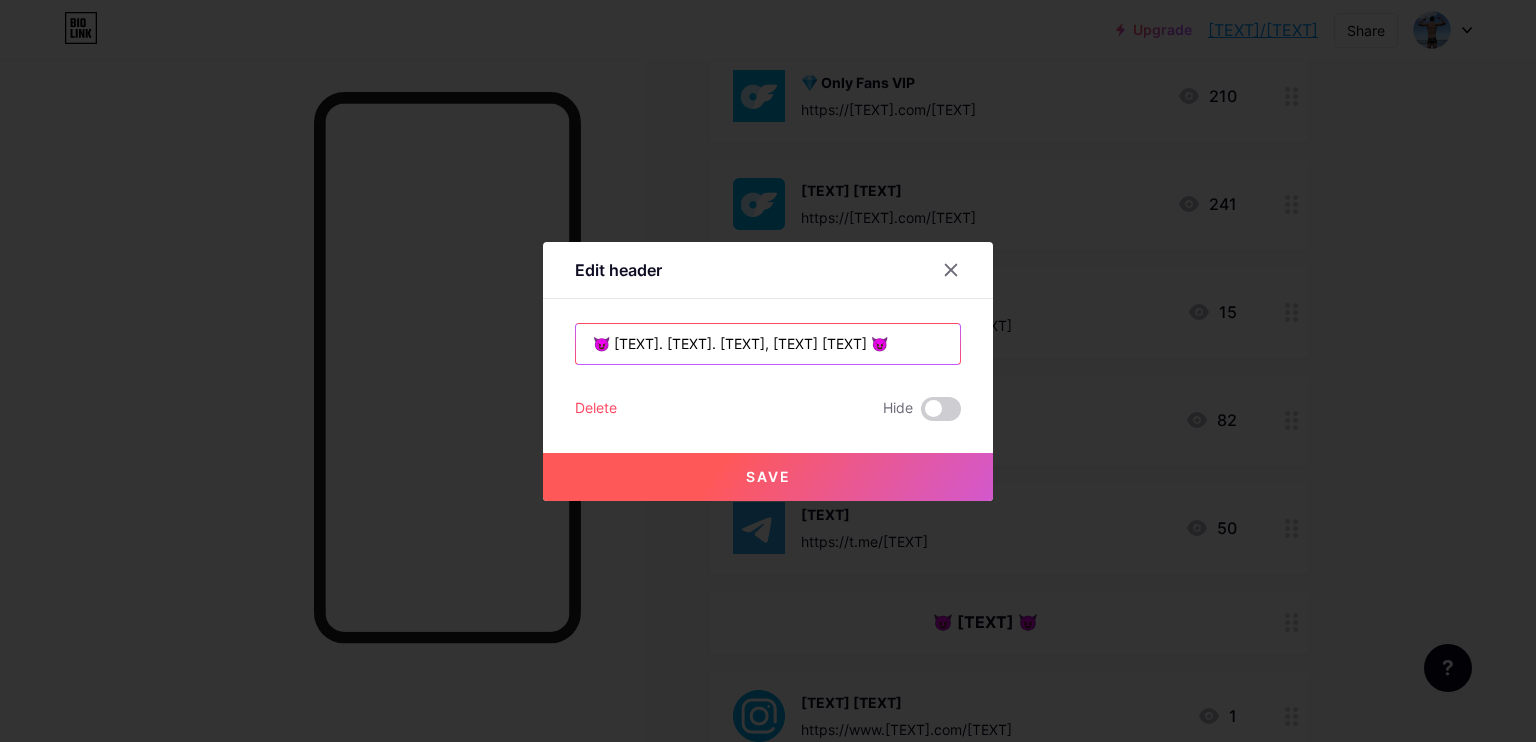 type on "😈 [TEXT]. [TEXT]. [TEXT], [TEXT] [TEXT] 😈" 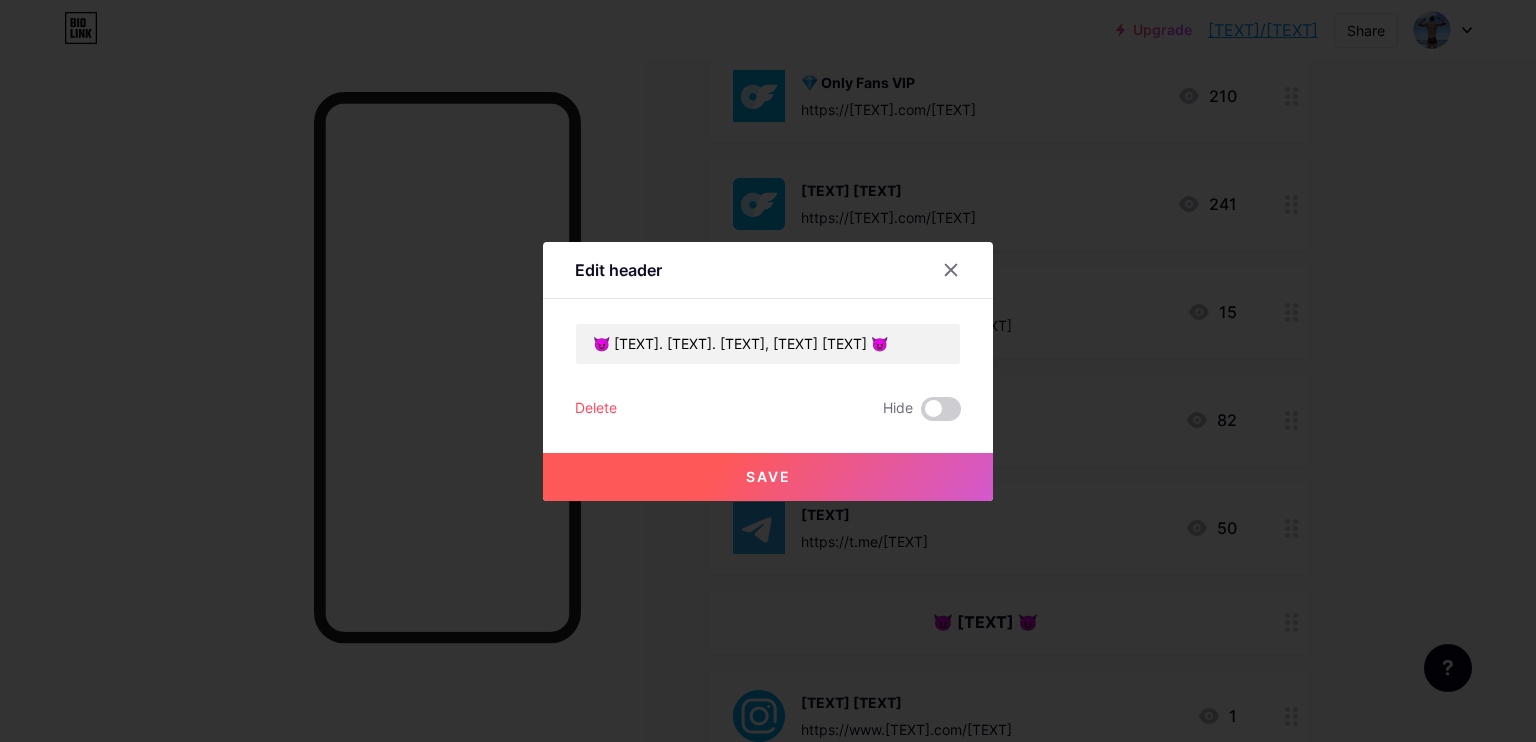 click on "Save" at bounding box center (768, 477) 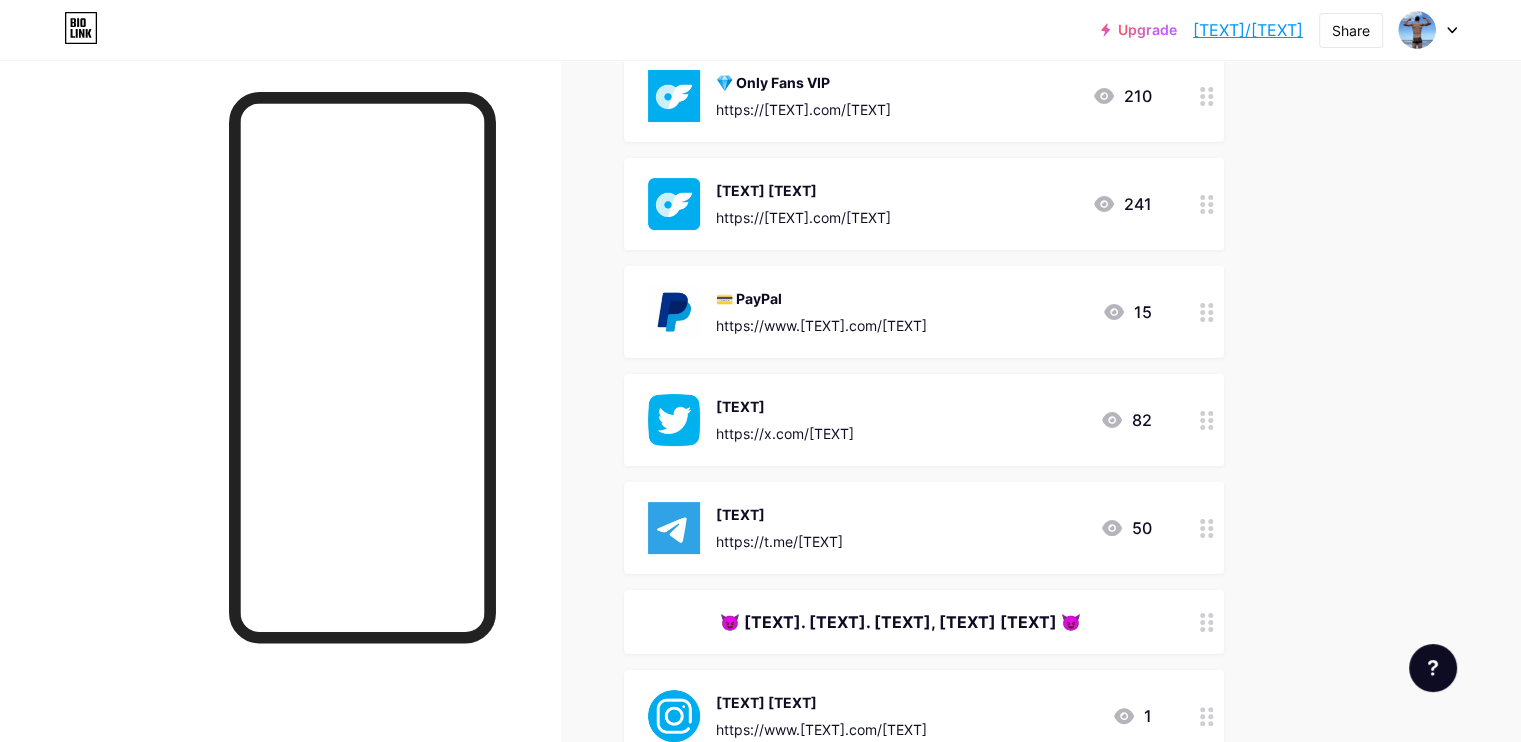 click on "😈 [TEXT]. [TEXT]. [TEXT], [TEXT] [TEXT] 😈" at bounding box center (924, 622) 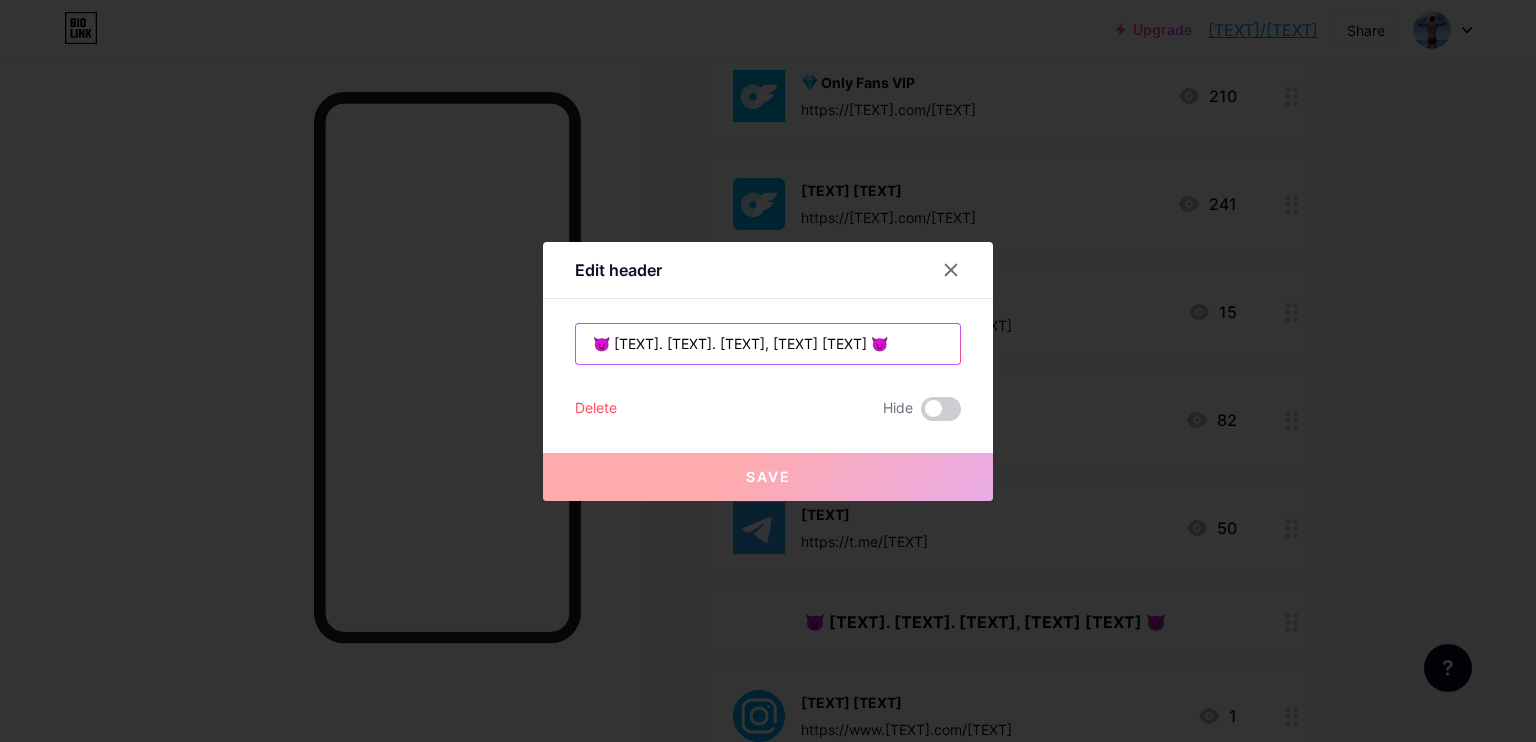 drag, startPoint x: 619, startPoint y: 342, endPoint x: 750, endPoint y: 340, distance: 131.01526 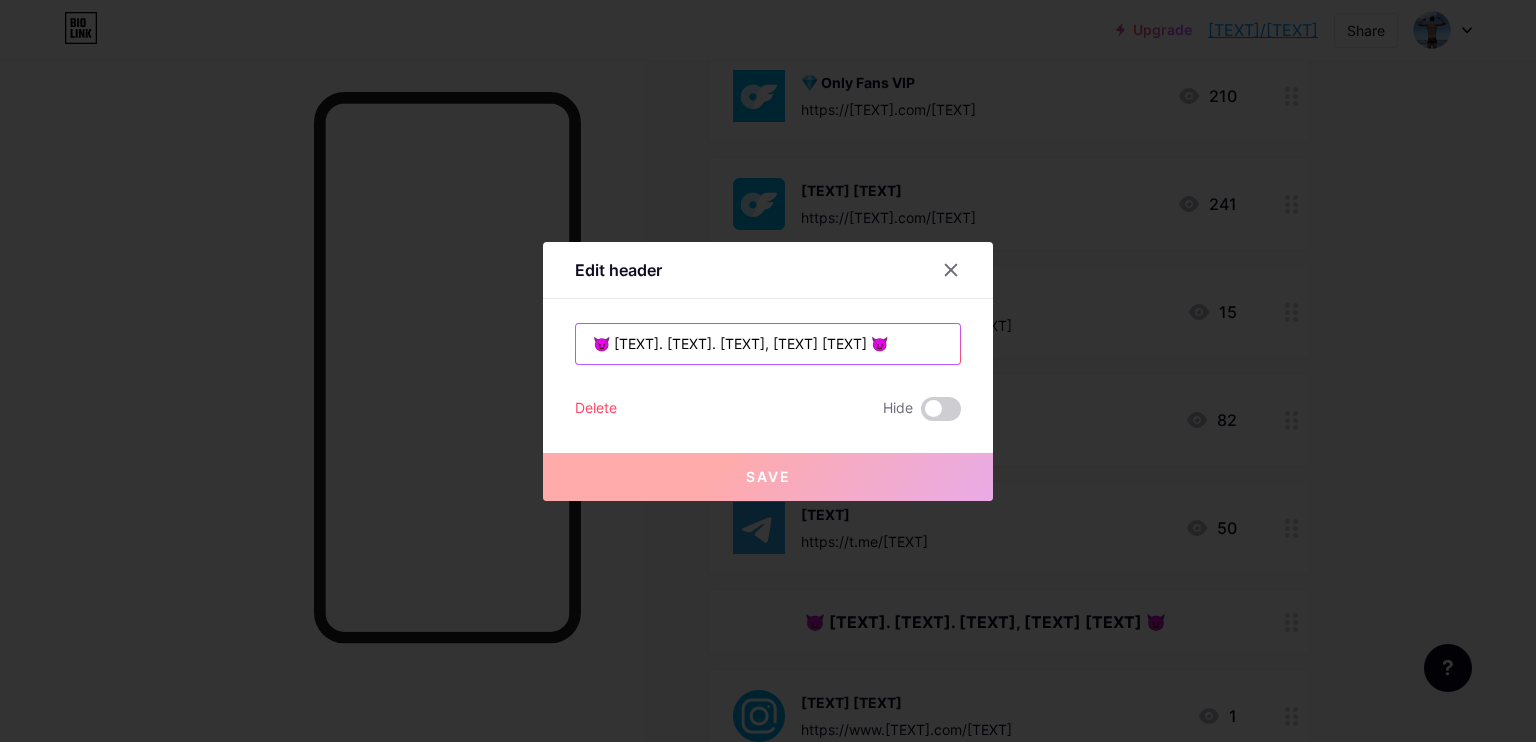 drag, startPoint x: 843, startPoint y: 339, endPoint x: 611, endPoint y: 343, distance: 232.03448 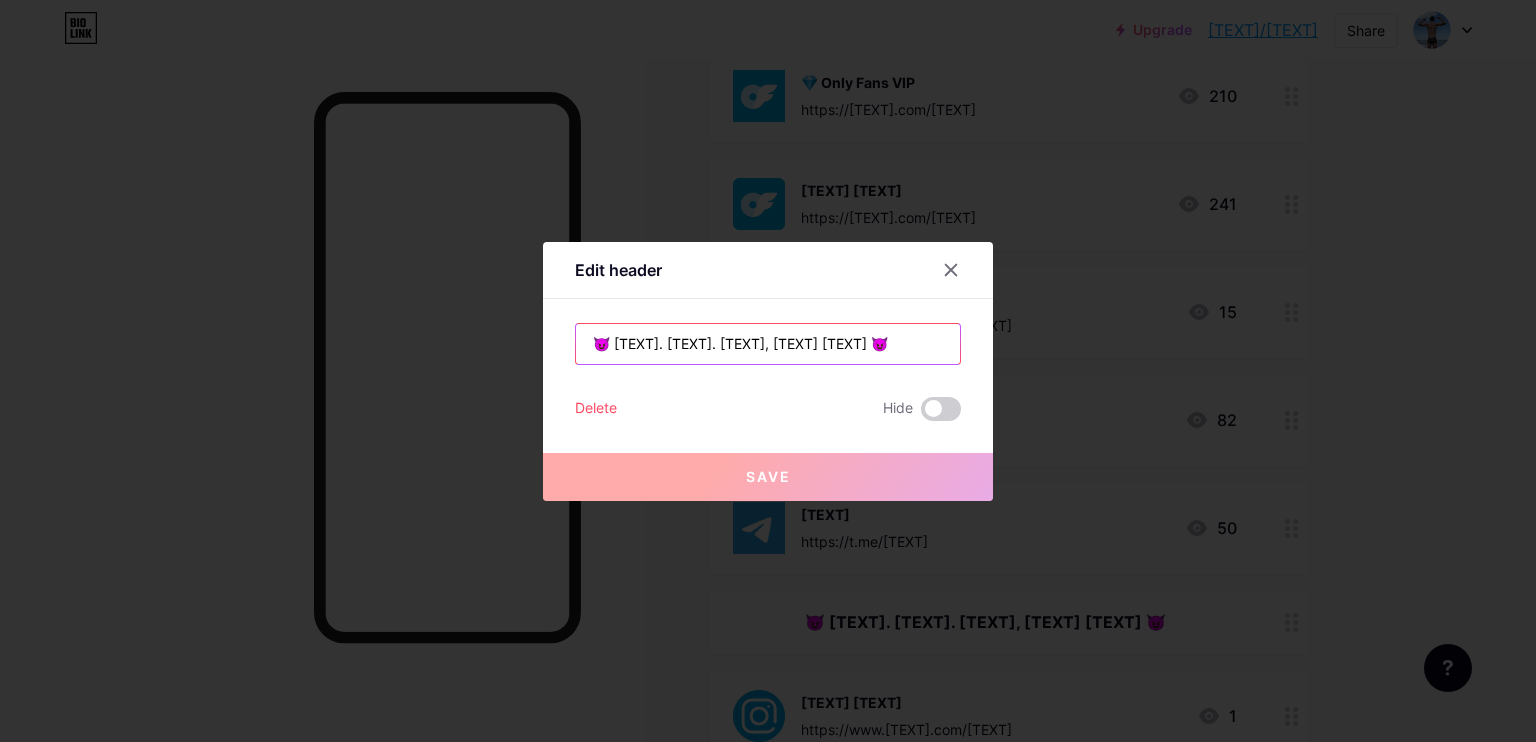 click on "😈 [TEXT]. [TEXT]. [TEXT], [TEXT] [TEXT] 😈" at bounding box center [768, 344] 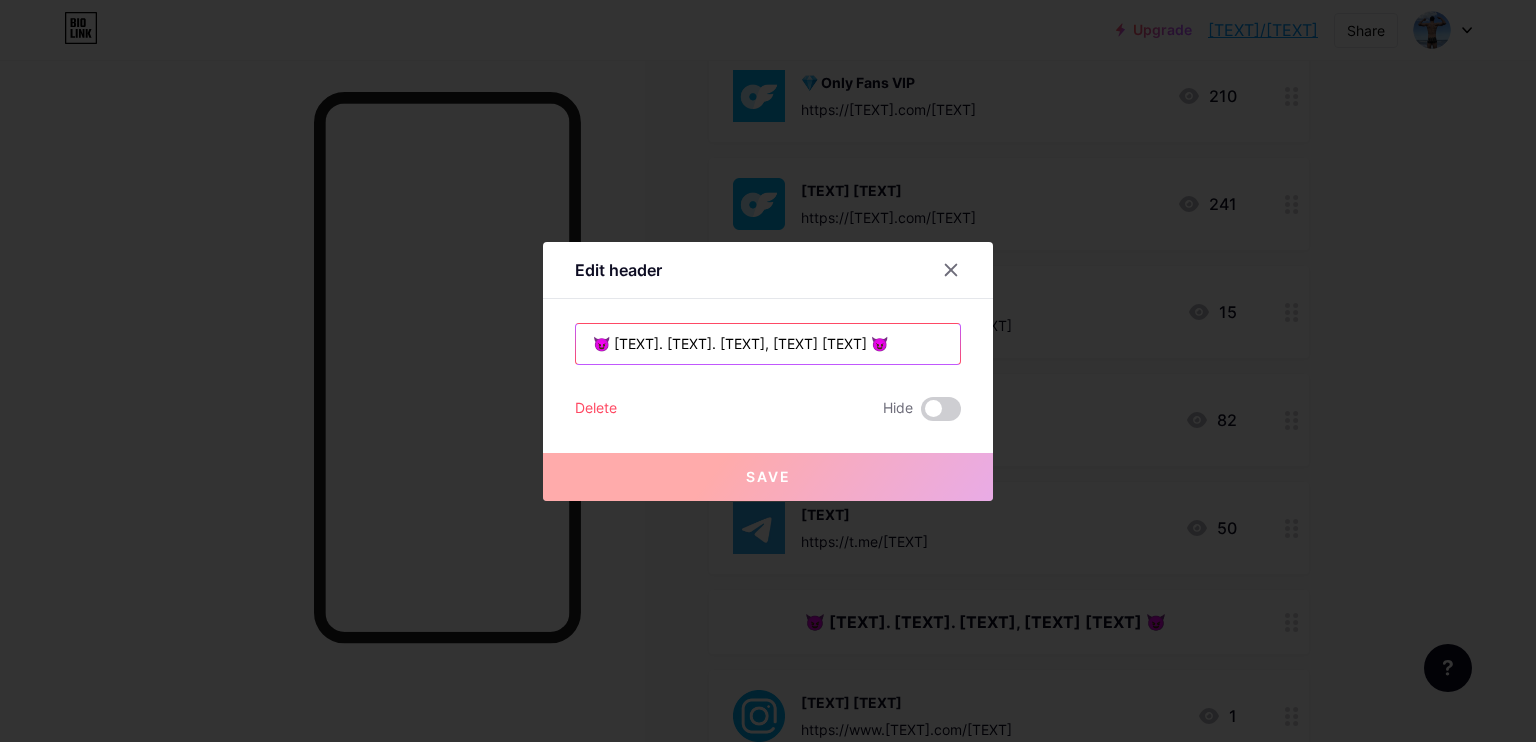 paste on "– [TEXT] – [TEXT] – [TEXT] [TEXT] [TEXT]" 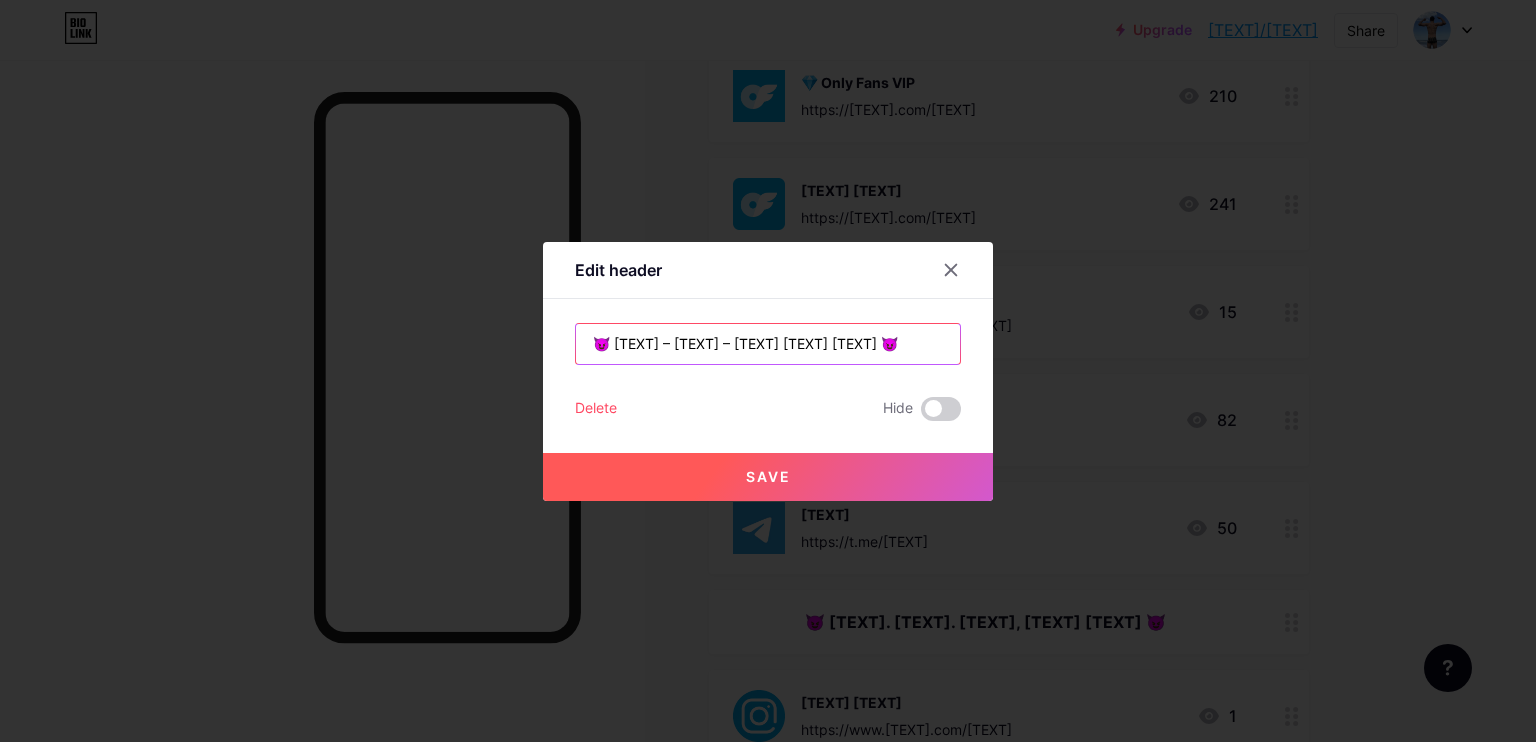 type on "😈 [TEXT] – [TEXT] – [TEXT] [TEXT] [TEXT] 😈" 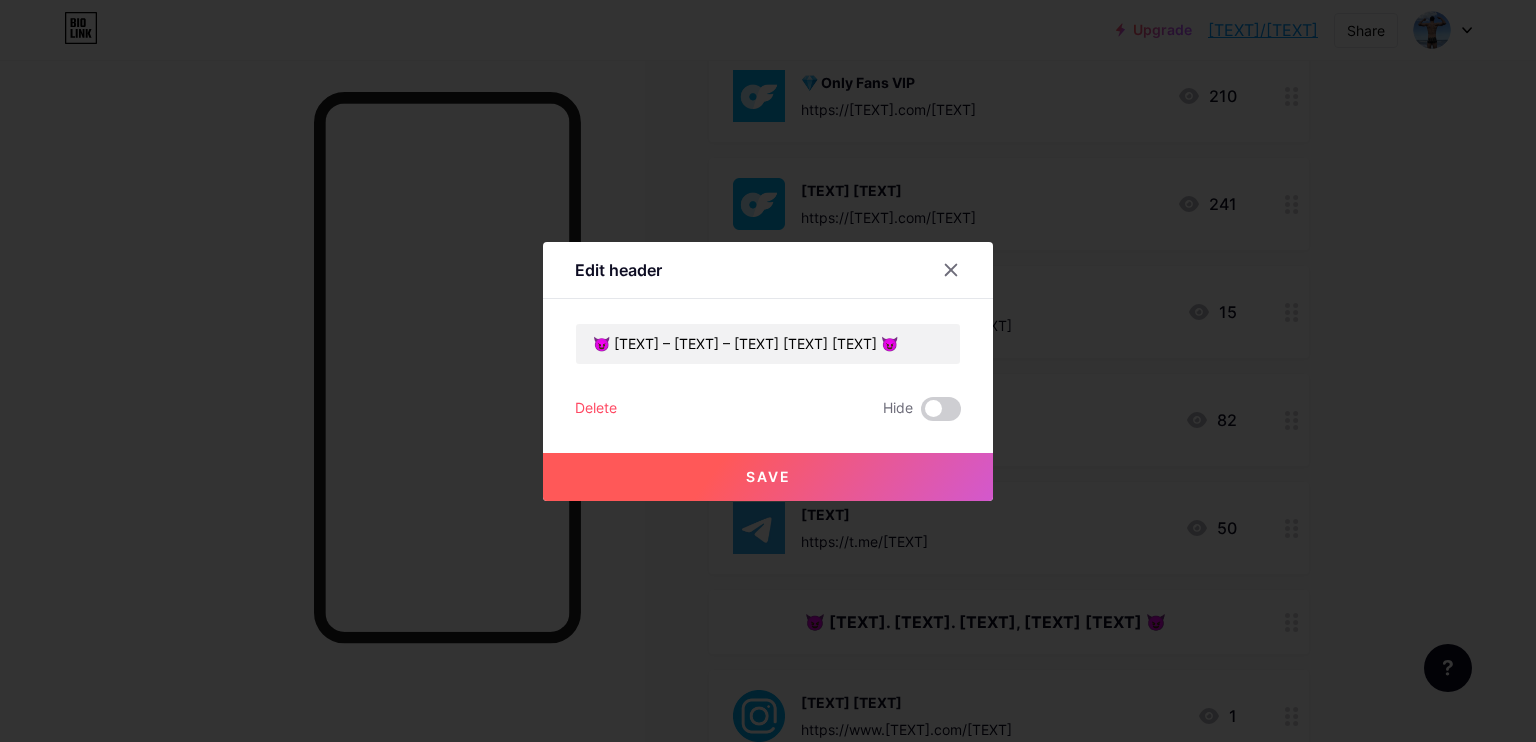 click on "Save" at bounding box center (768, 477) 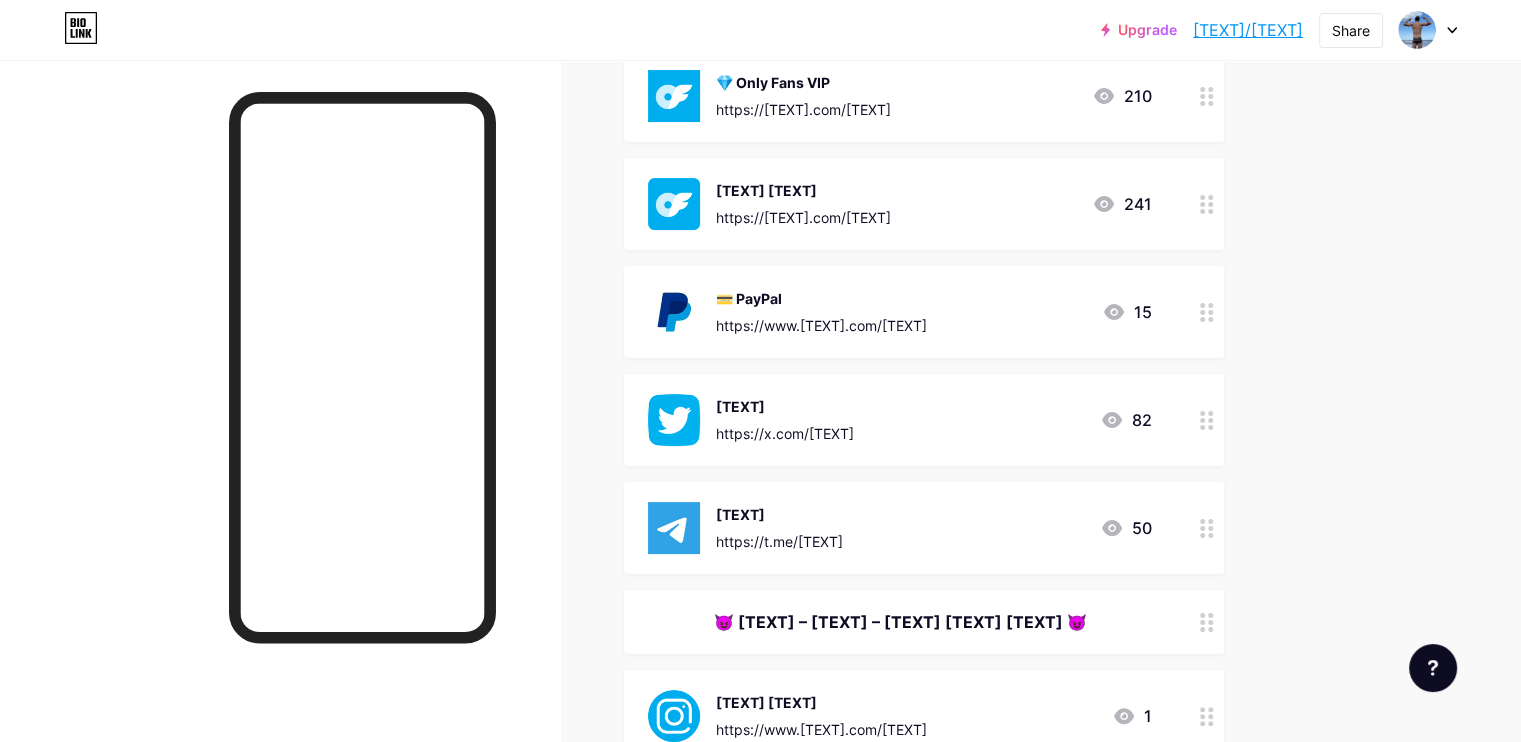 click on "😈 [TEXT] – [TEXT] – [TEXT] [TEXT] [TEXT] 😈" at bounding box center (900, 622) 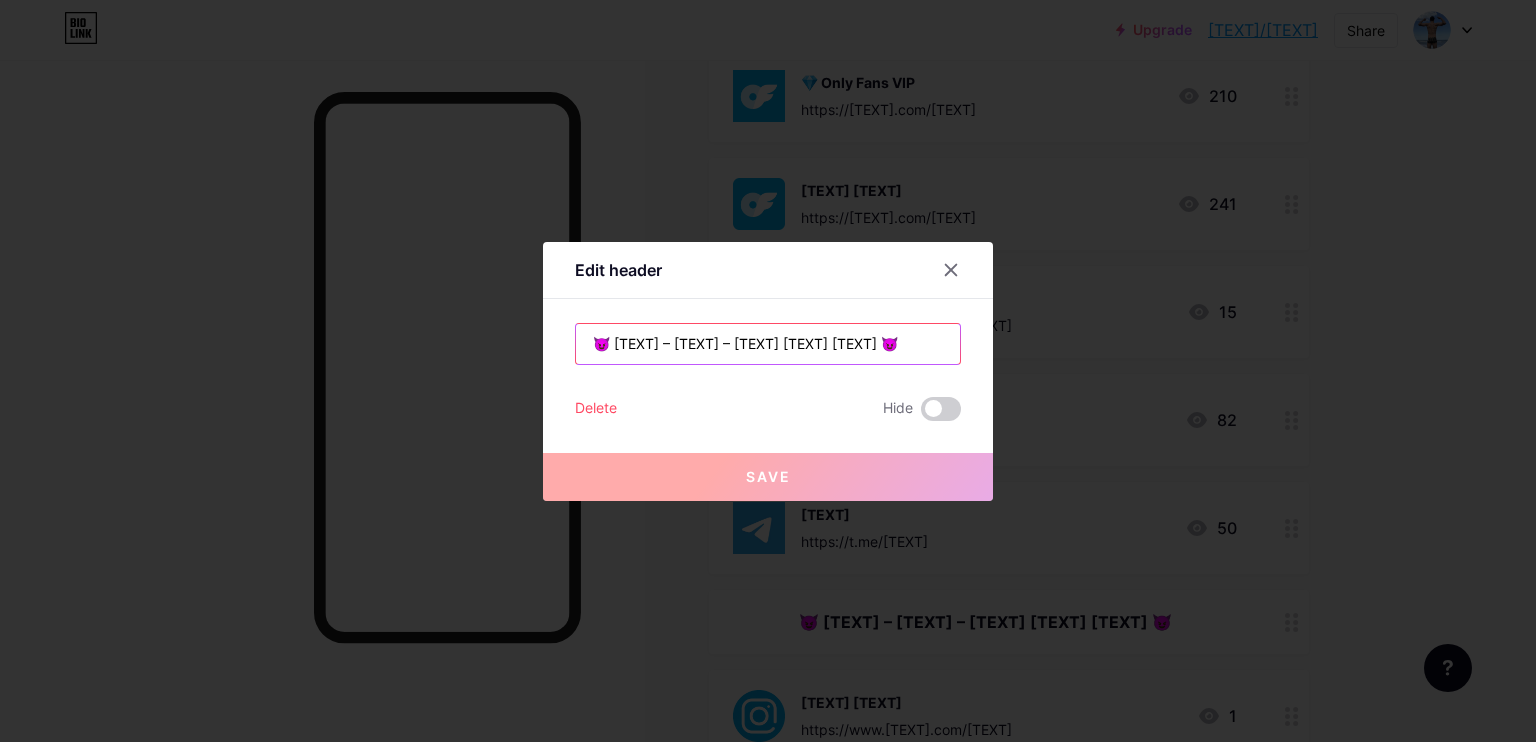 drag, startPoint x: 600, startPoint y: 346, endPoint x: 589, endPoint y: 341, distance: 12.083046 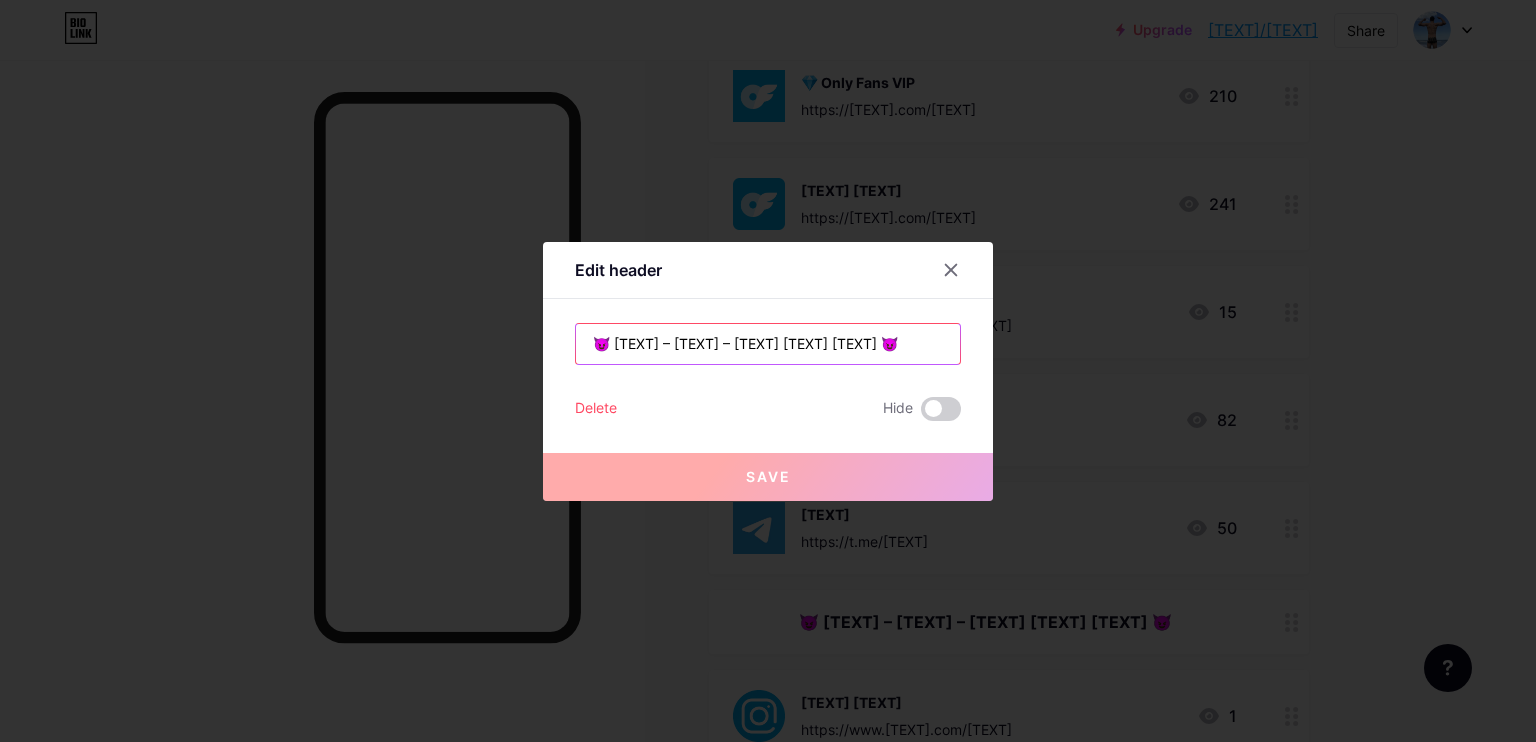 paste 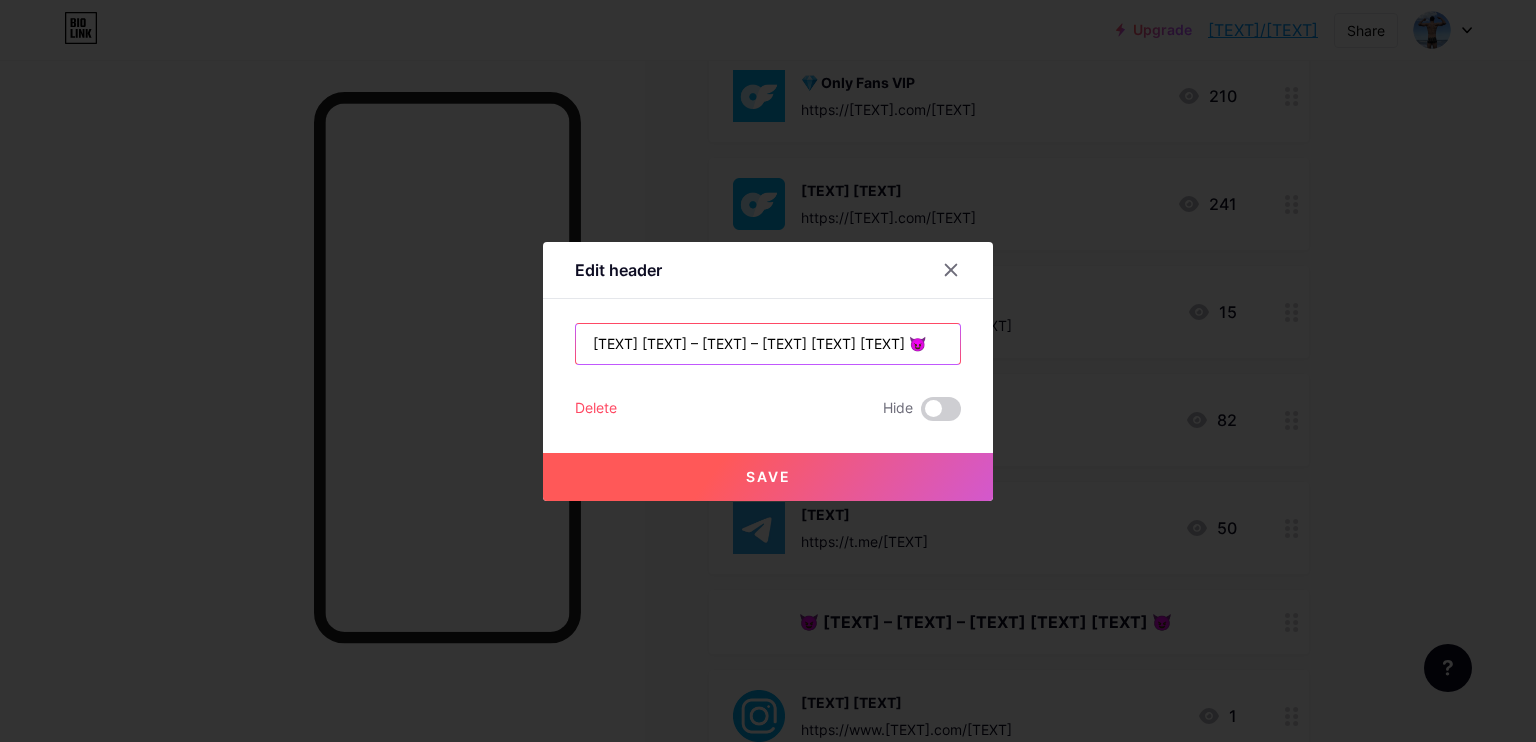 click on "[TEXT] [TEXT] – [TEXT] – [TEXT] [TEXT] [TEXT] 😈" at bounding box center (768, 344) 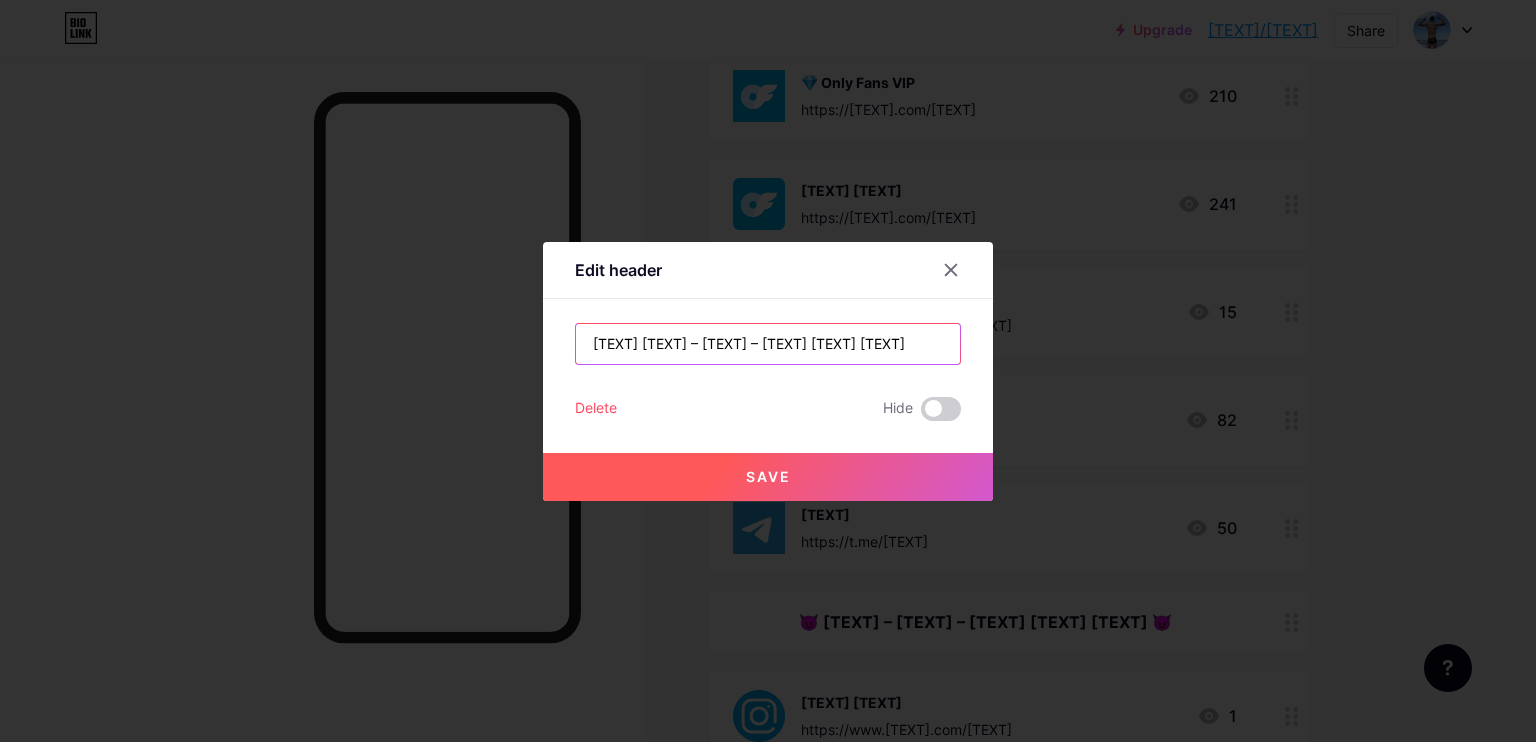 type on "[TEXT] [TEXT] – [TEXT] – [TEXT] [TEXT] [TEXT]" 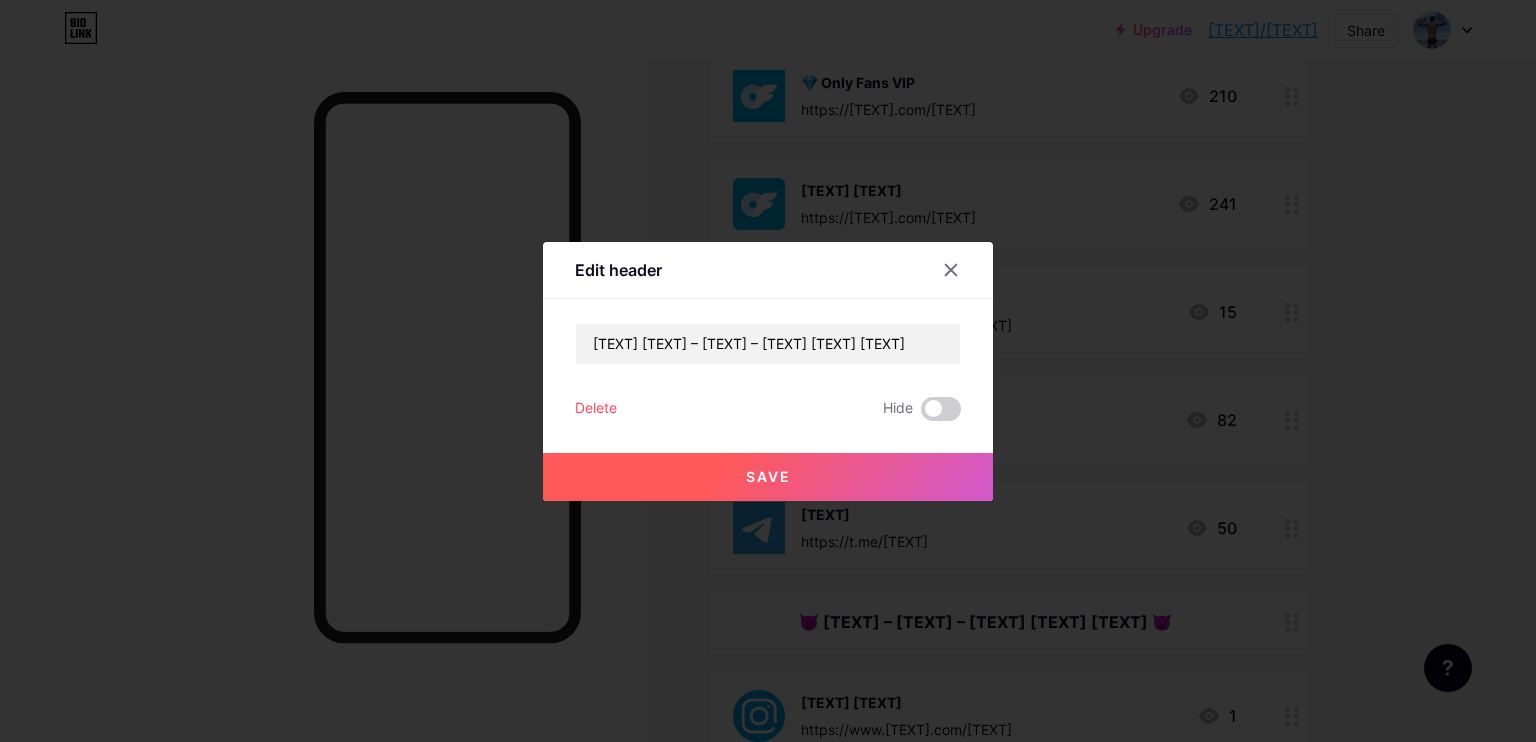 click on "Save" at bounding box center [768, 477] 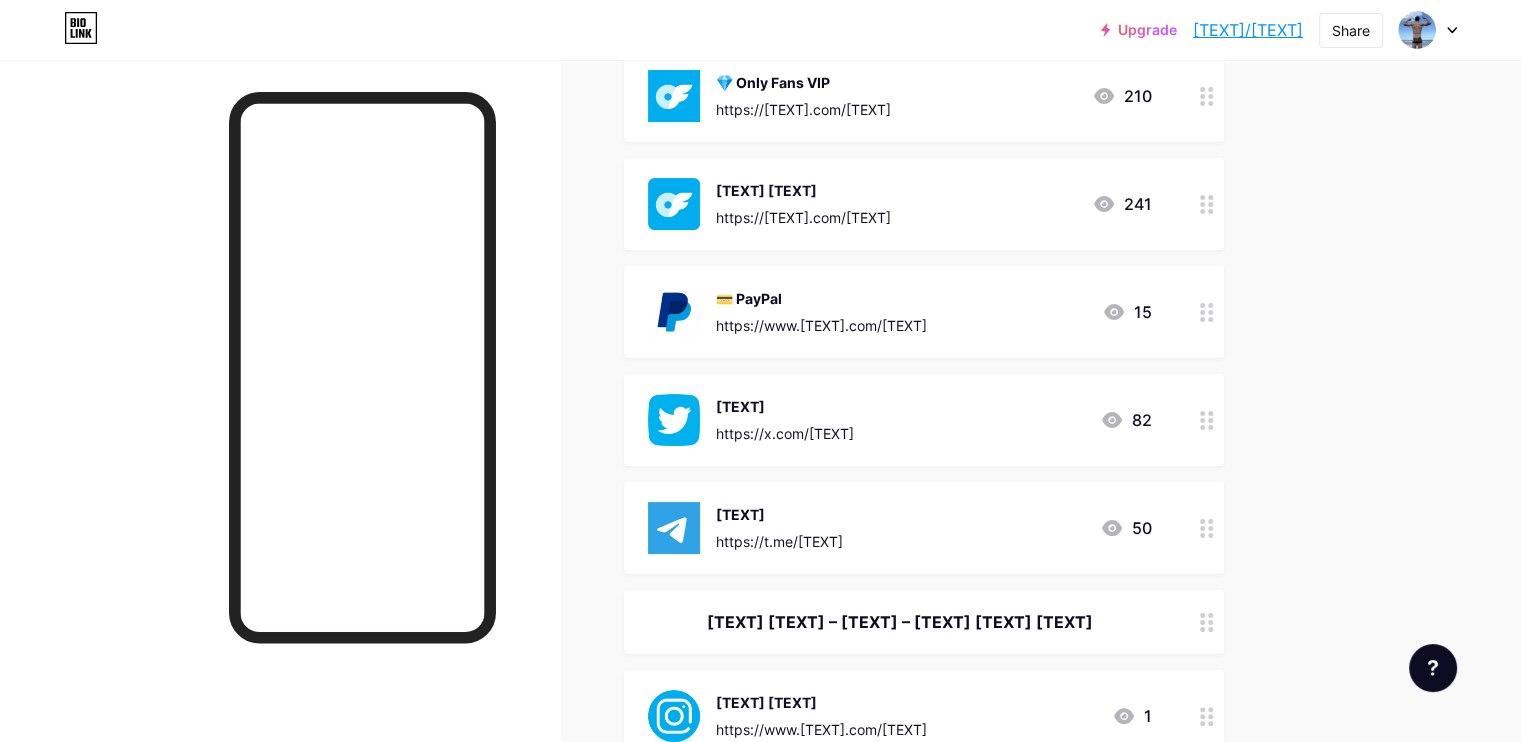 click on "[TEXT]
https://t.me/[TEXT]
50" at bounding box center [900, 528] 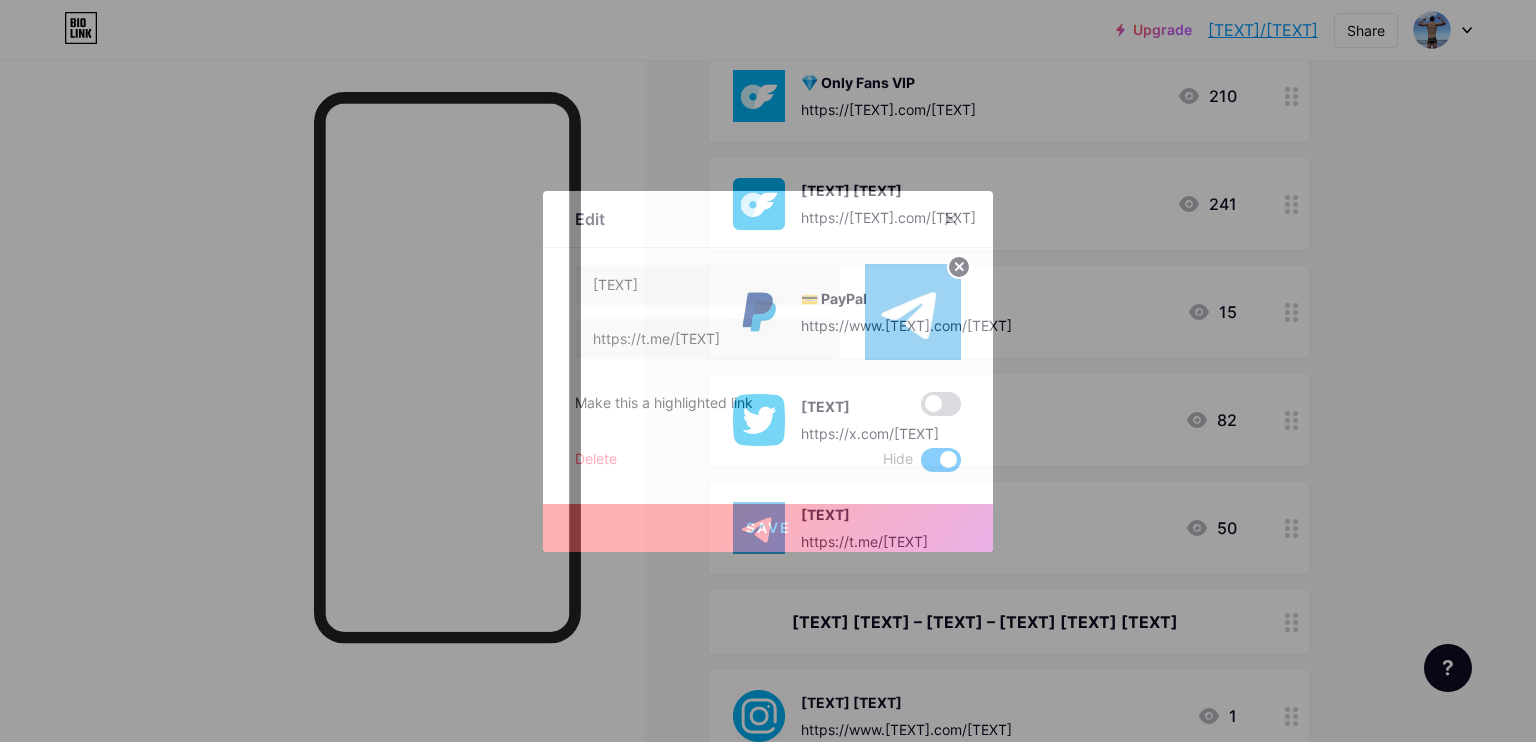 click at bounding box center [941, 404] 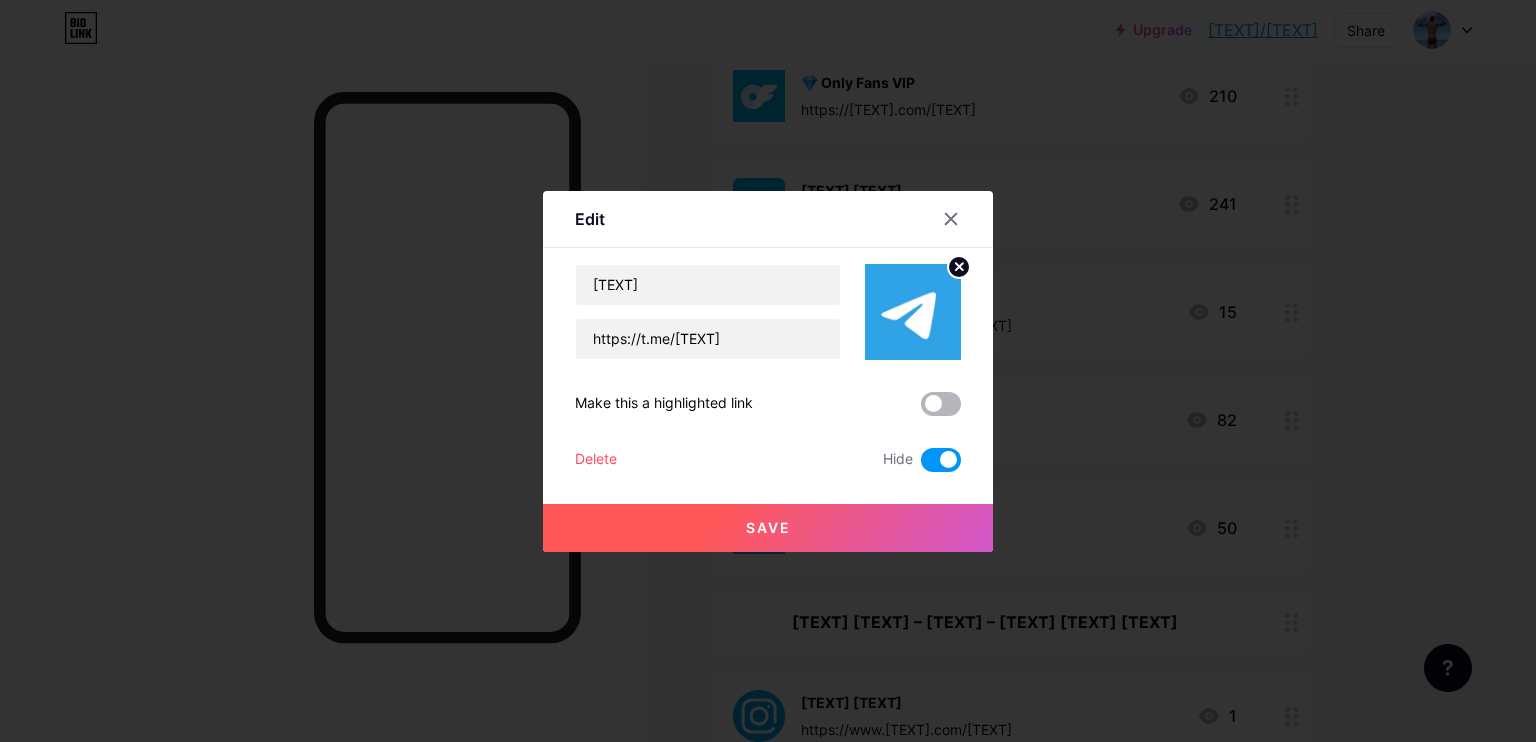 click at bounding box center (921, 409) 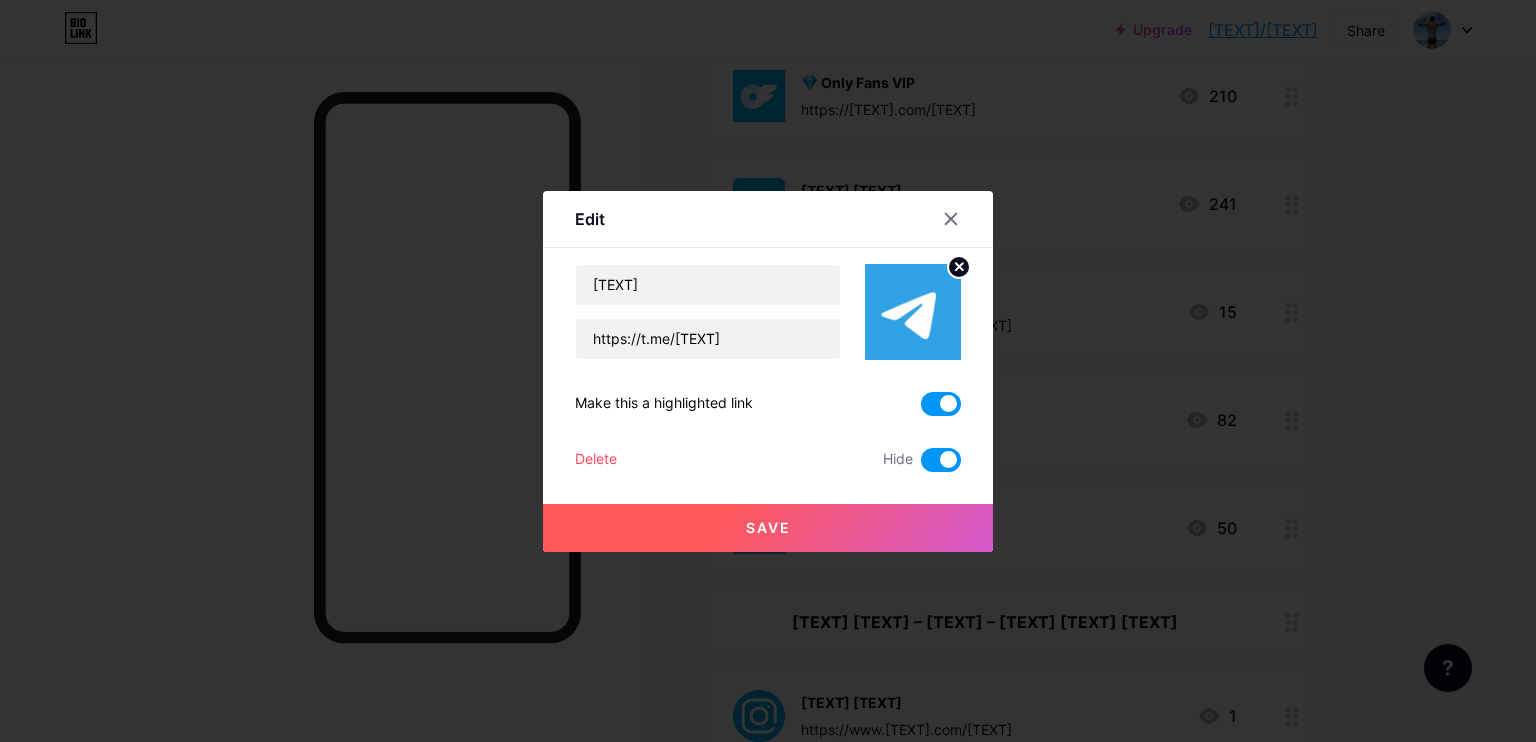 click on "Save" at bounding box center [768, 528] 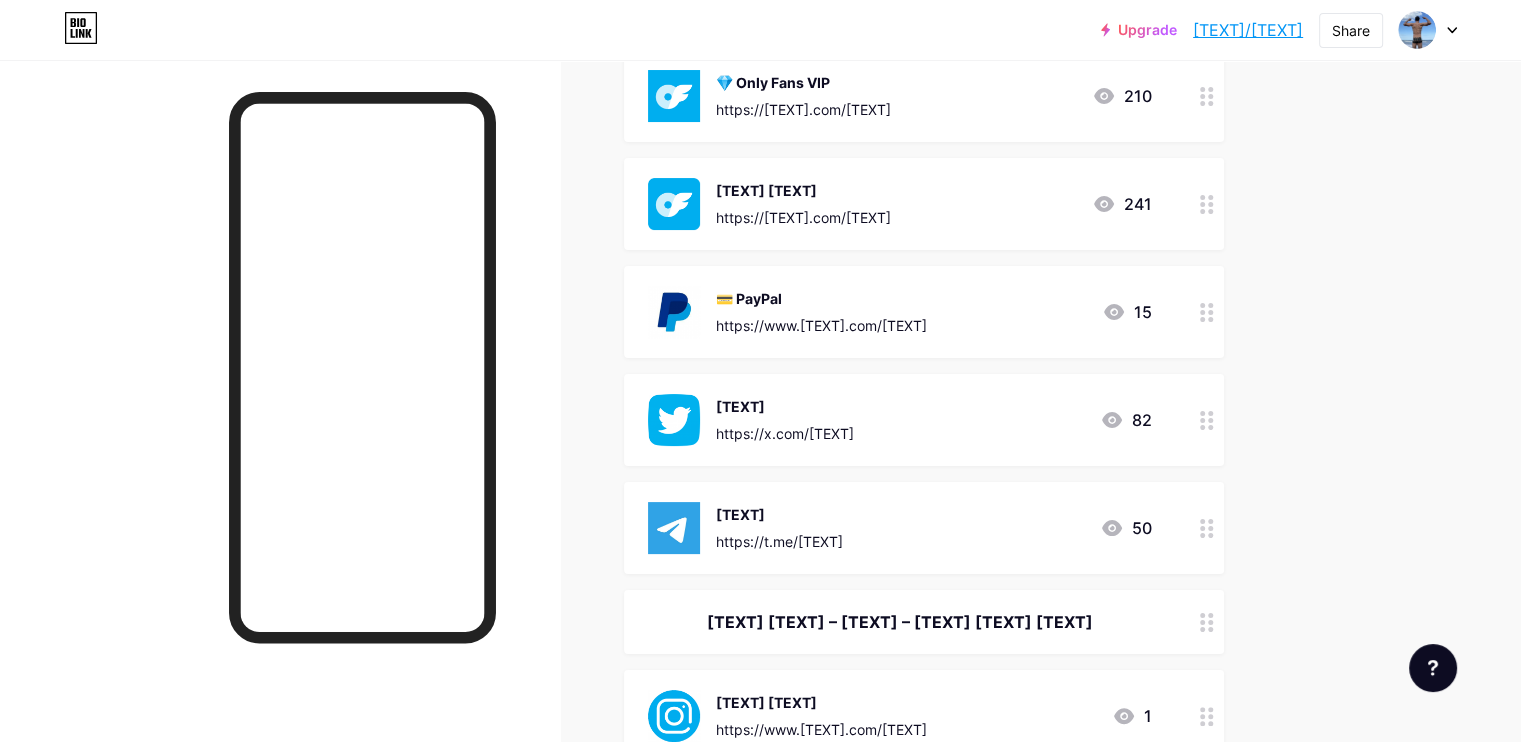 click on "[TEXT]
https://t.me/[TEXT]" at bounding box center [779, 528] 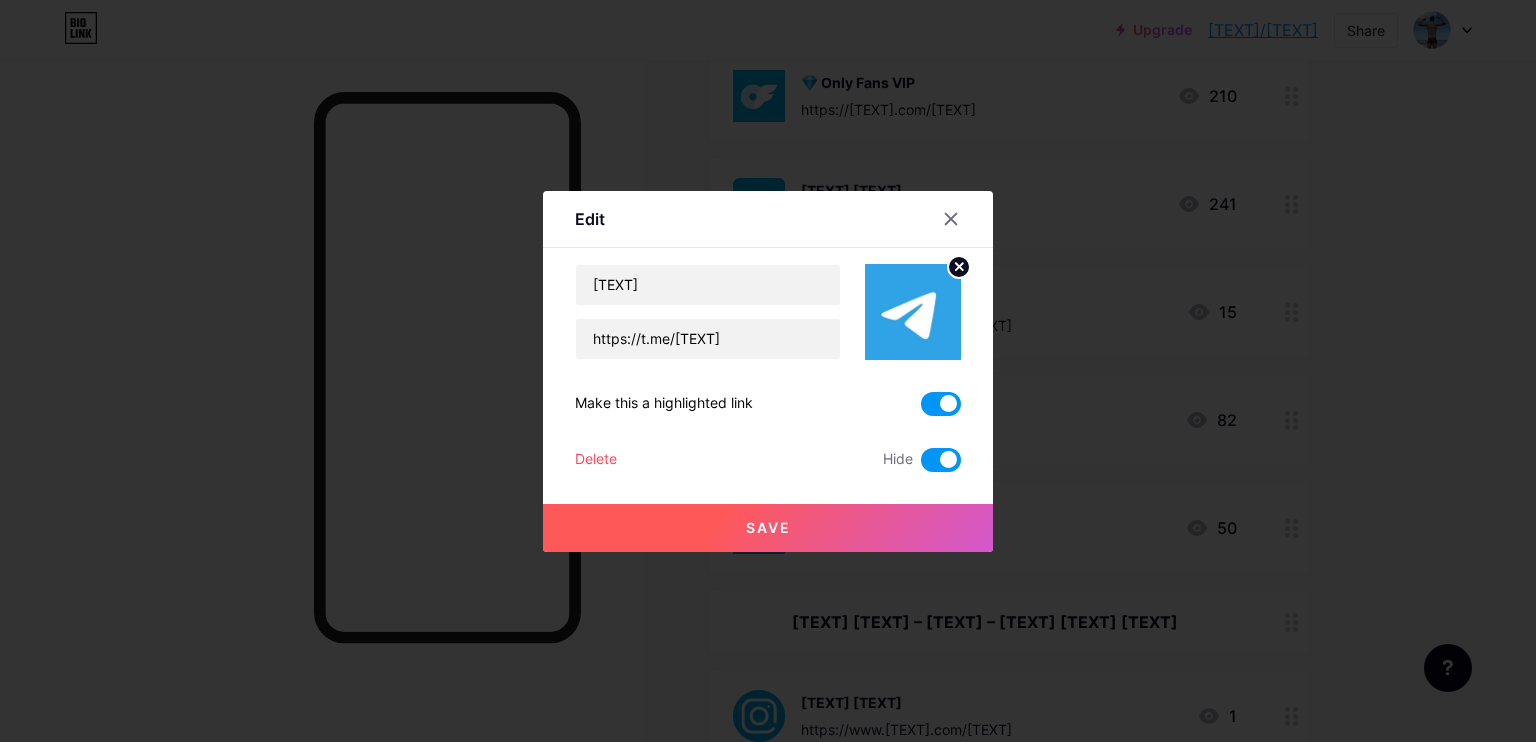 click at bounding box center (941, 404) 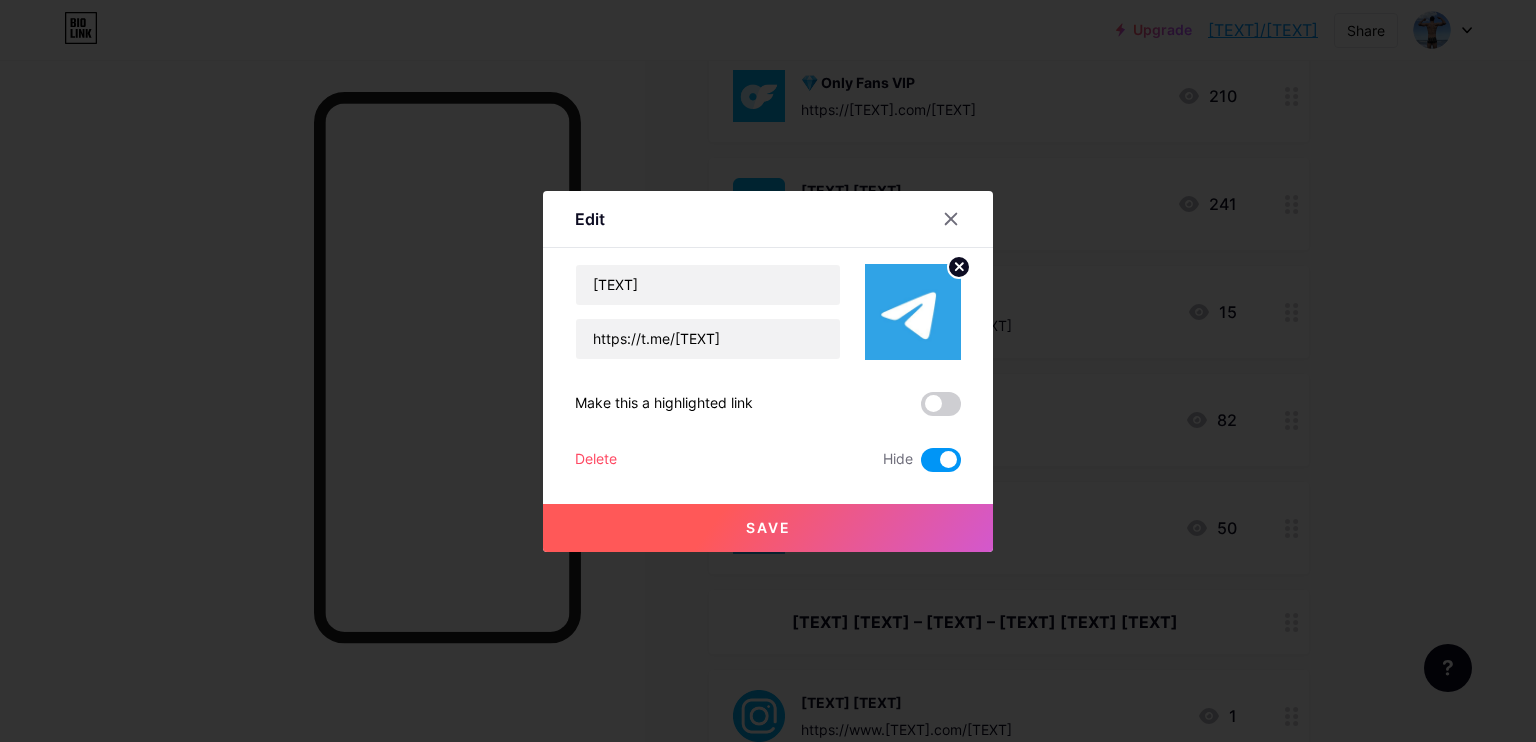 click at bounding box center [941, 460] 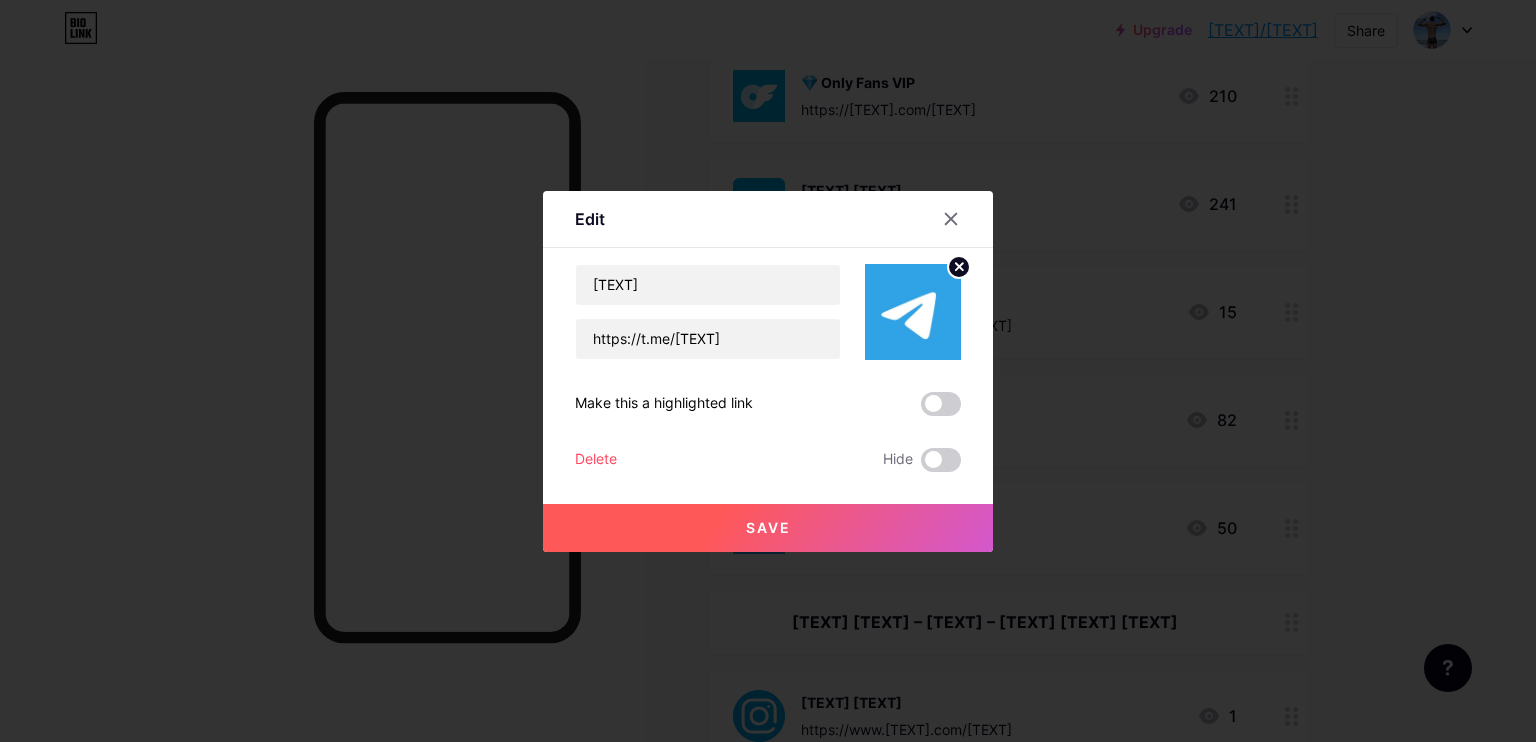 click on "Save" at bounding box center (768, 528) 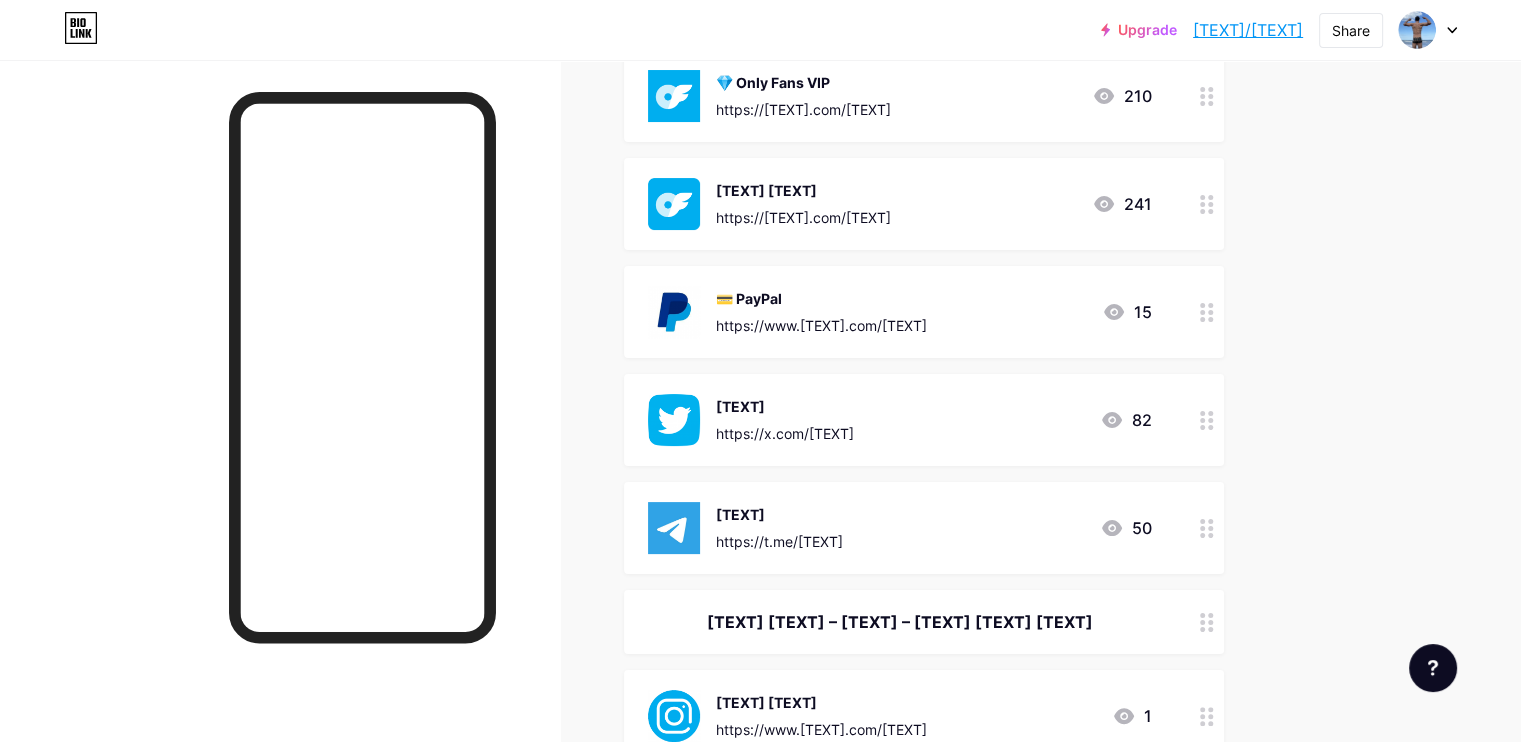 drag, startPoint x: 1237, startPoint y: 608, endPoint x: 1208, endPoint y: 247, distance: 362.16293 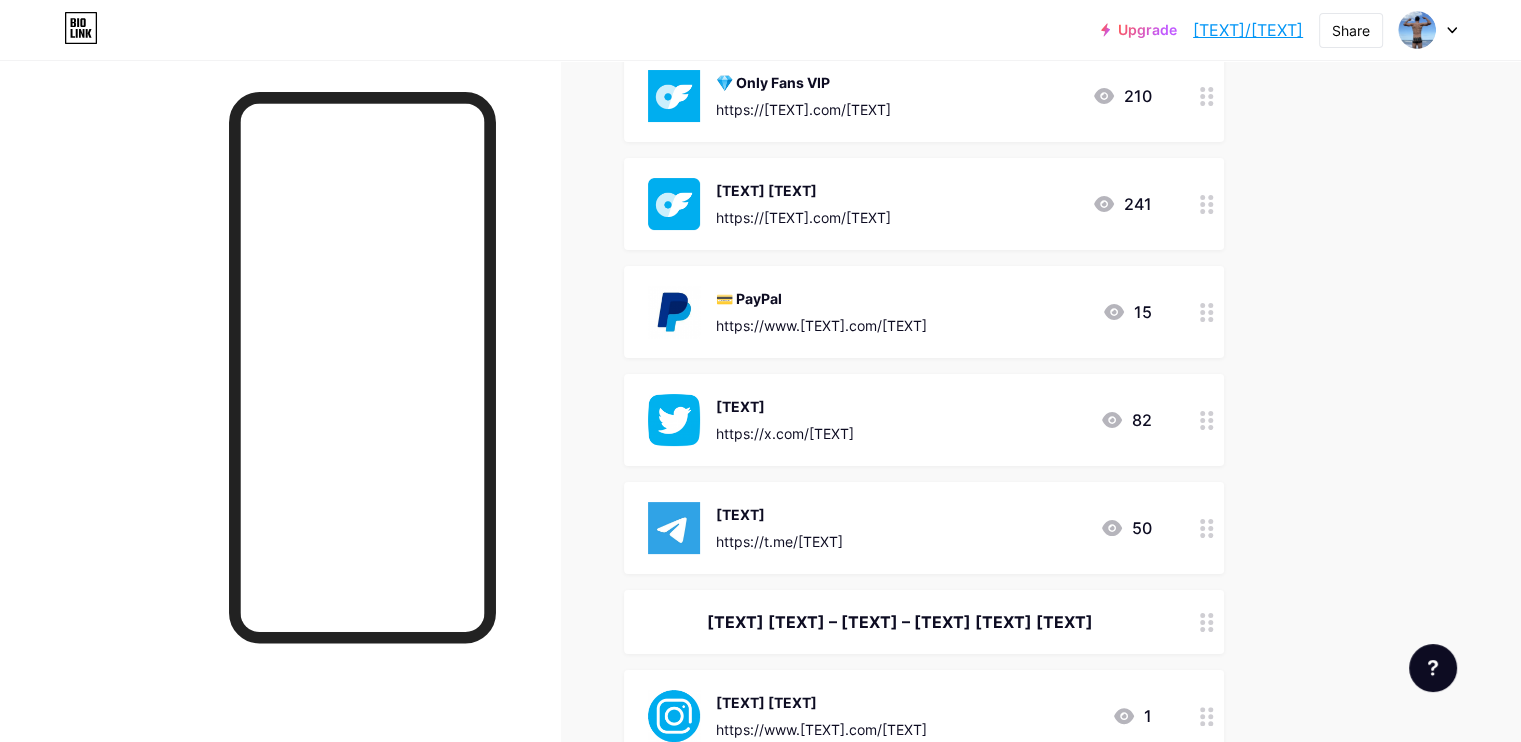 click on "[TEXT] [TEXT] [TEXT]
https://[TEXT].com/[TEXT]
210
[TEXT] [TEXT] [TEXT]
https://[TEXT].com/[TEXT]
241
[TEXT]
https://www.[TEXT].com/[TEXT]
15
[TEXT]
https://x.com/[TEXT]
82
[TEXT]
https://t.me/[TEXT]
50
[TEXT] – [TEXT] – [TEXT] [TEXT] [TEXT]
[TEXT] [TEXT]
https://www.[TEXT].com/[TEXT]
1" at bounding box center [924, 460] 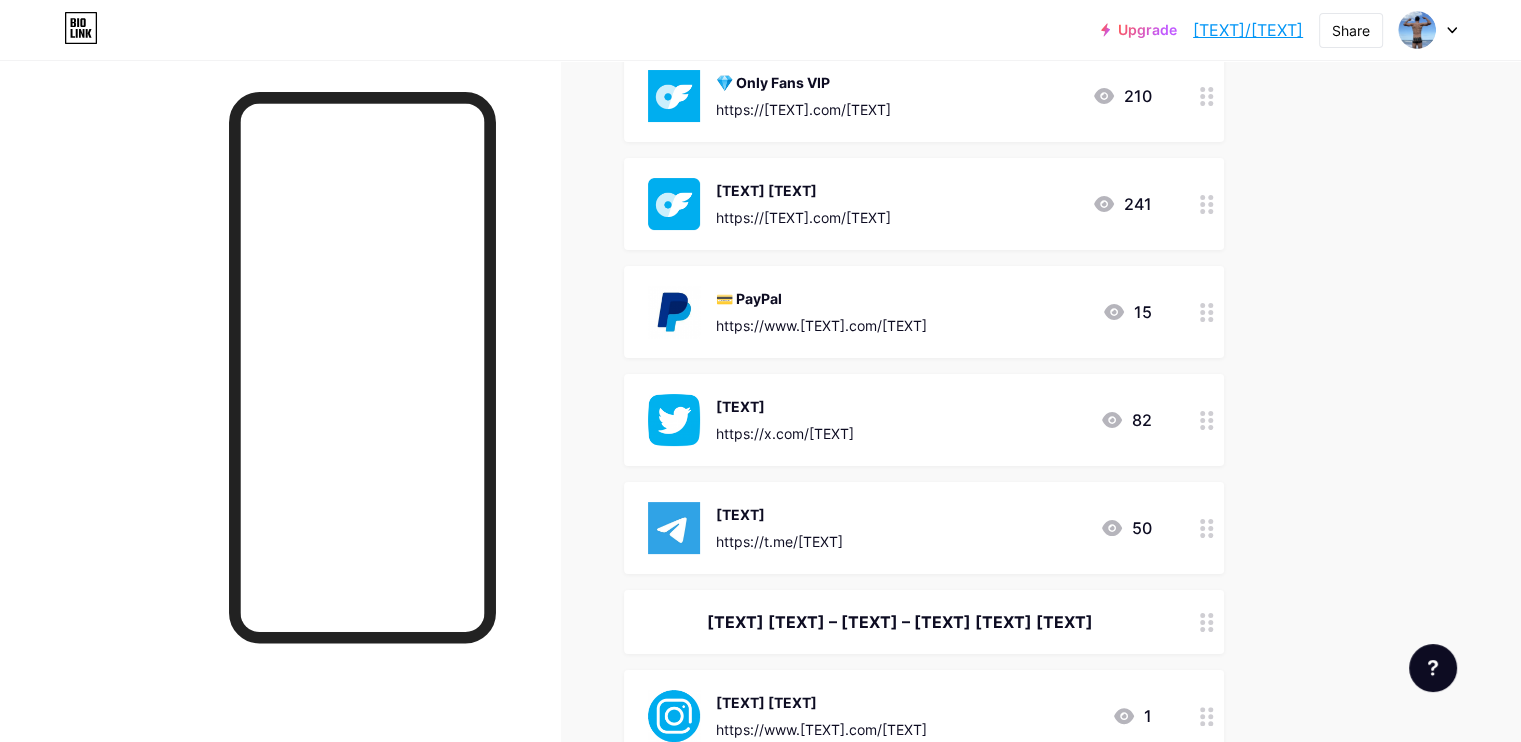 click 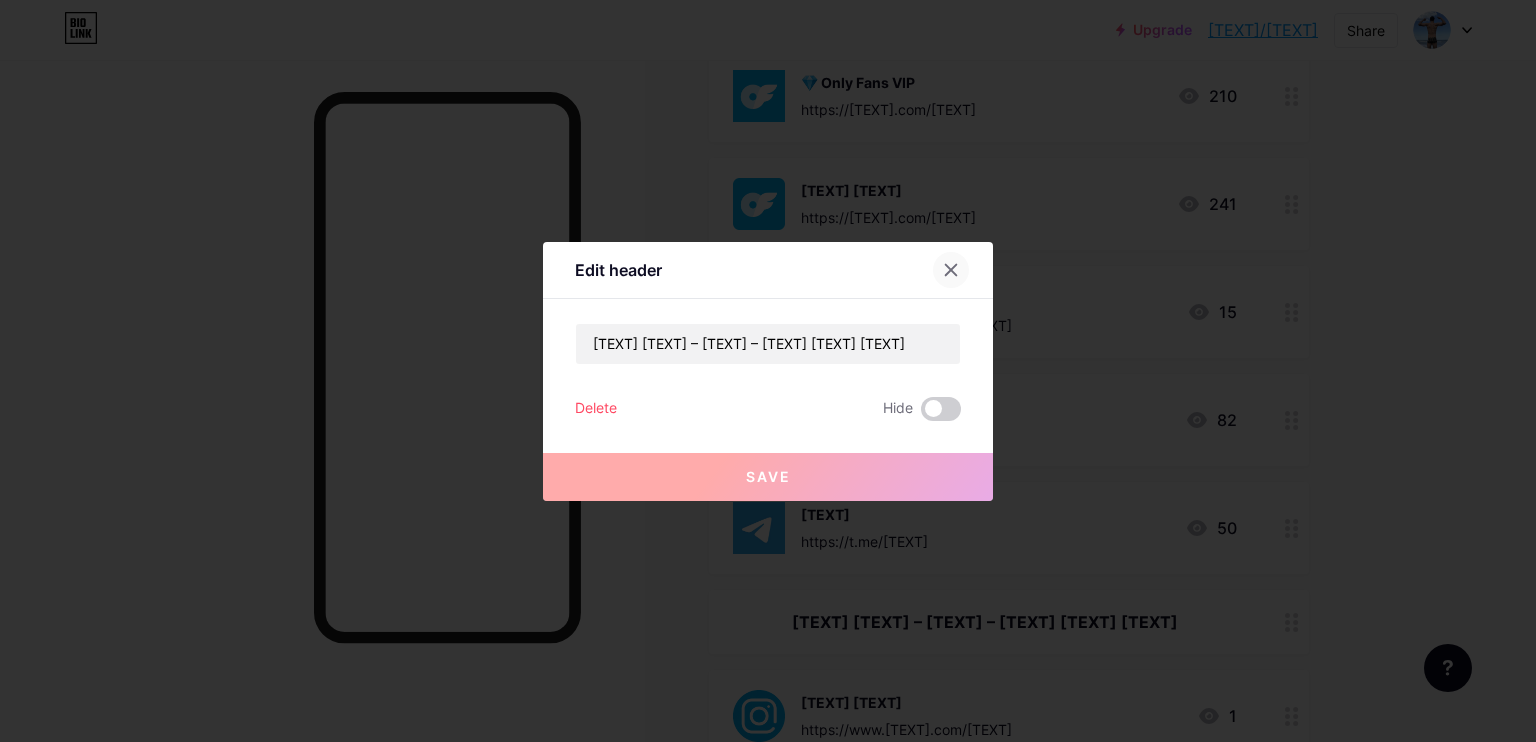 click 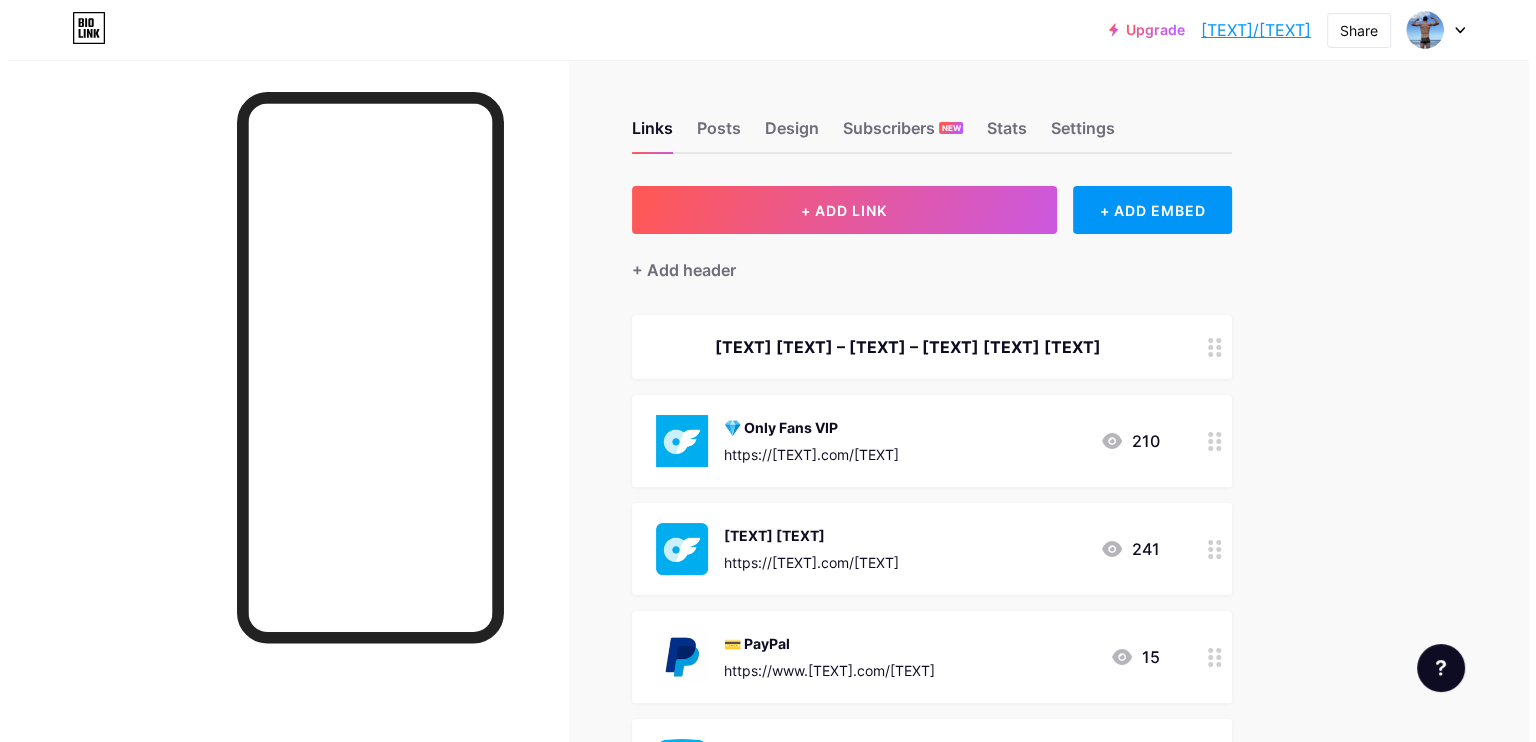 scroll, scrollTop: 0, scrollLeft: 0, axis: both 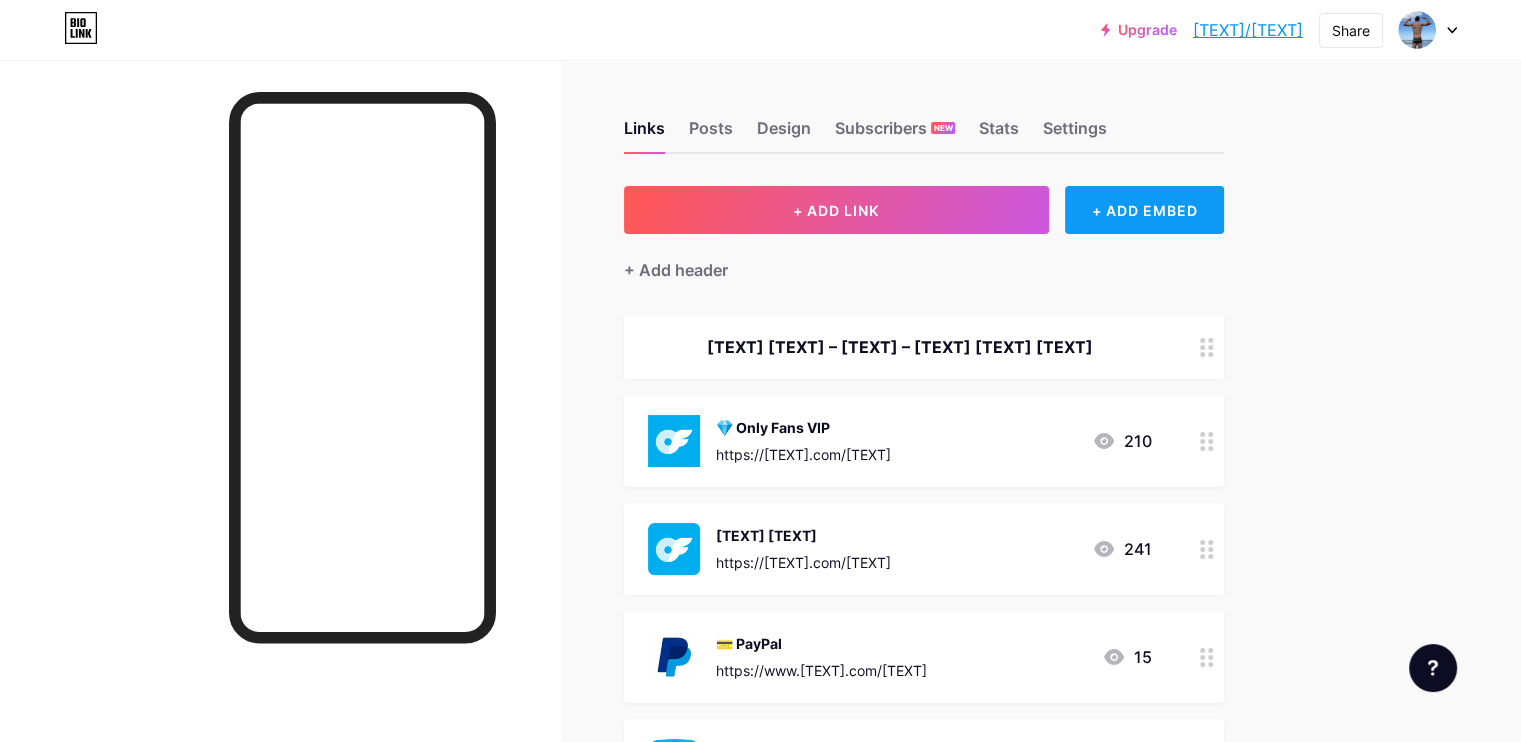 click on "+ ADD EMBED" at bounding box center (1144, 210) 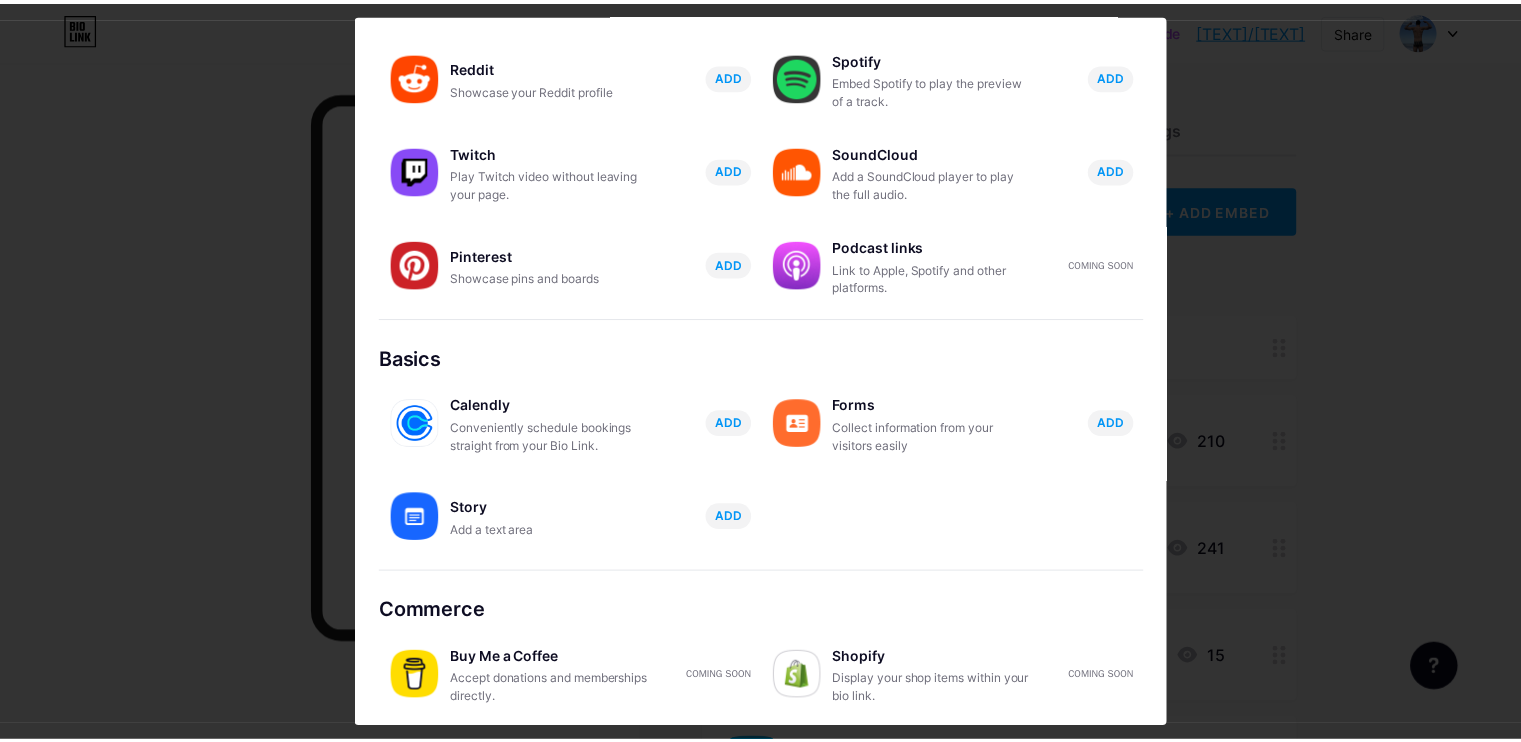 scroll, scrollTop: 0, scrollLeft: 0, axis: both 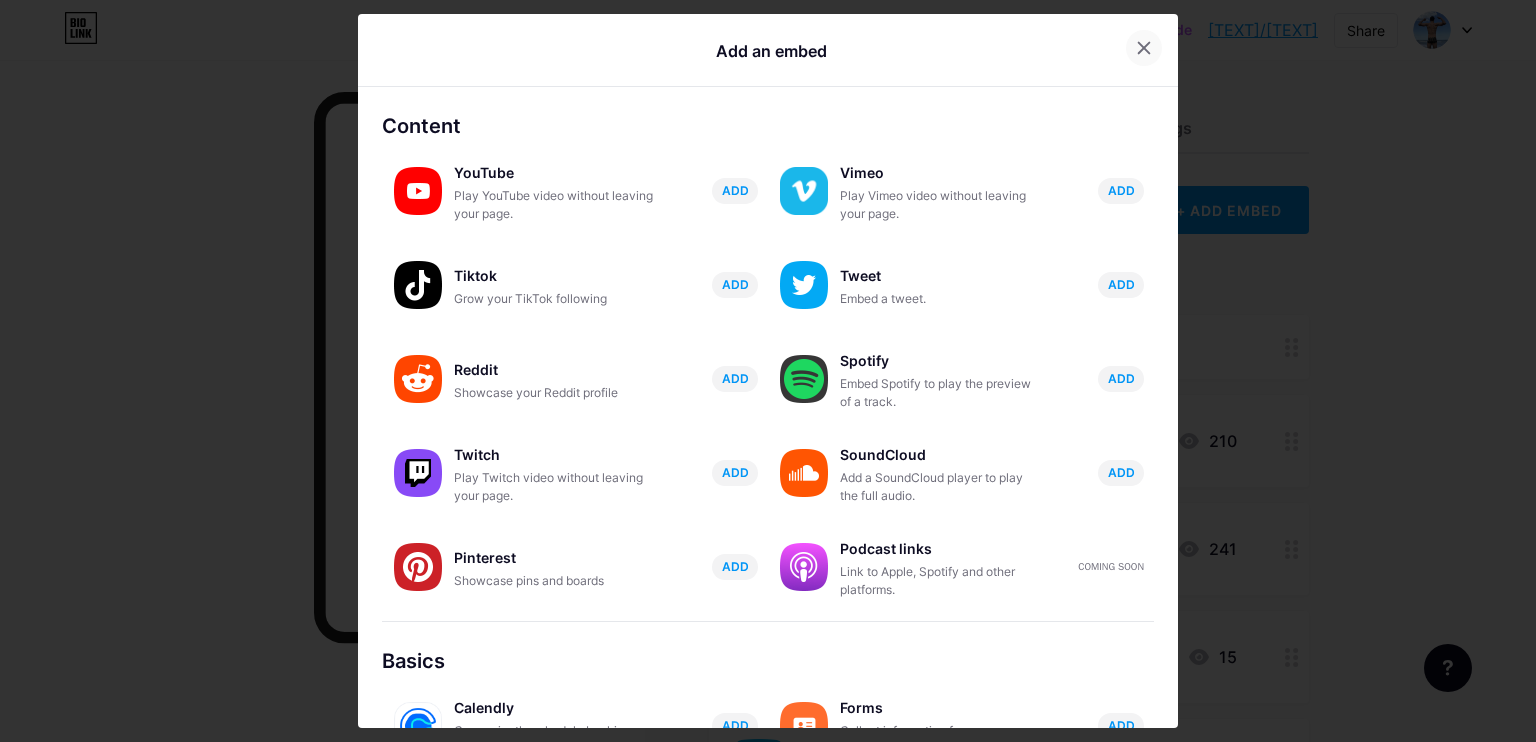 click at bounding box center [1144, 48] 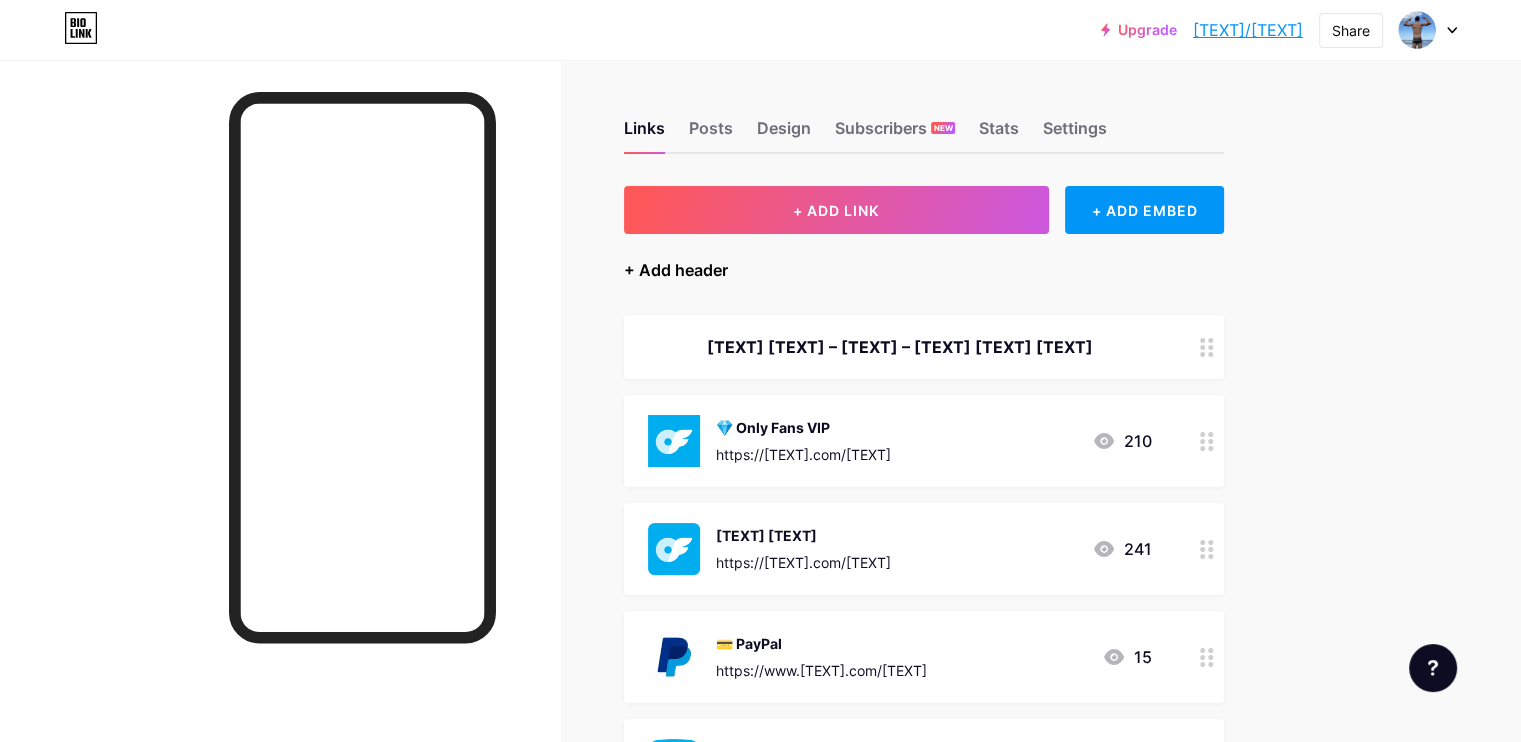 click on "+ Add header" at bounding box center (676, 270) 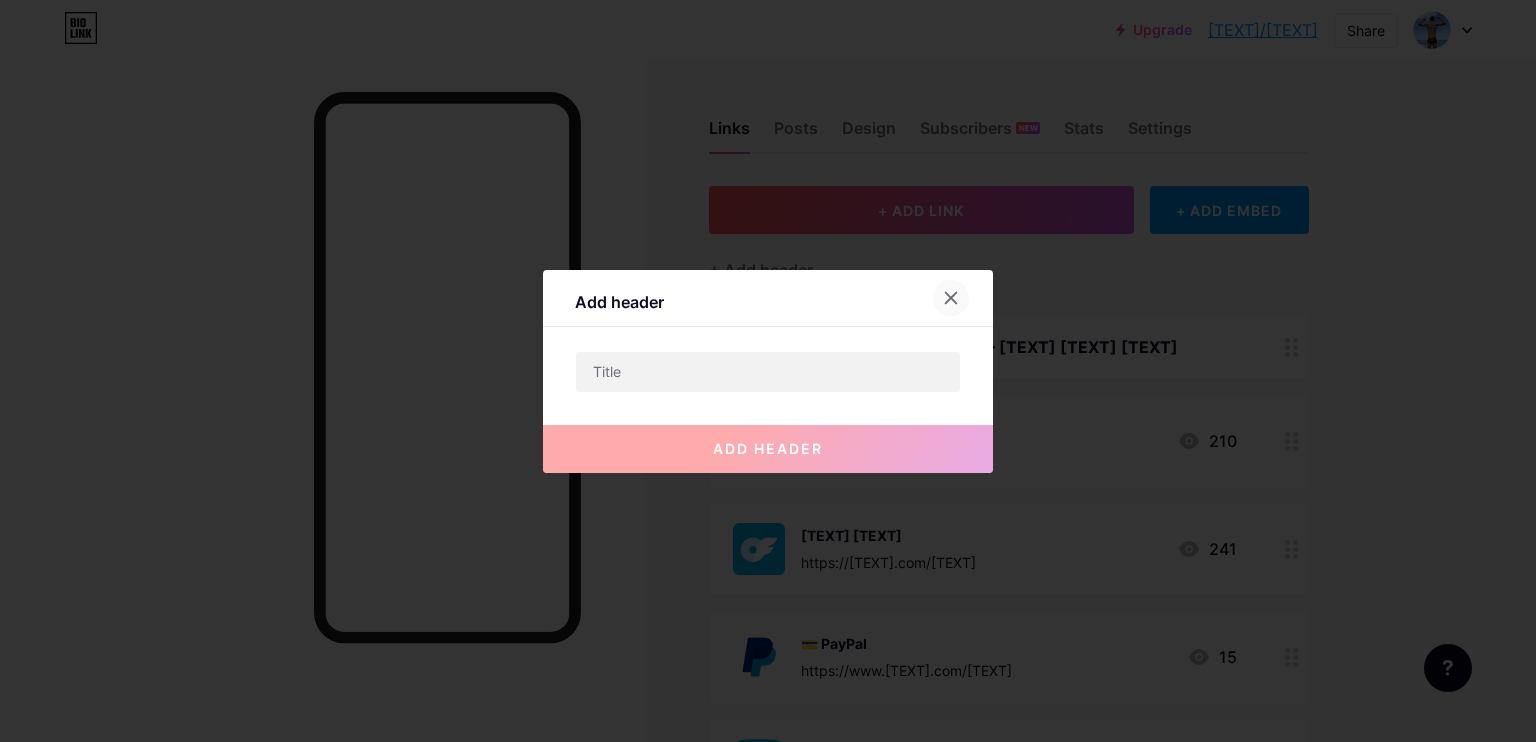 click at bounding box center [951, 298] 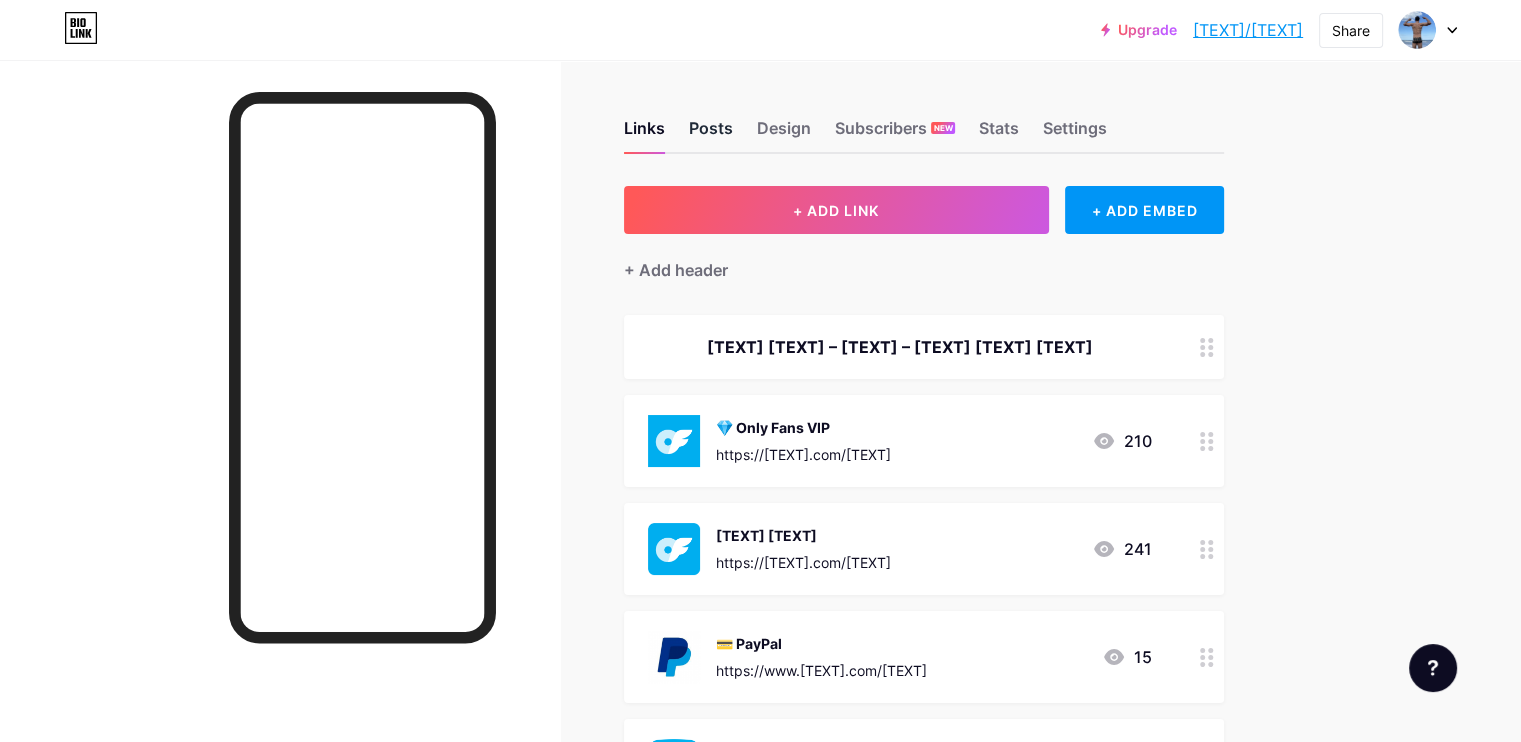 click on "Posts" at bounding box center (711, 134) 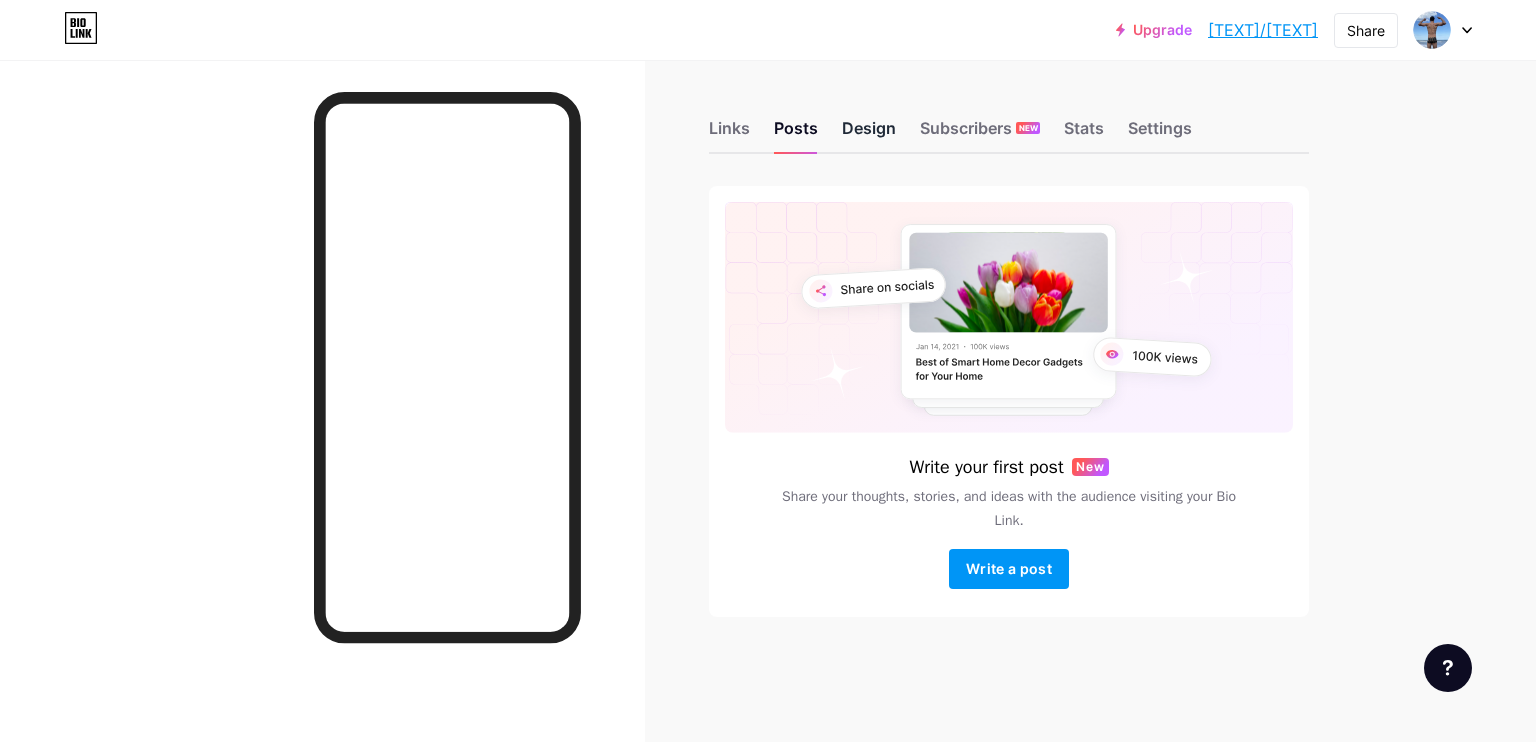 click on "Design" at bounding box center [869, 134] 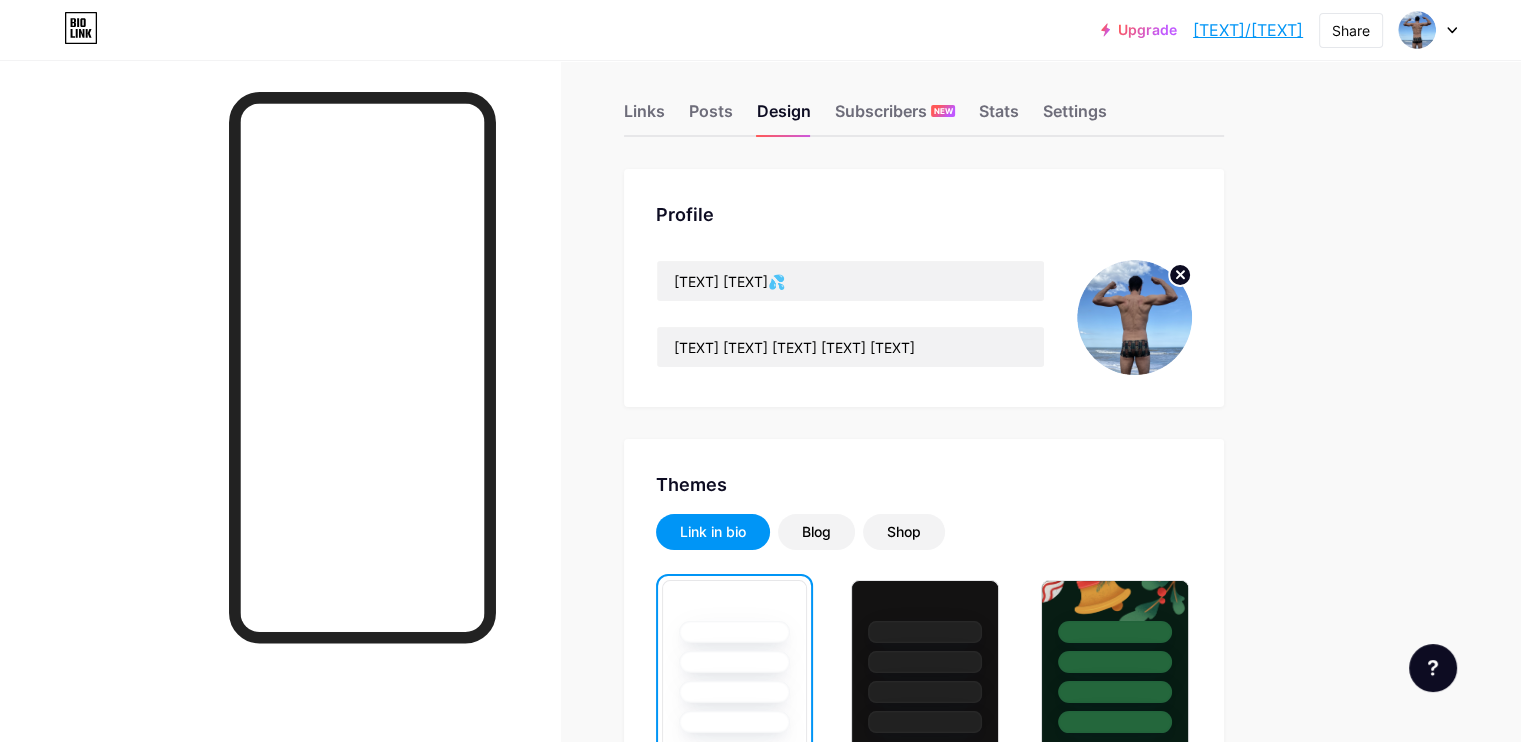 scroll, scrollTop: 14, scrollLeft: 0, axis: vertical 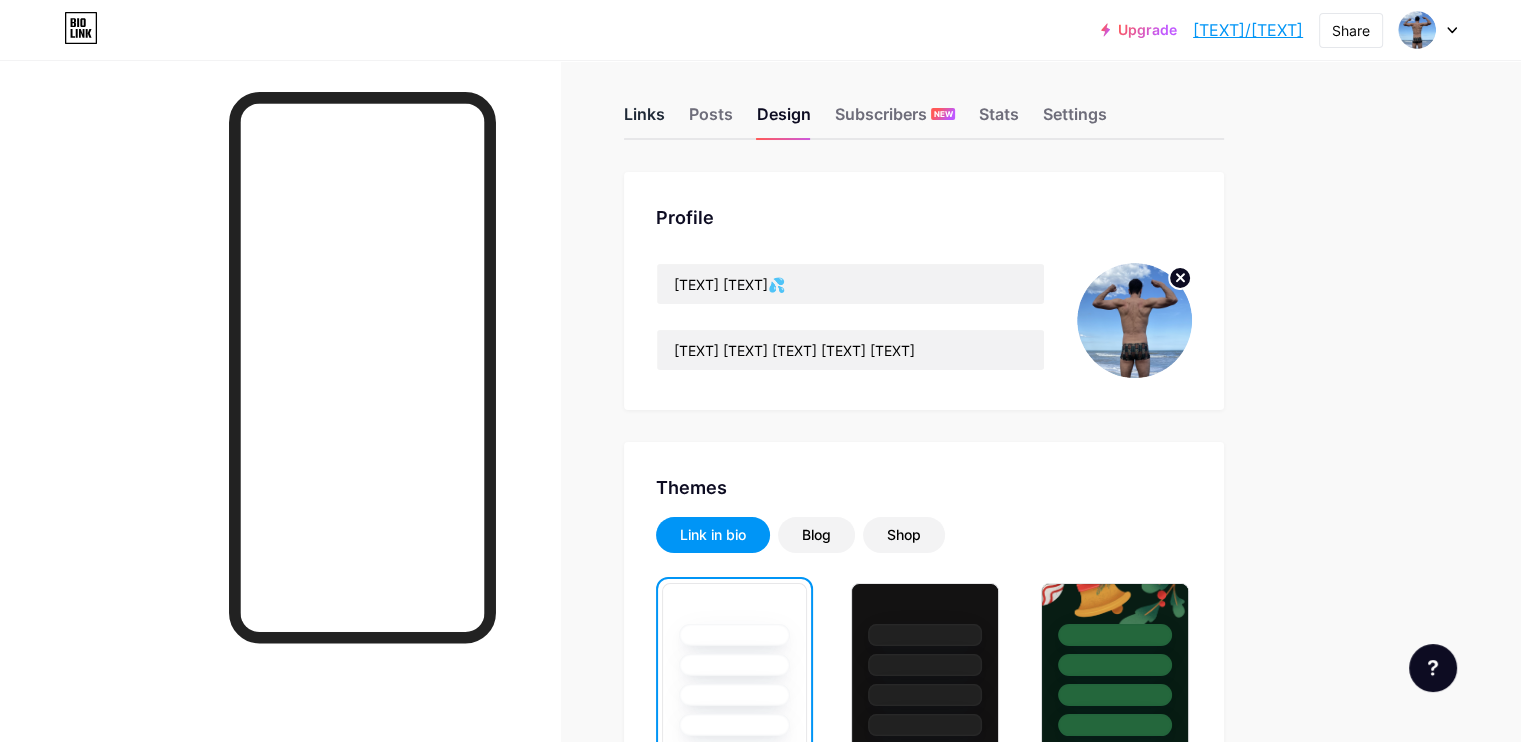 click on "Links" at bounding box center [644, 120] 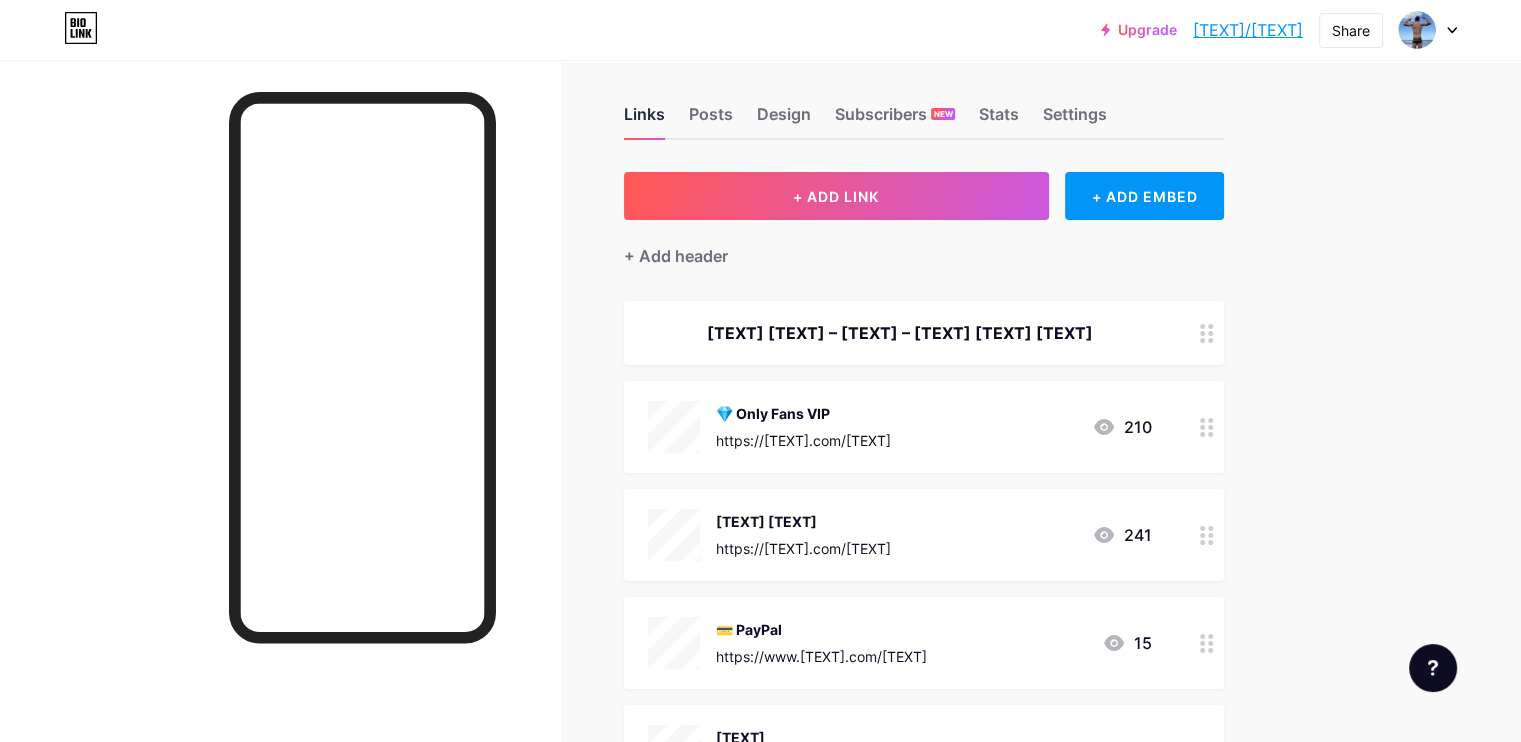 scroll, scrollTop: 0, scrollLeft: 0, axis: both 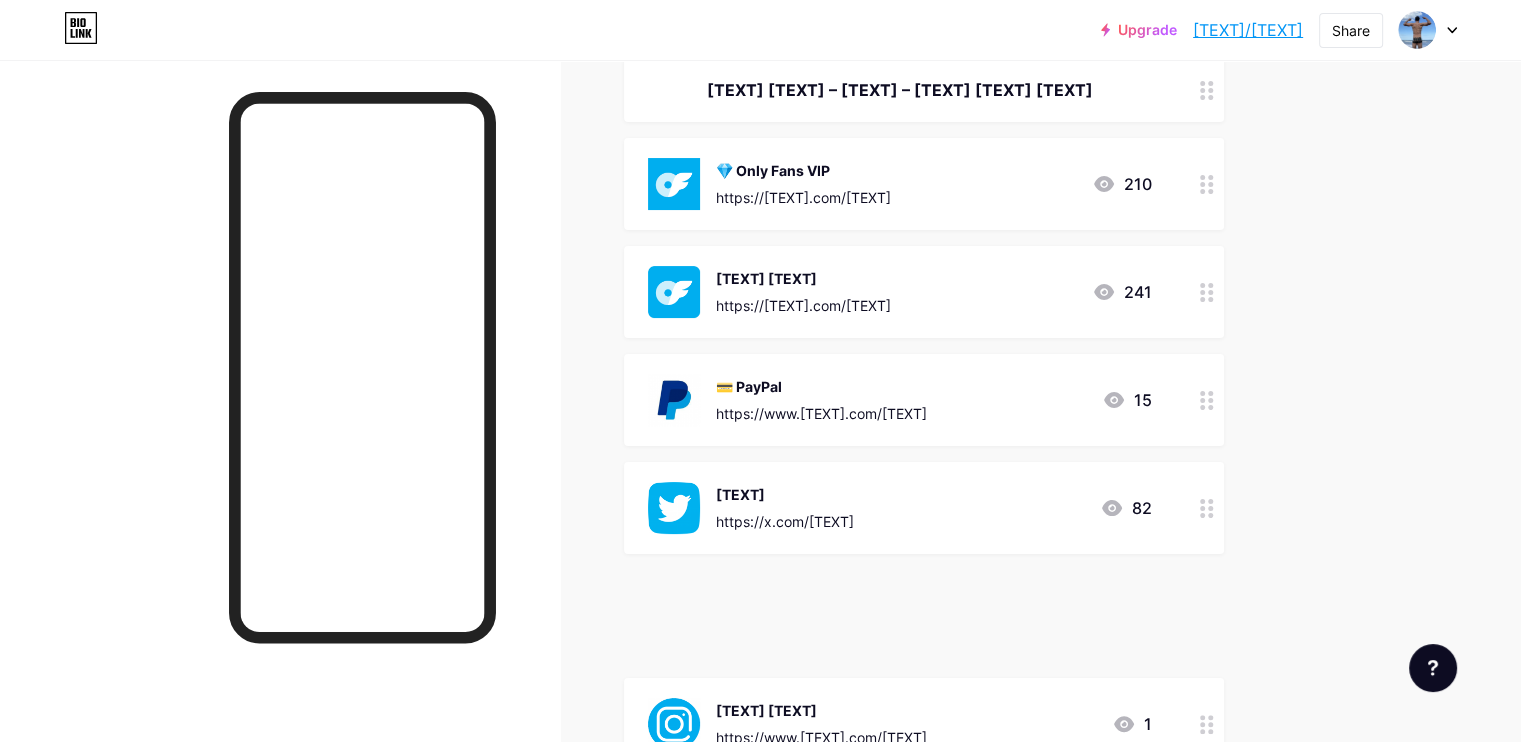 type 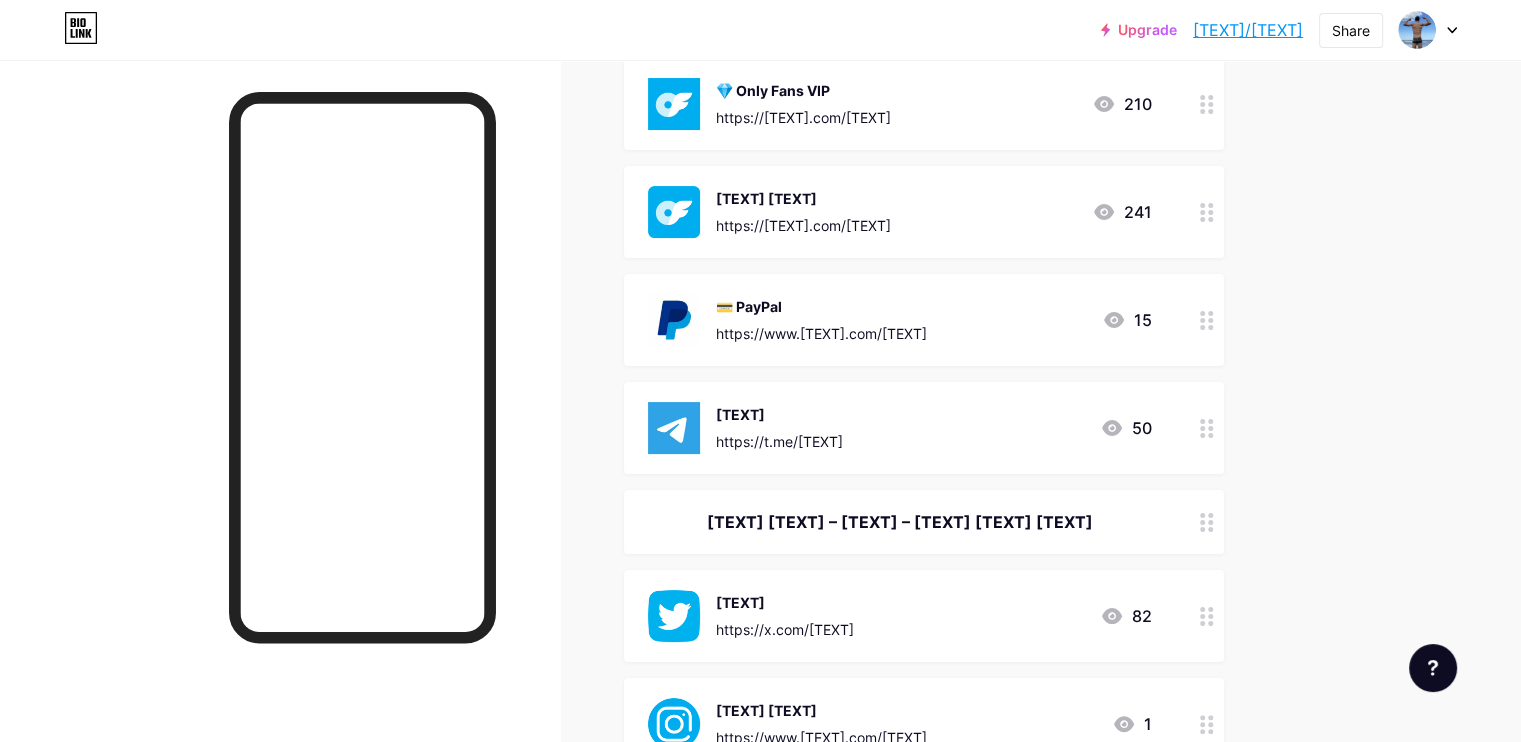 click on "[TEXT]
https://t.me/[TEXT]
50" at bounding box center [900, 428] 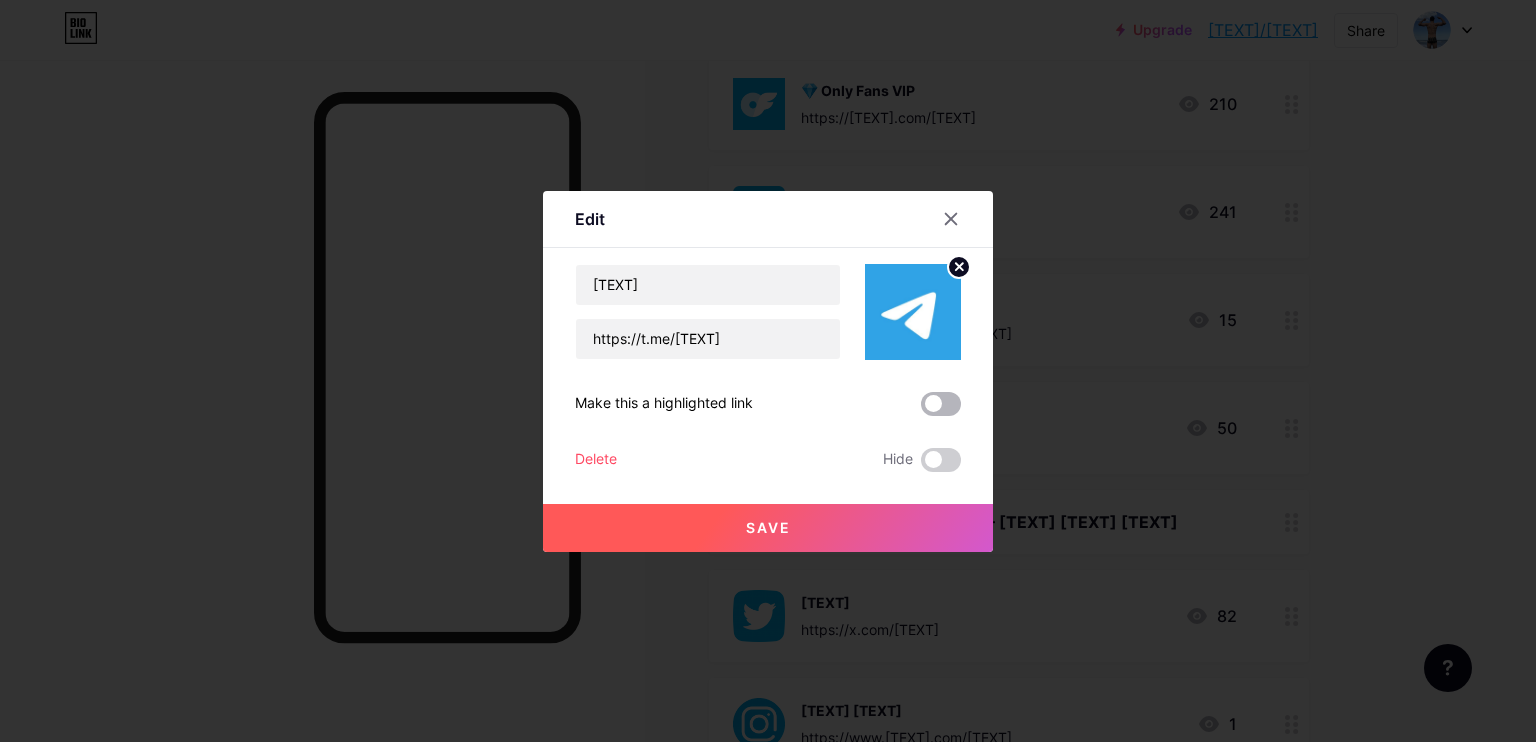 click at bounding box center [941, 404] 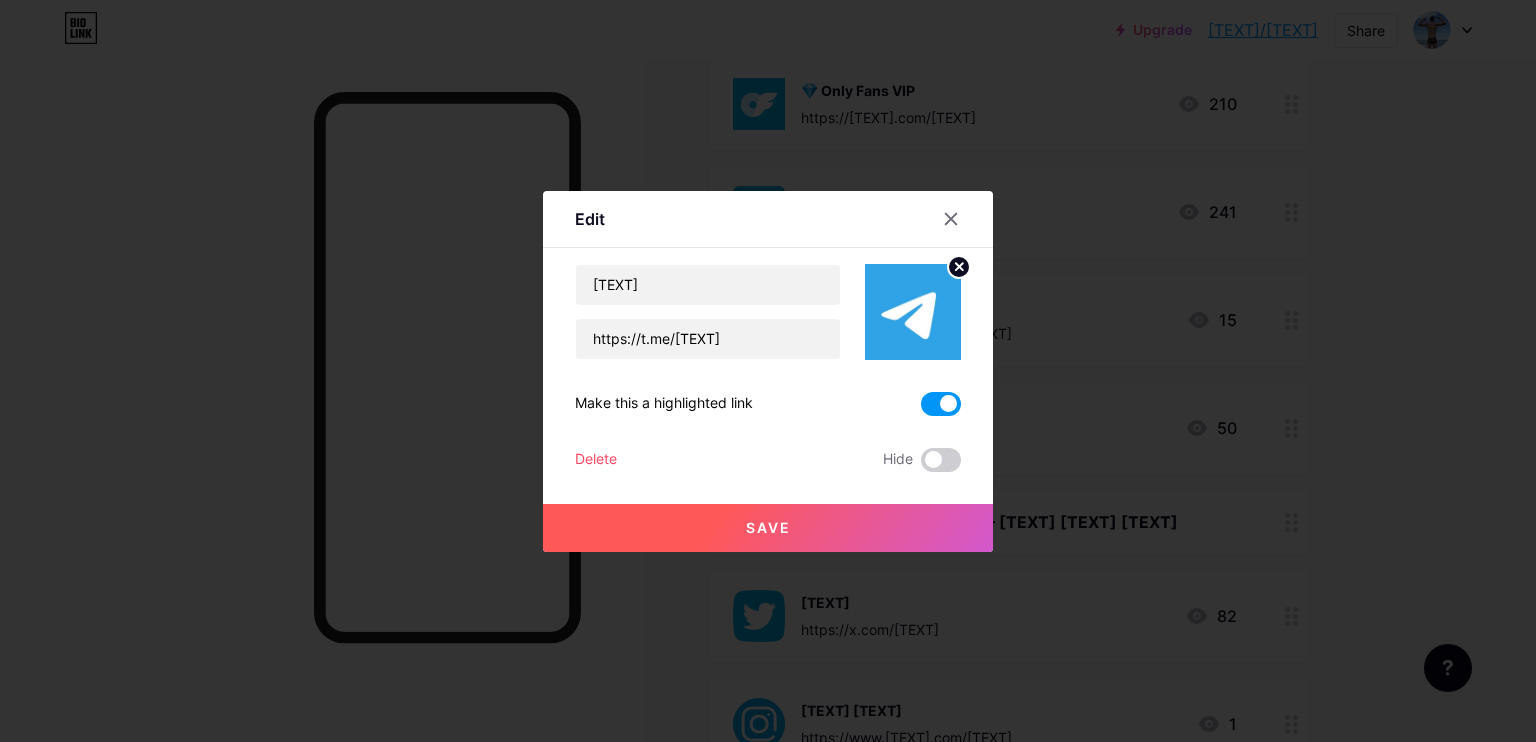 click at bounding box center [941, 404] 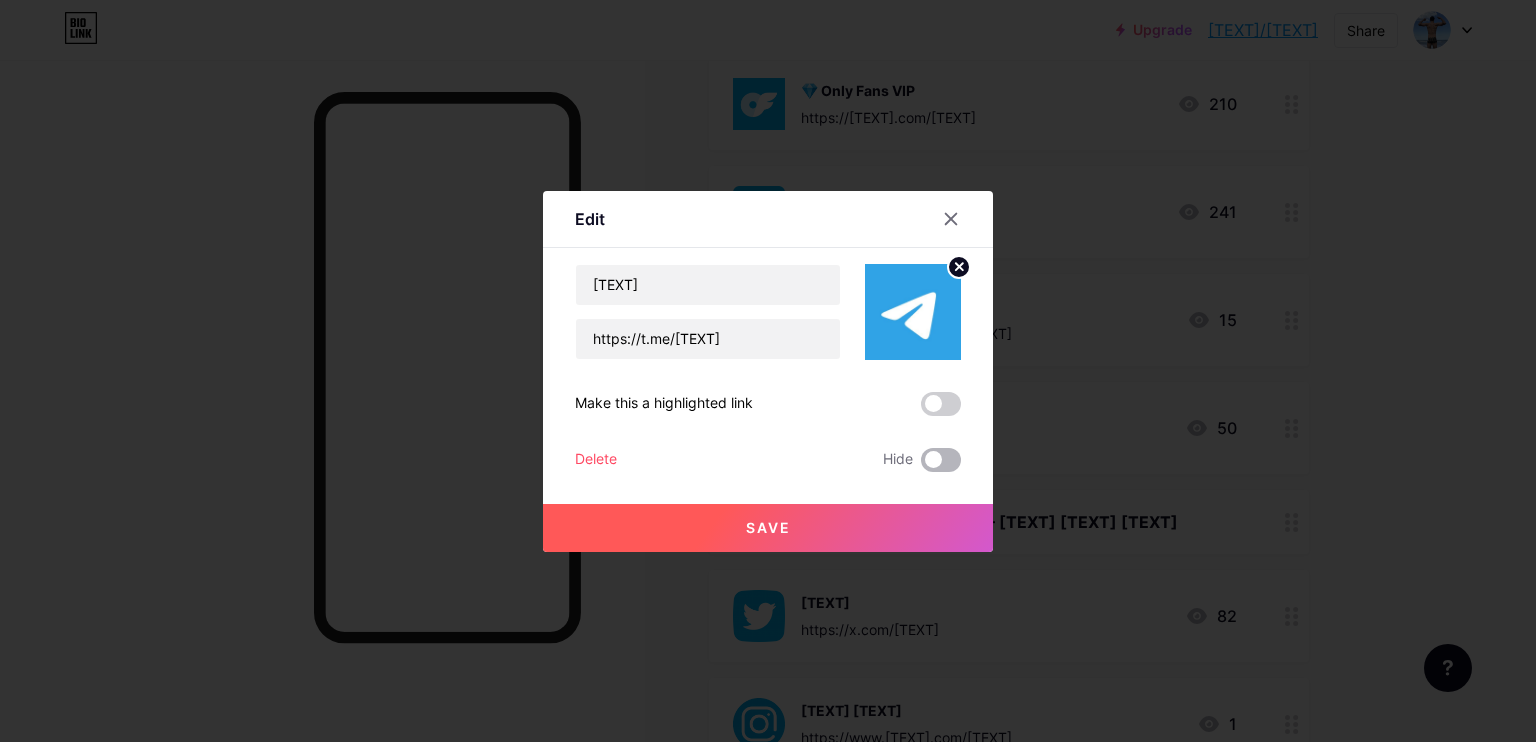 click at bounding box center [941, 460] 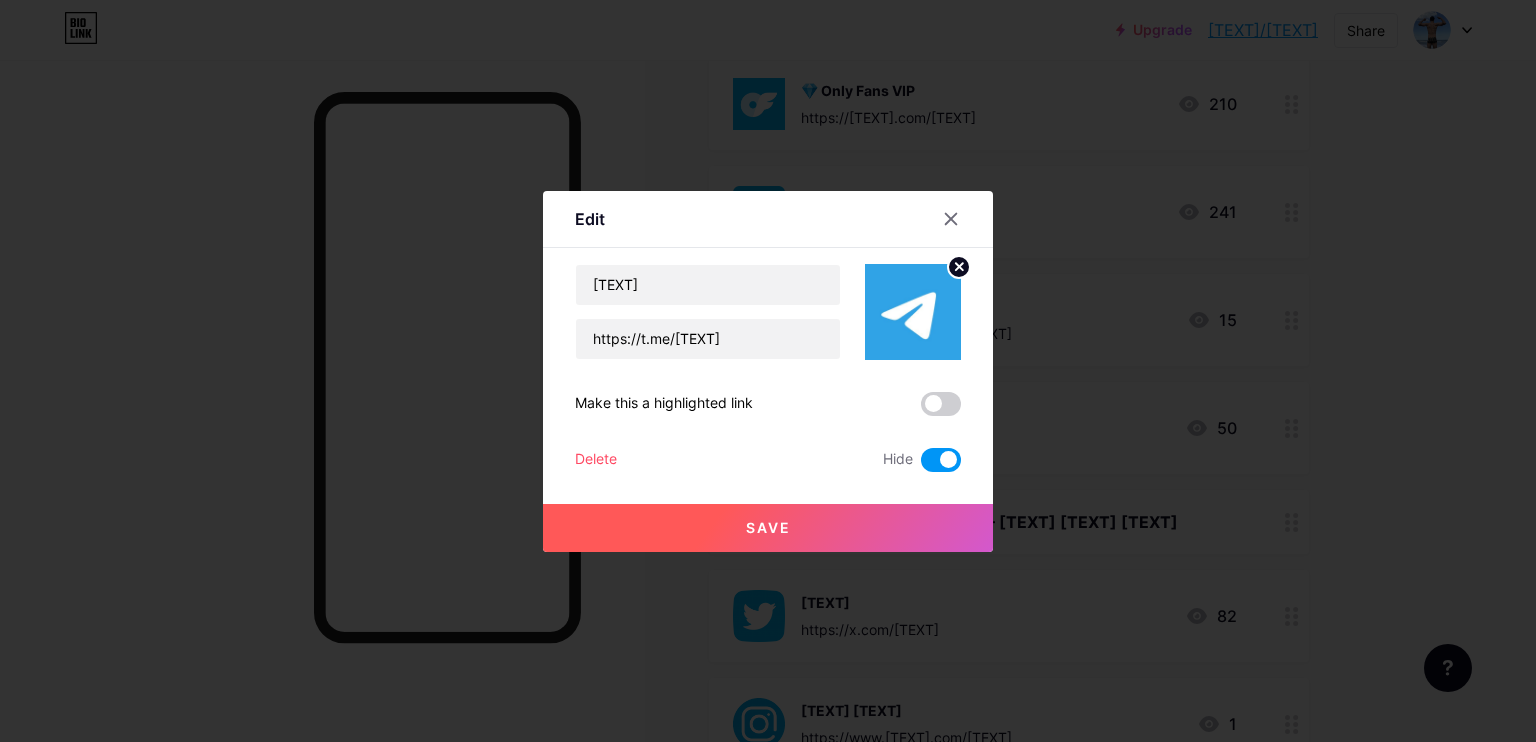 click on "Save" at bounding box center [768, 528] 